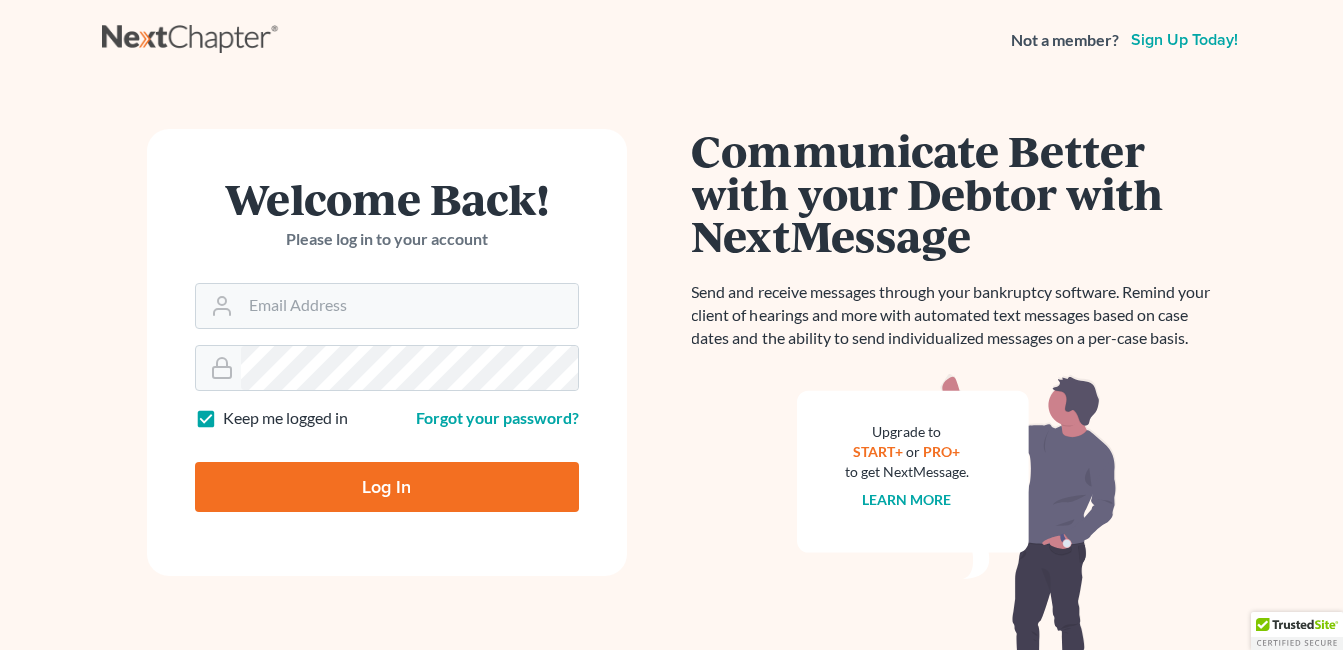 scroll, scrollTop: 0, scrollLeft: 0, axis: both 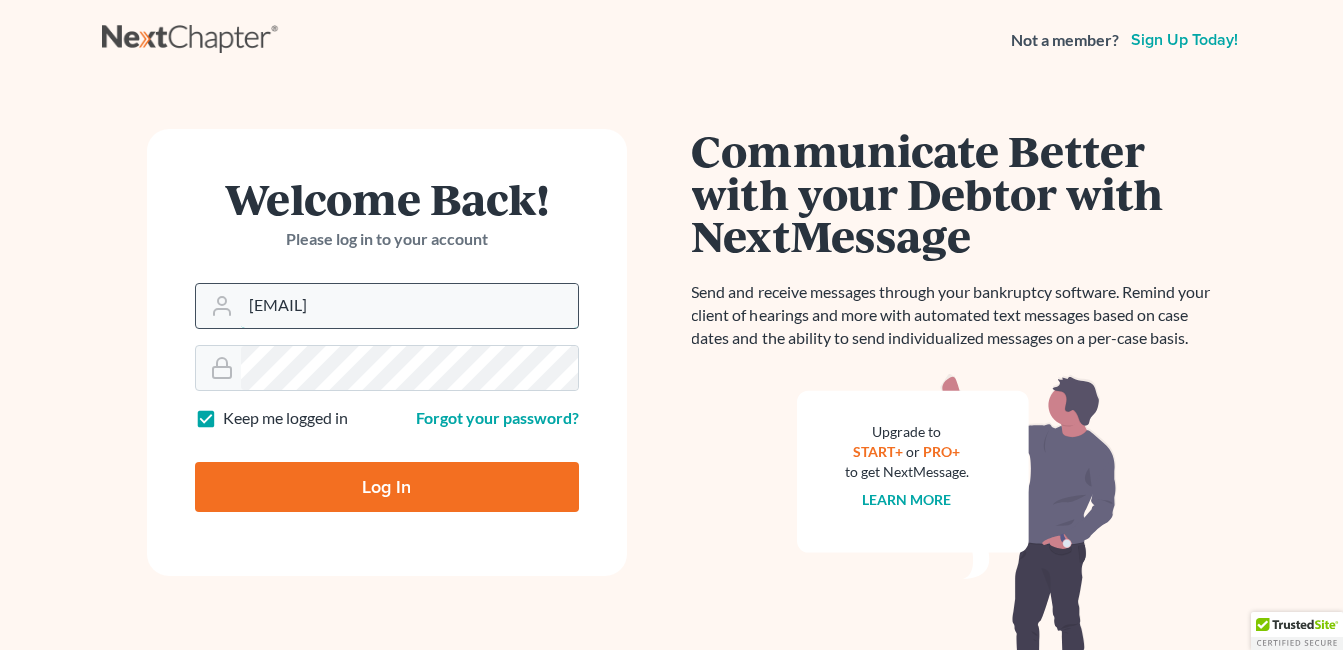 drag, startPoint x: 0, startPoint y: 0, endPoint x: 202, endPoint y: 324, distance: 381.81146 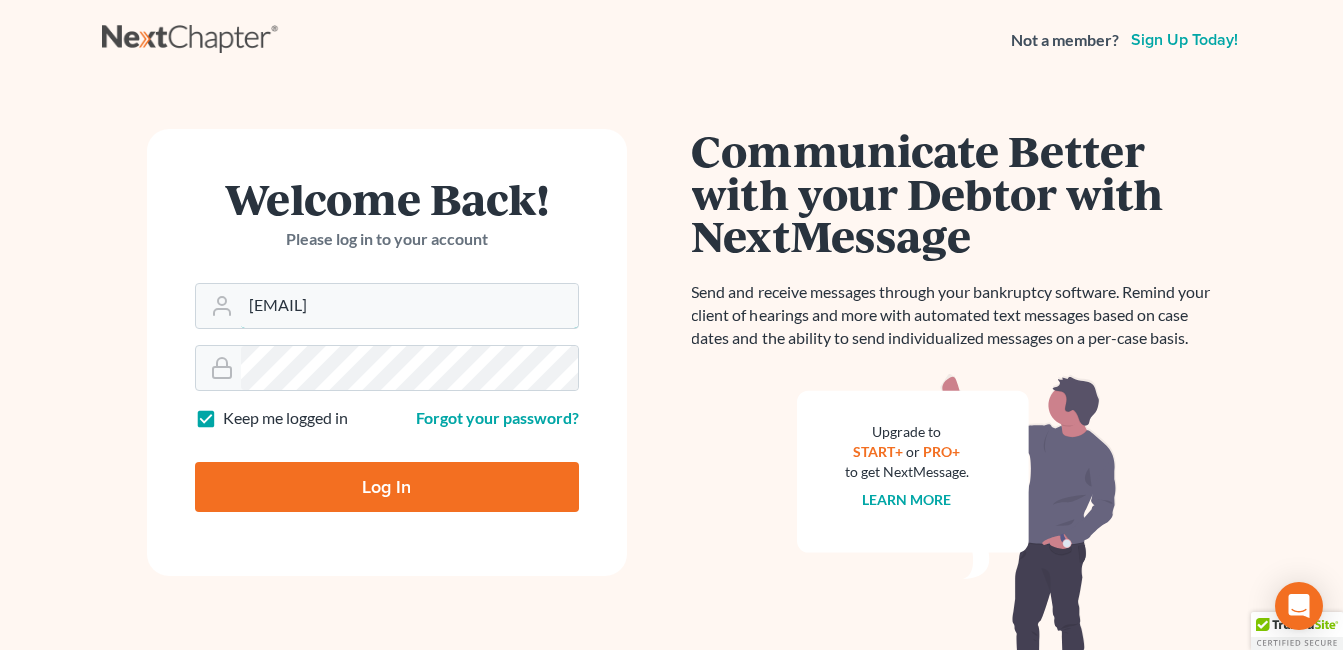 drag, startPoint x: 325, startPoint y: 307, endPoint x: 163, endPoint y: 333, distance: 164.07315 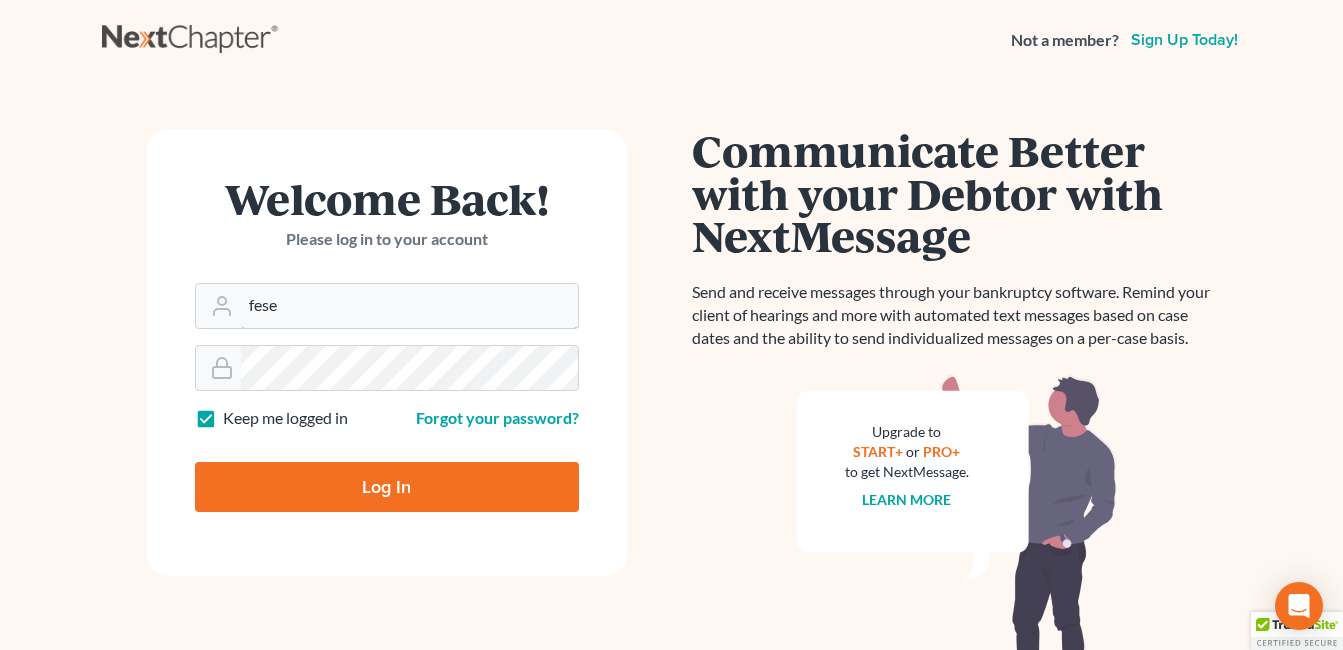 type on "fesenmyer_law@hotmail.com" 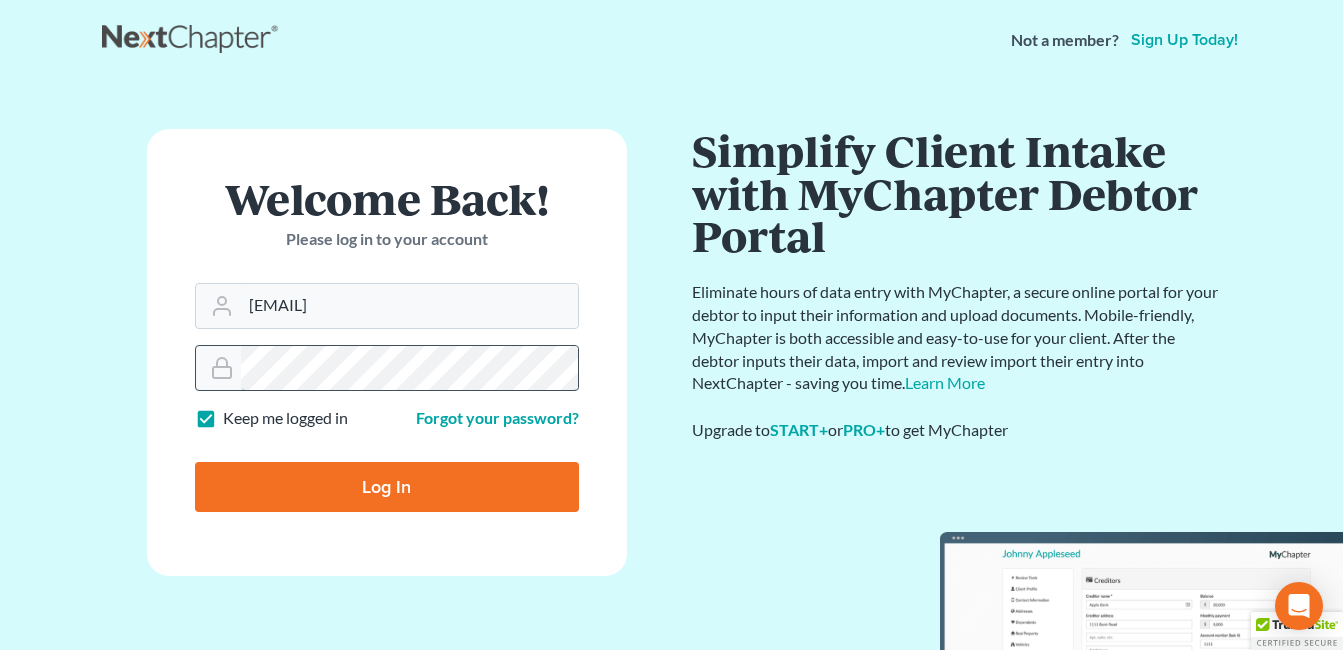 click at bounding box center (387, 368) 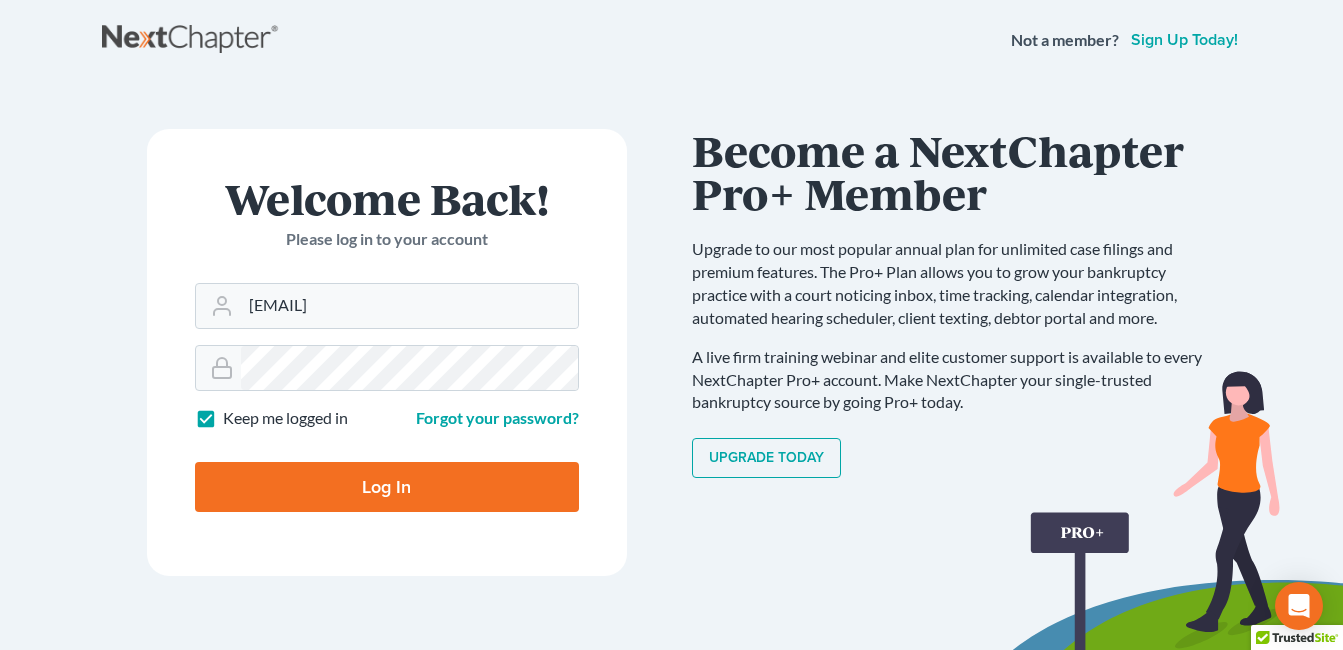 click on "Welcome Back! Please log in to your account Email Address fesenmyer_law@hotmail.com Password Keep me logged in Forgot your password? Log In" at bounding box center (387, 352) 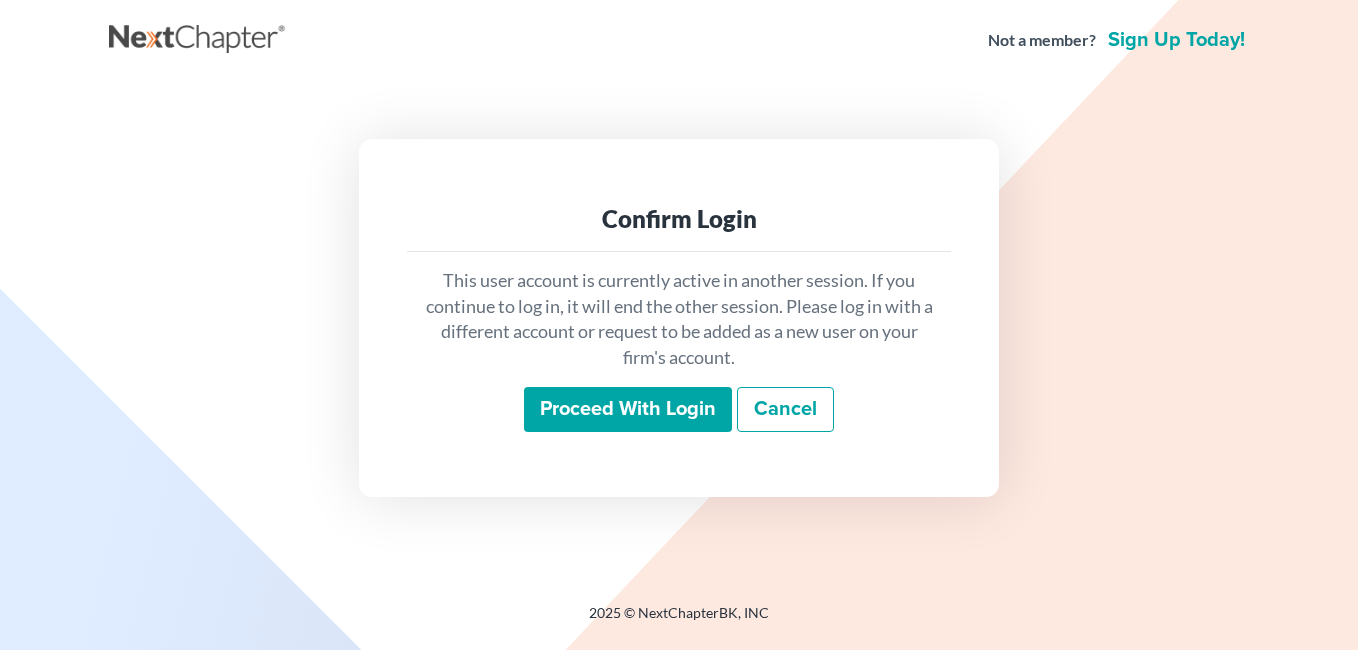 scroll, scrollTop: 0, scrollLeft: 0, axis: both 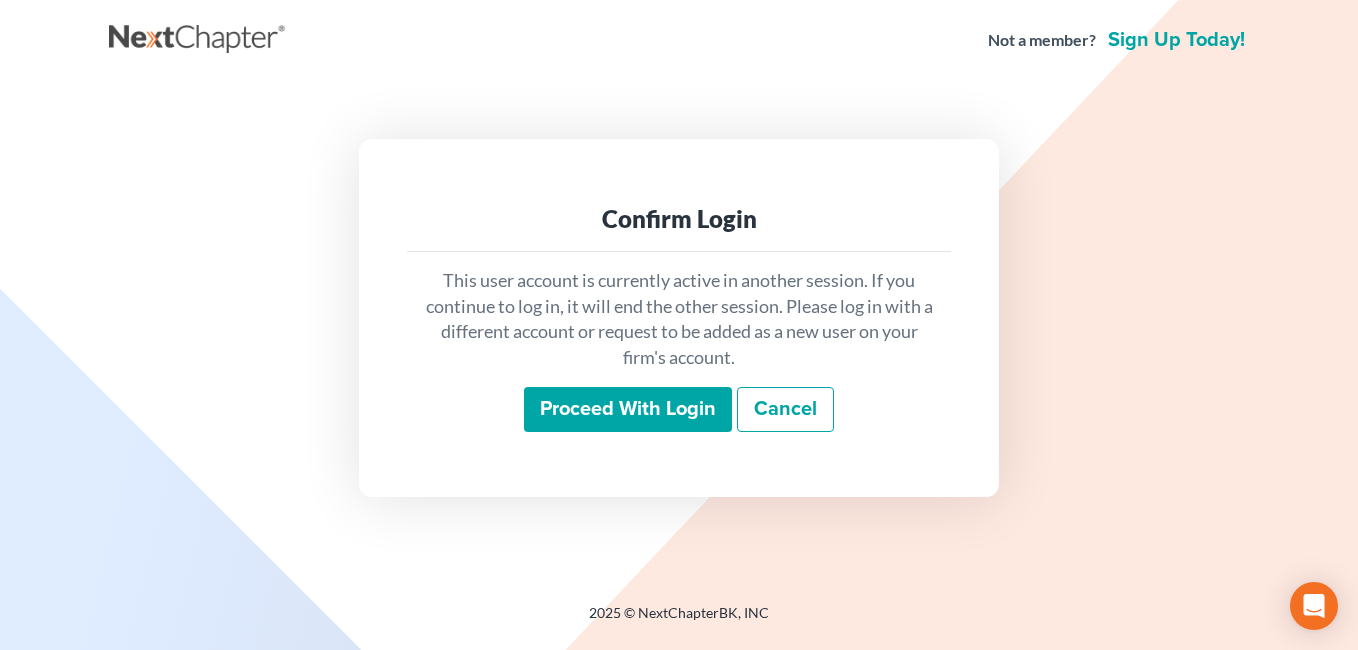 click on "Proceed with login" at bounding box center [628, 410] 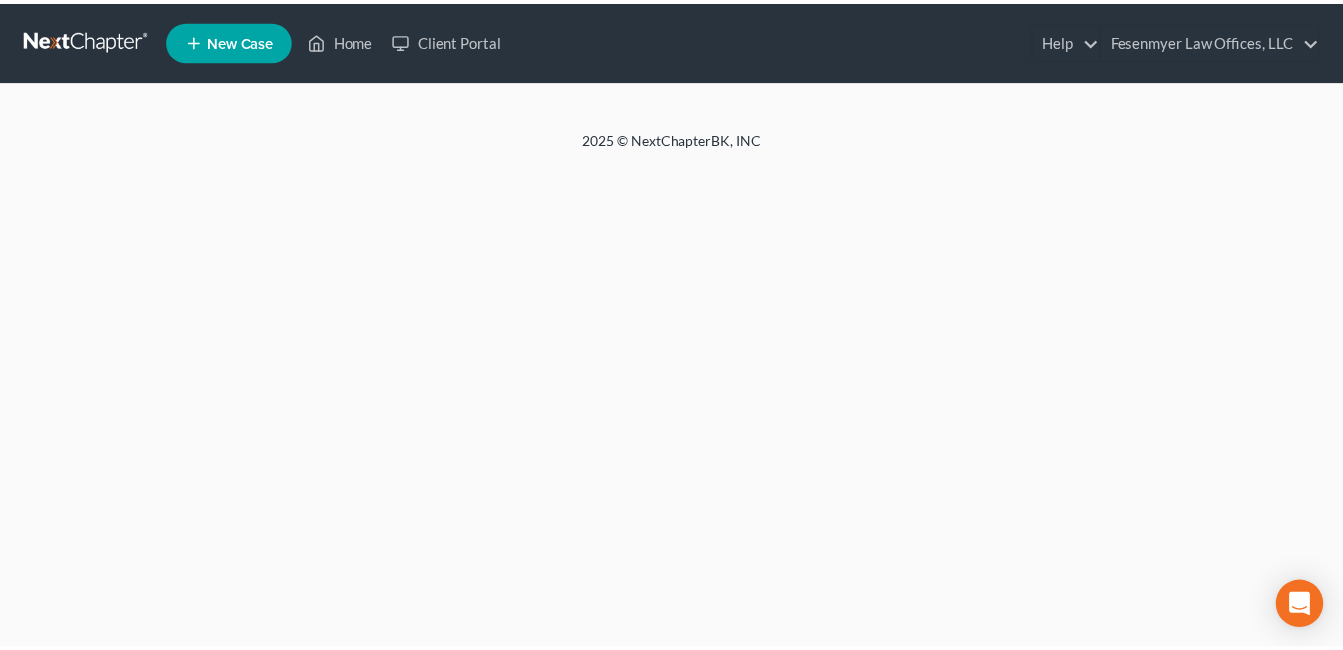 scroll, scrollTop: 0, scrollLeft: 0, axis: both 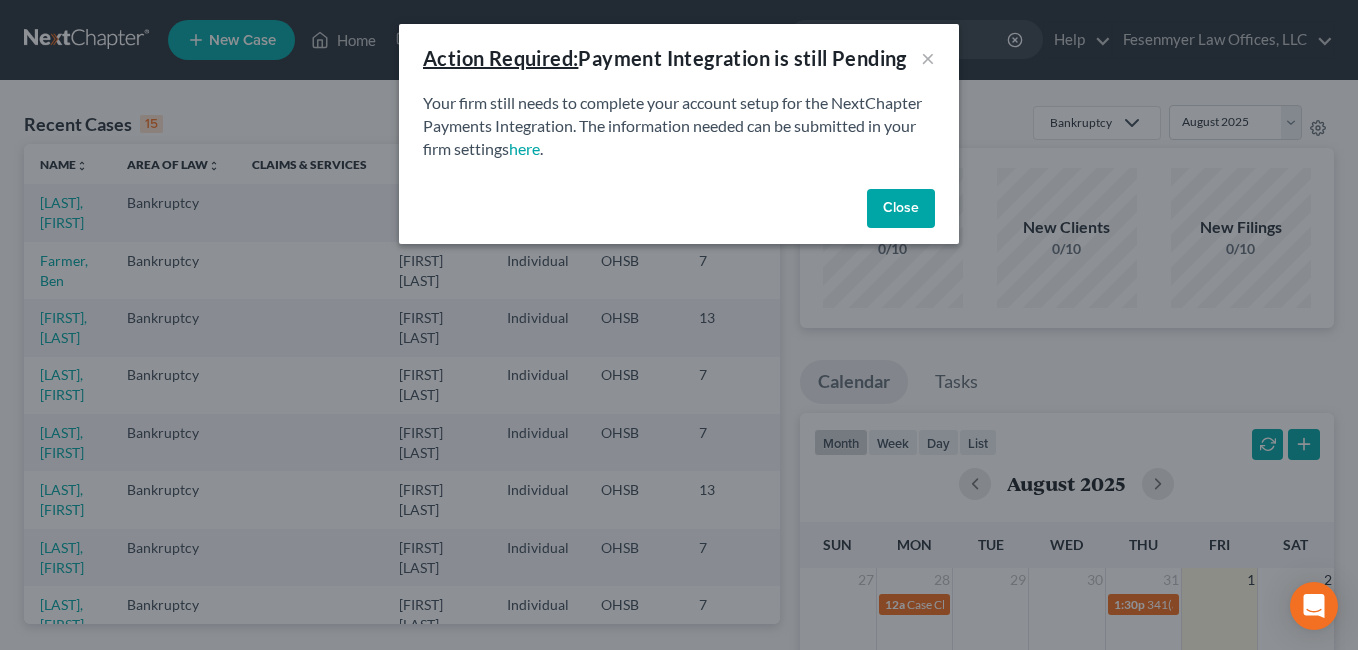 click on "Close" at bounding box center (901, 209) 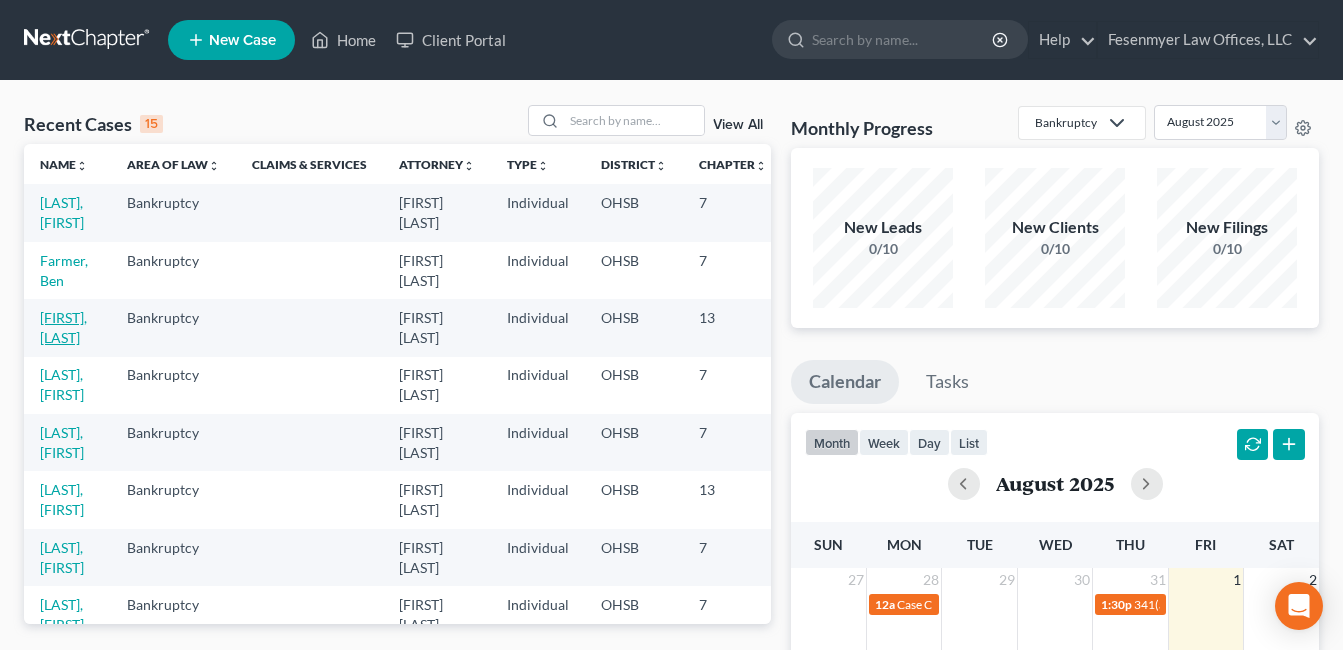 click on "[FIRST], [LAST]" at bounding box center (63, 327) 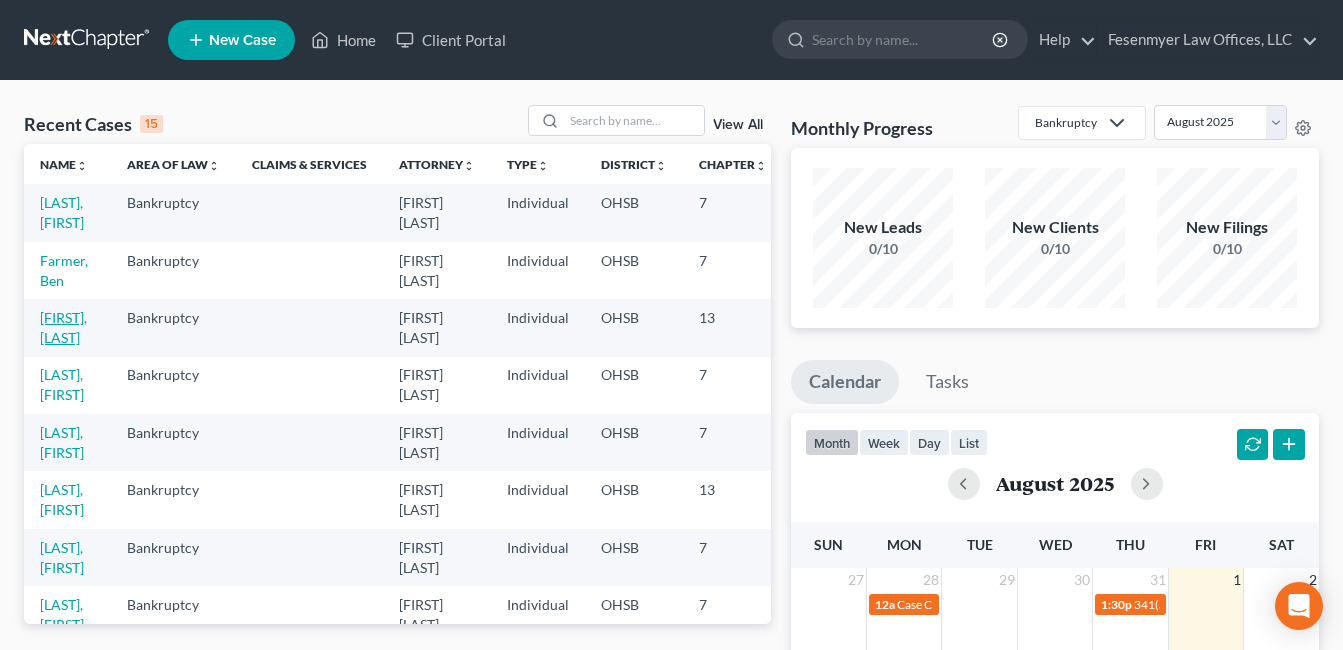 select on "4" 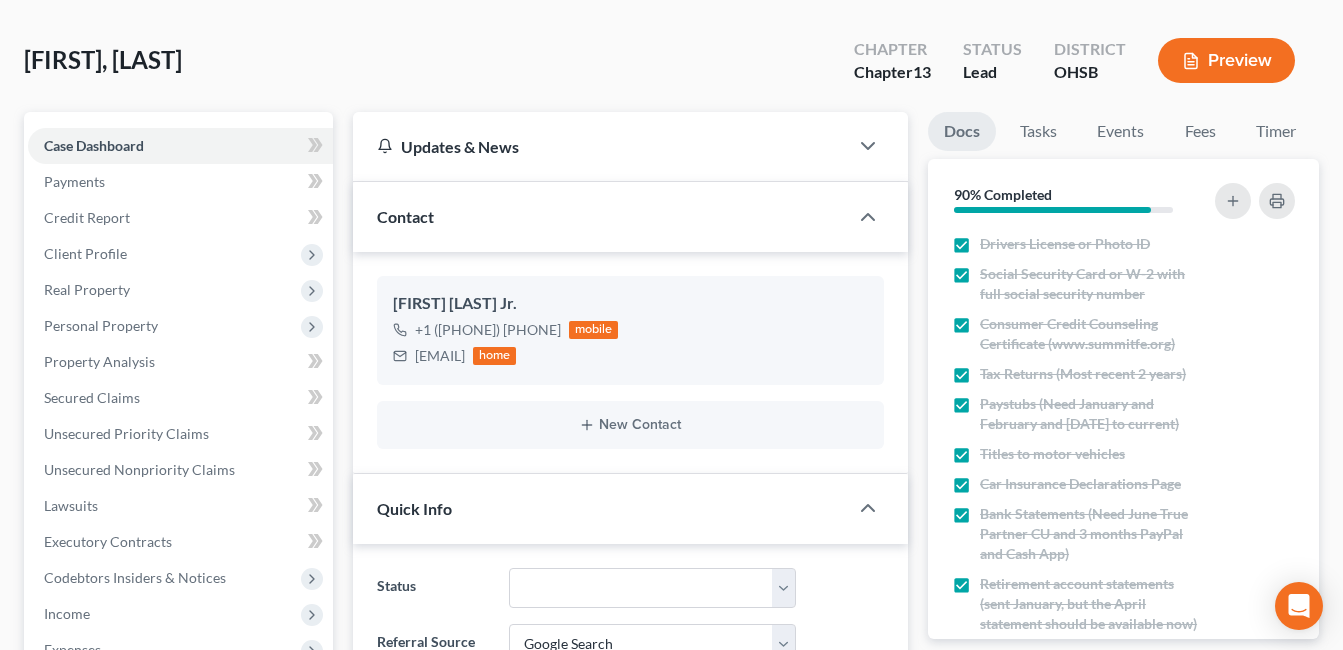 scroll, scrollTop: 200, scrollLeft: 0, axis: vertical 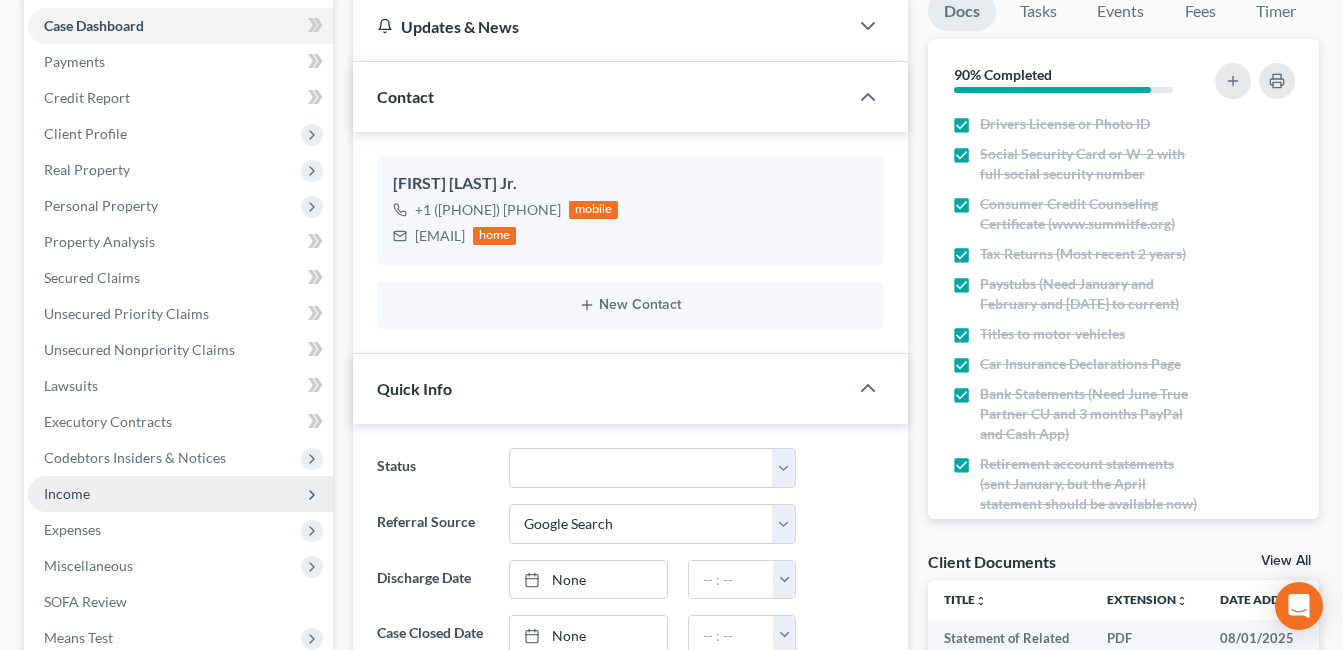click on "Income" at bounding box center (180, 494) 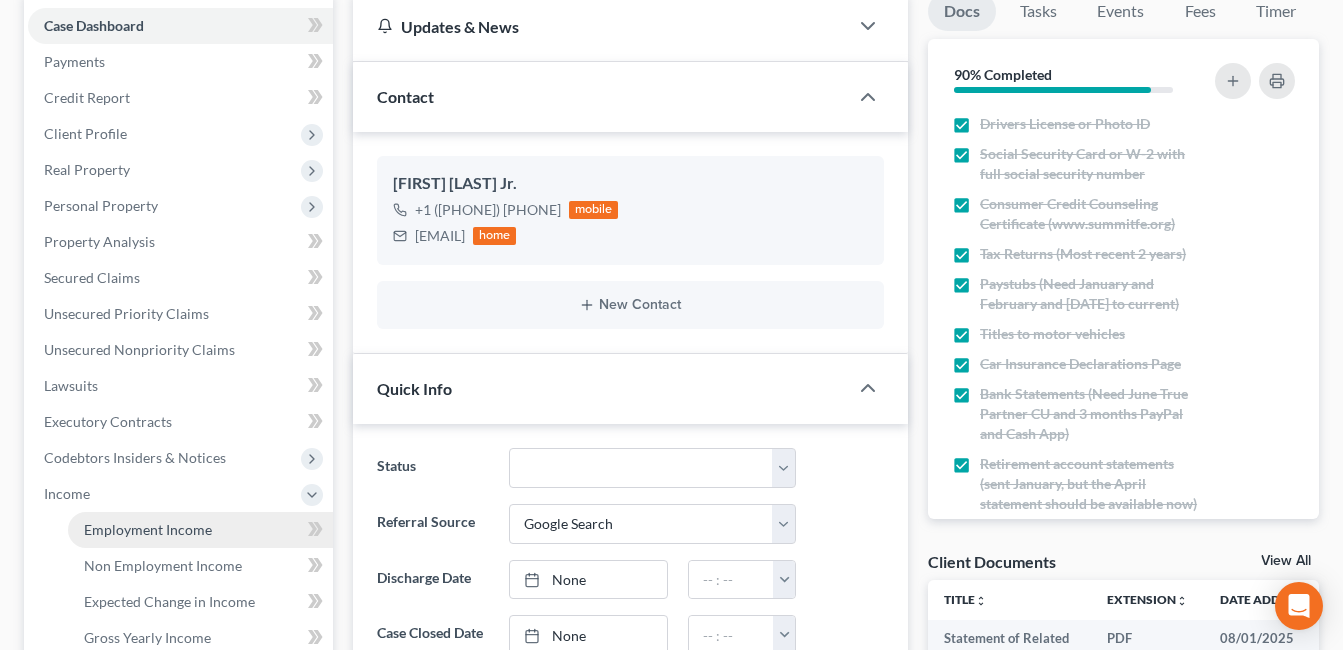 click on "Employment Income" at bounding box center [148, 529] 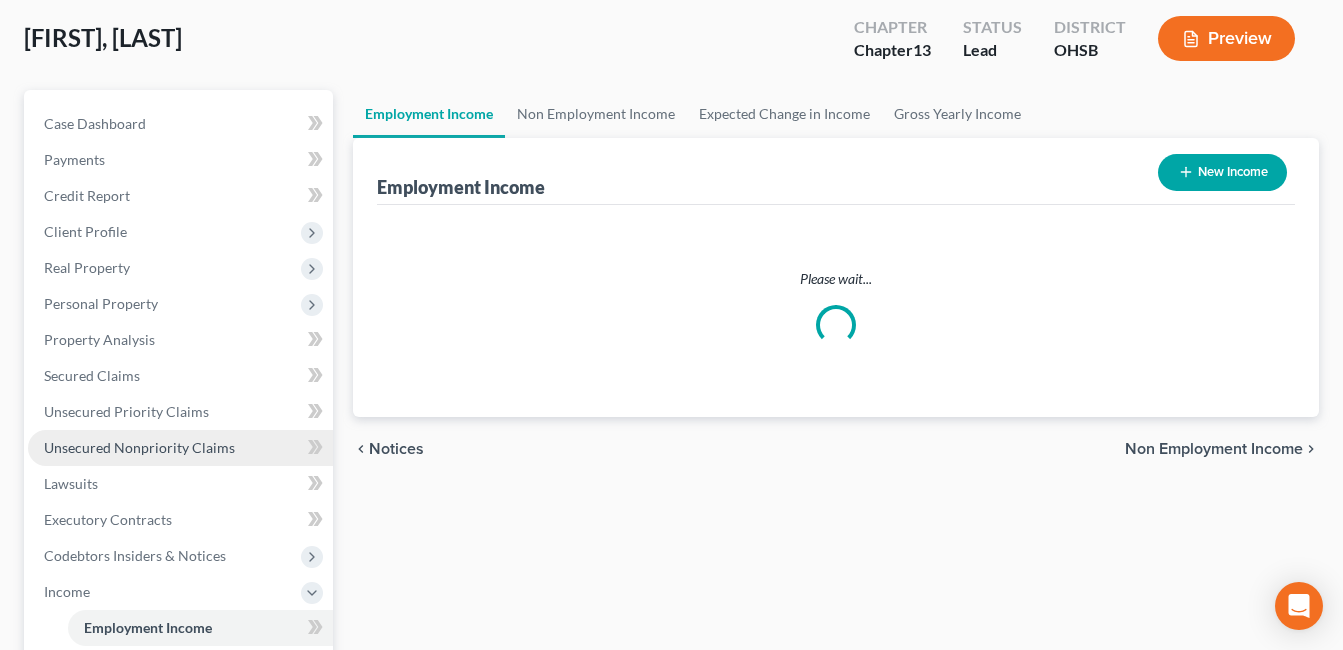 scroll, scrollTop: 0, scrollLeft: 0, axis: both 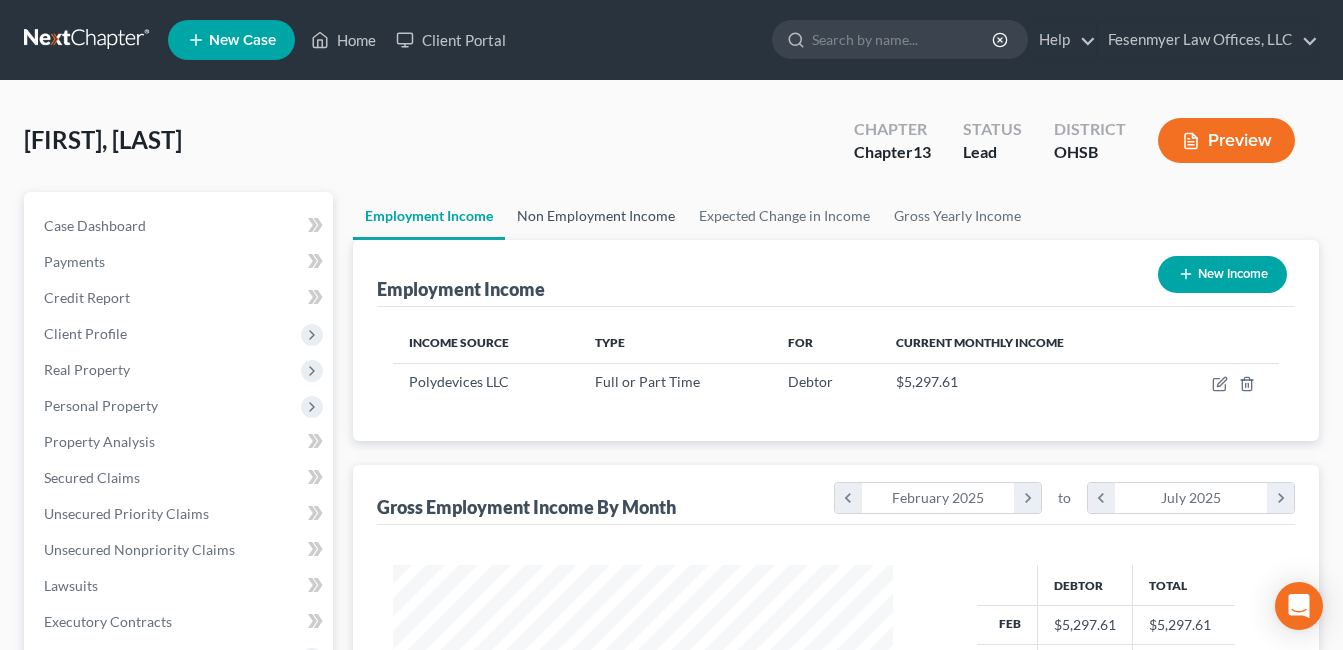 click on "Non Employment Income" at bounding box center [596, 216] 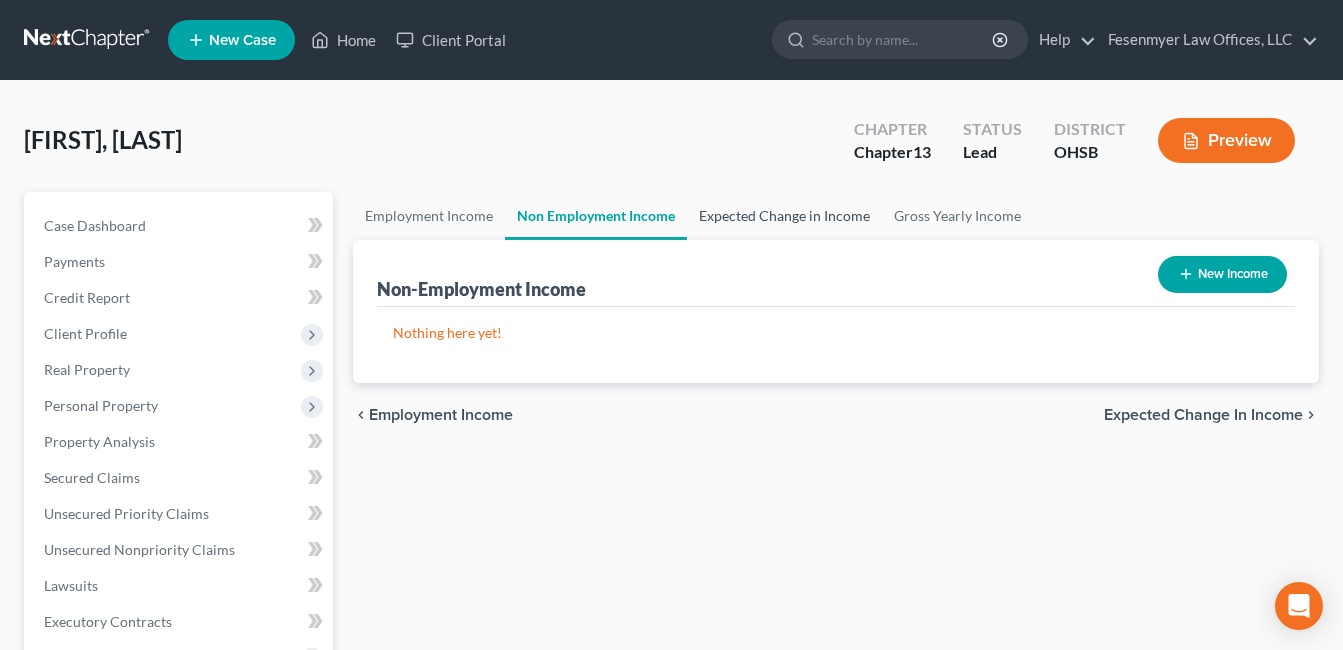 click on "Expected Change in Income" at bounding box center [784, 216] 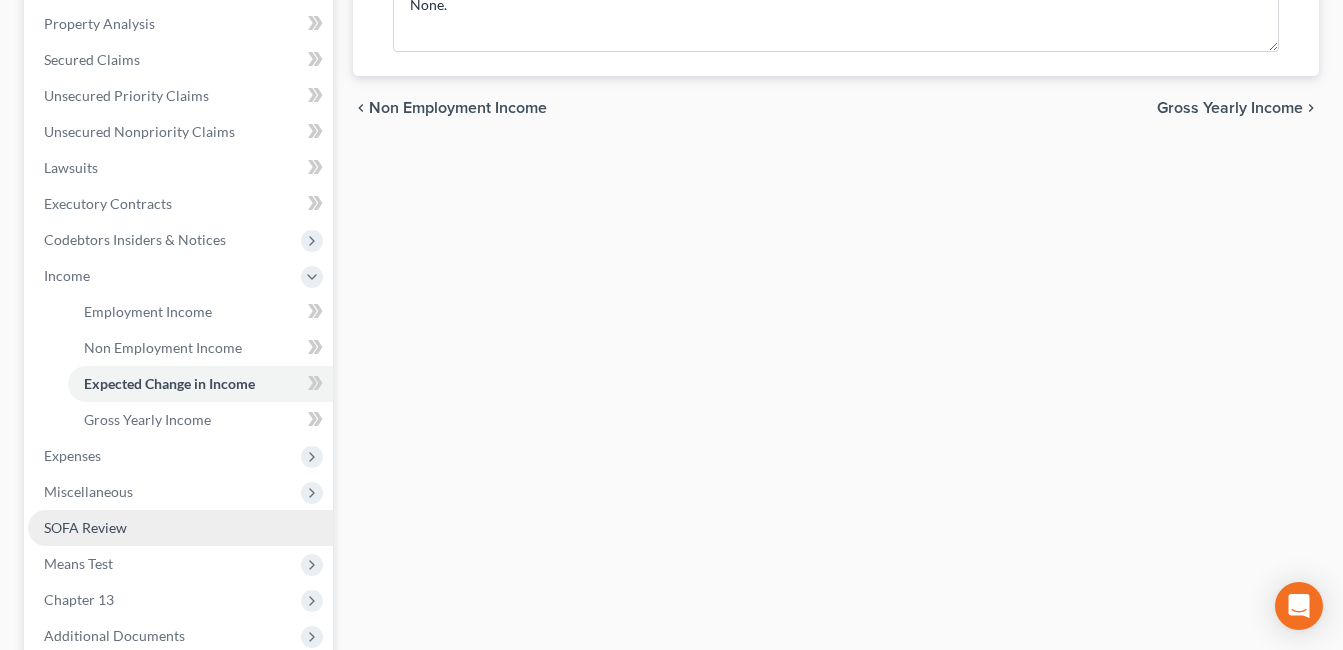 scroll, scrollTop: 600, scrollLeft: 0, axis: vertical 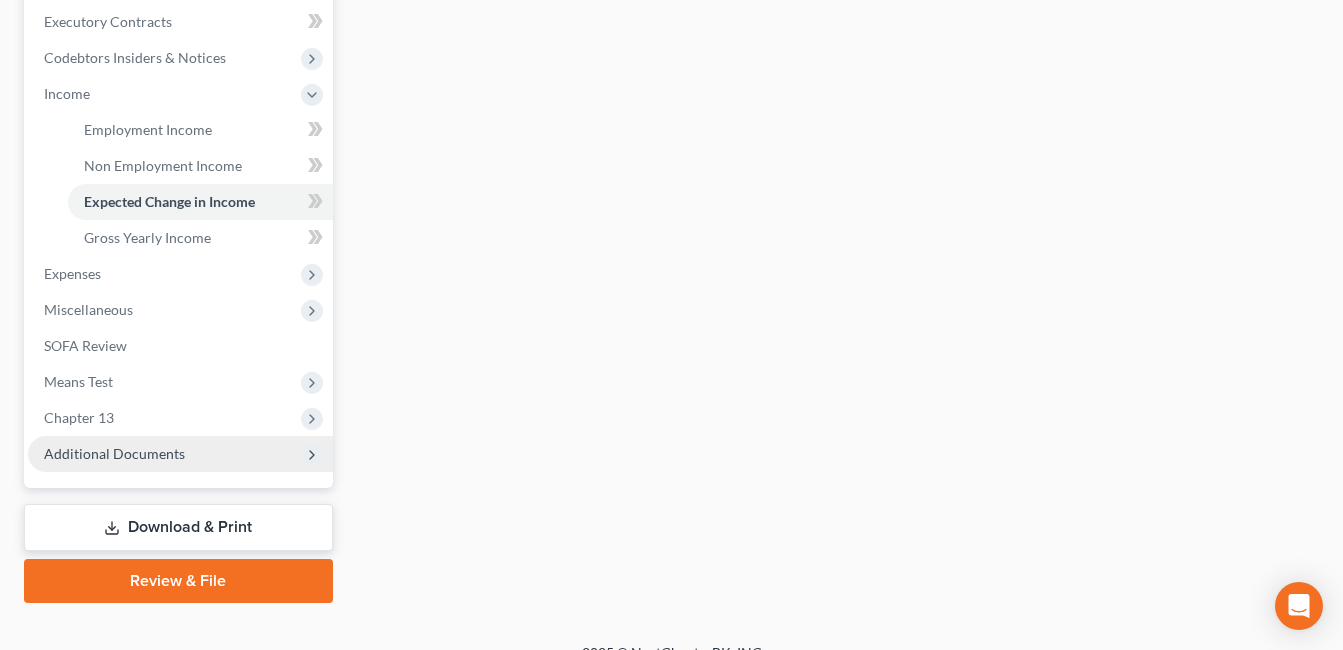 click on "Additional Documents" at bounding box center [114, 453] 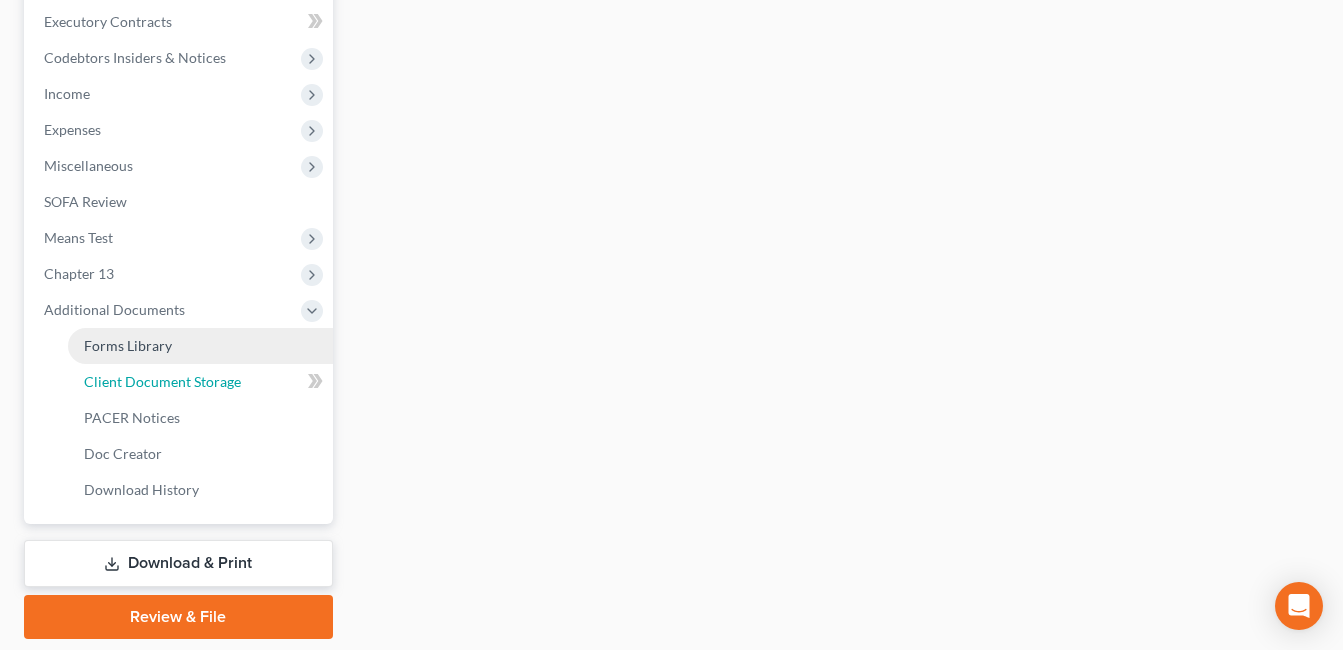 click on "Client Document Storage" at bounding box center [162, 381] 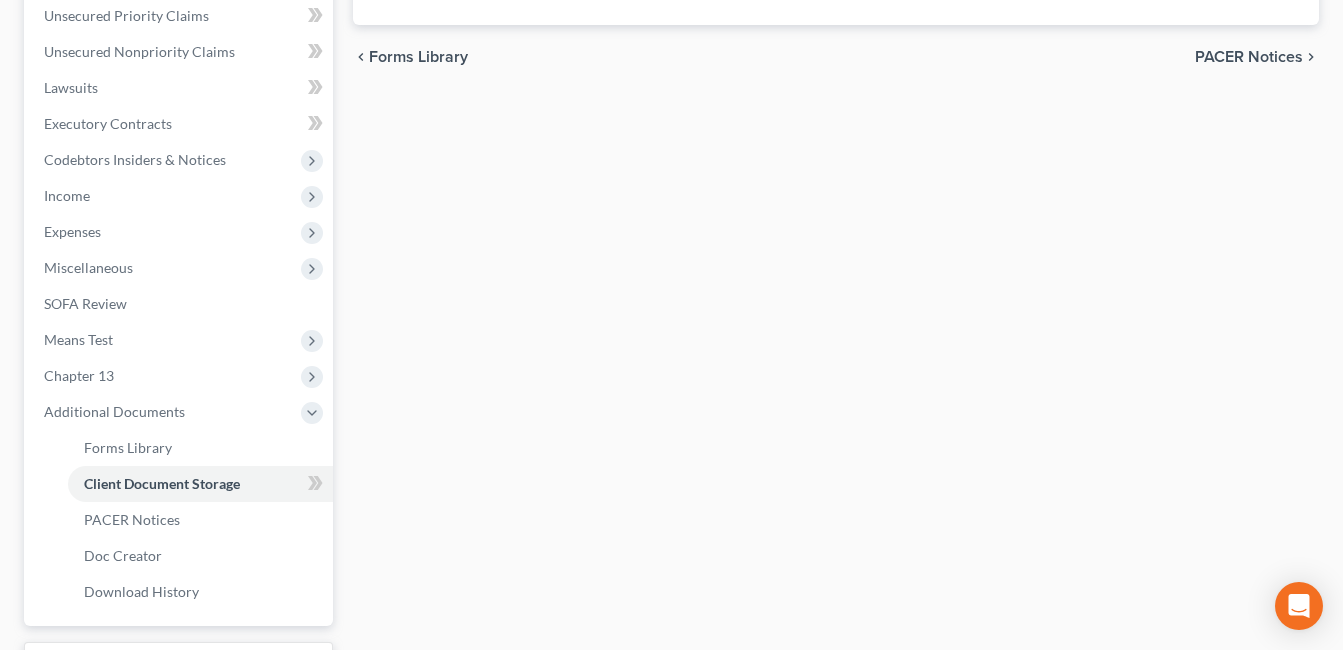 scroll, scrollTop: 227, scrollLeft: 0, axis: vertical 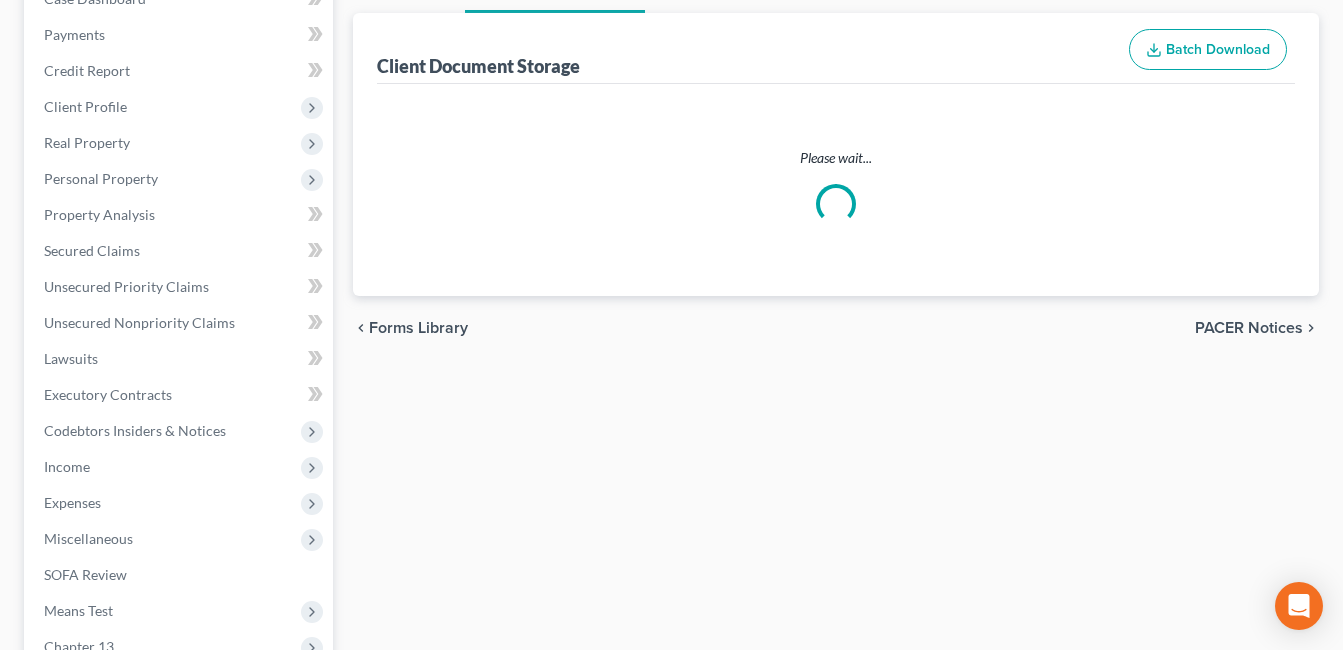 select on "7" 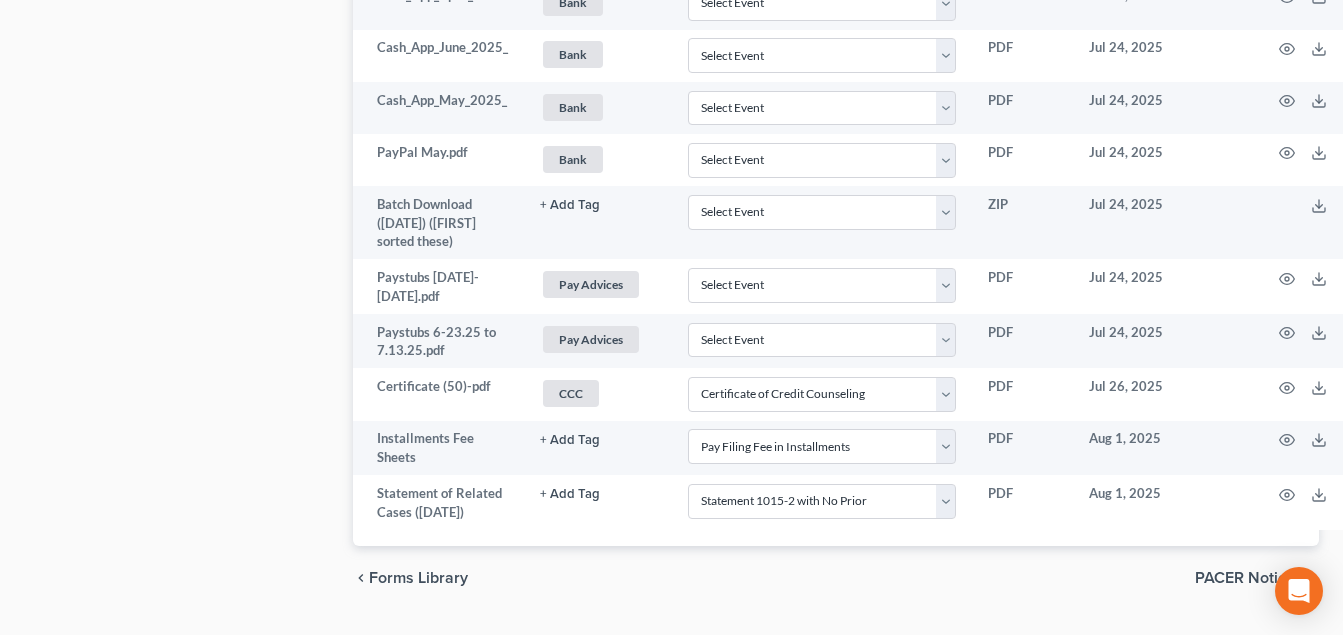 scroll, scrollTop: 1600, scrollLeft: 0, axis: vertical 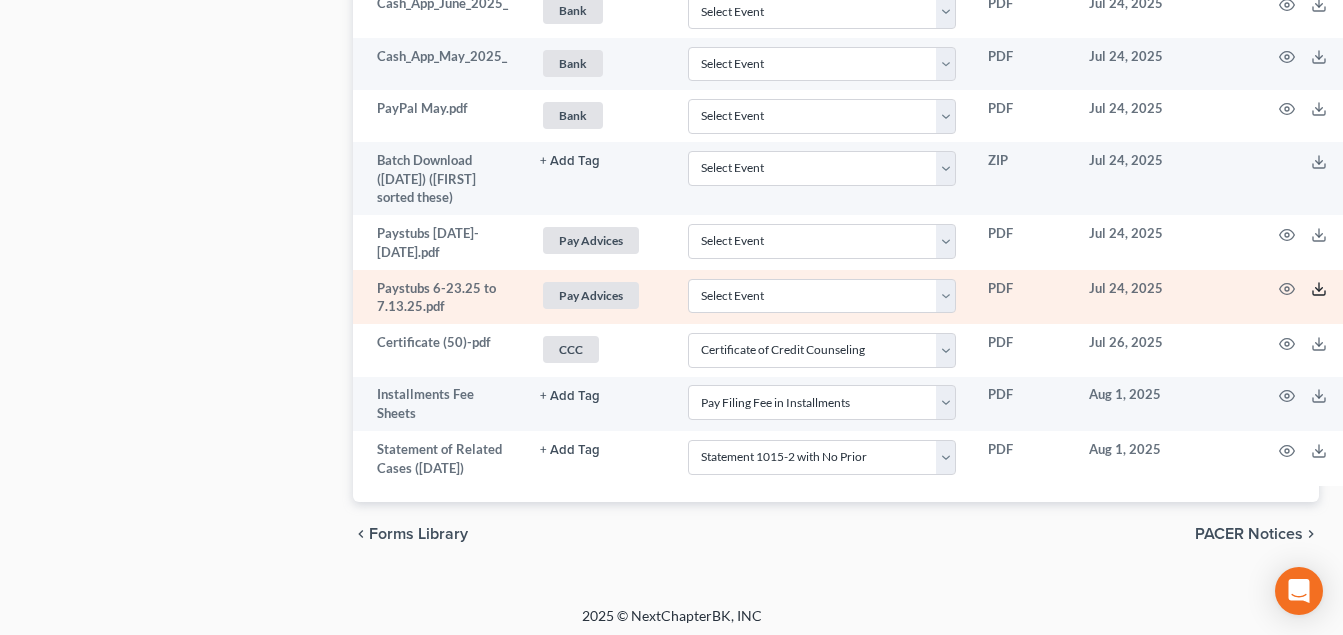 click 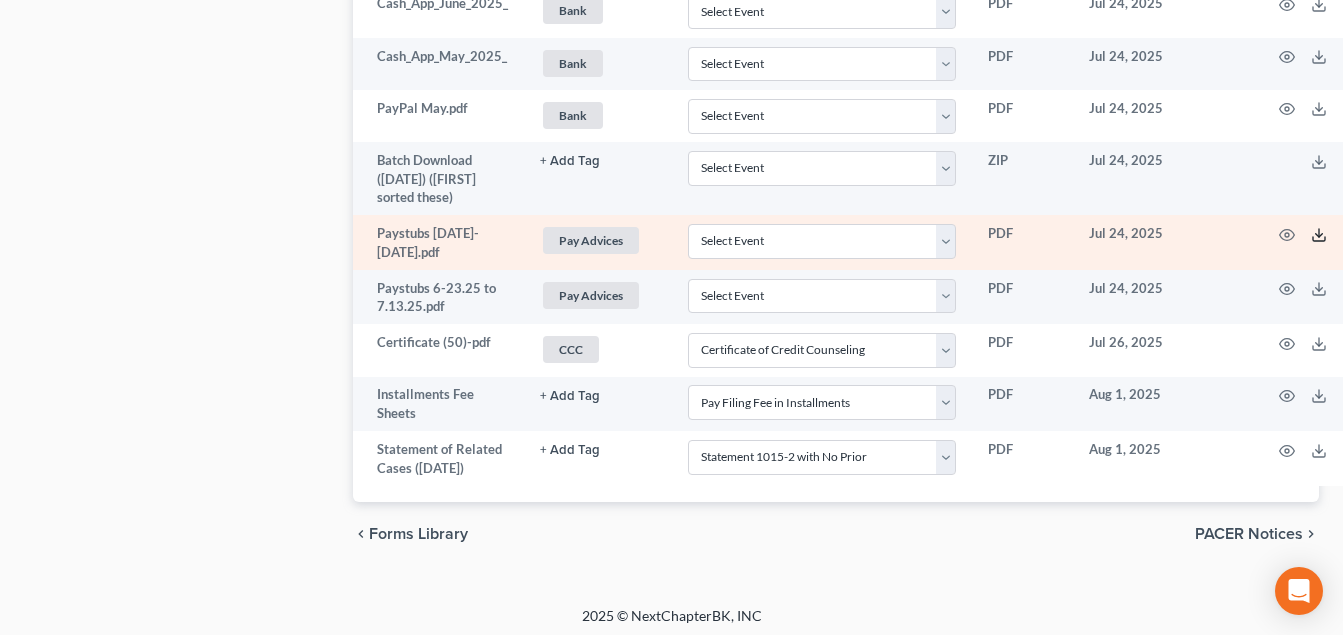 click 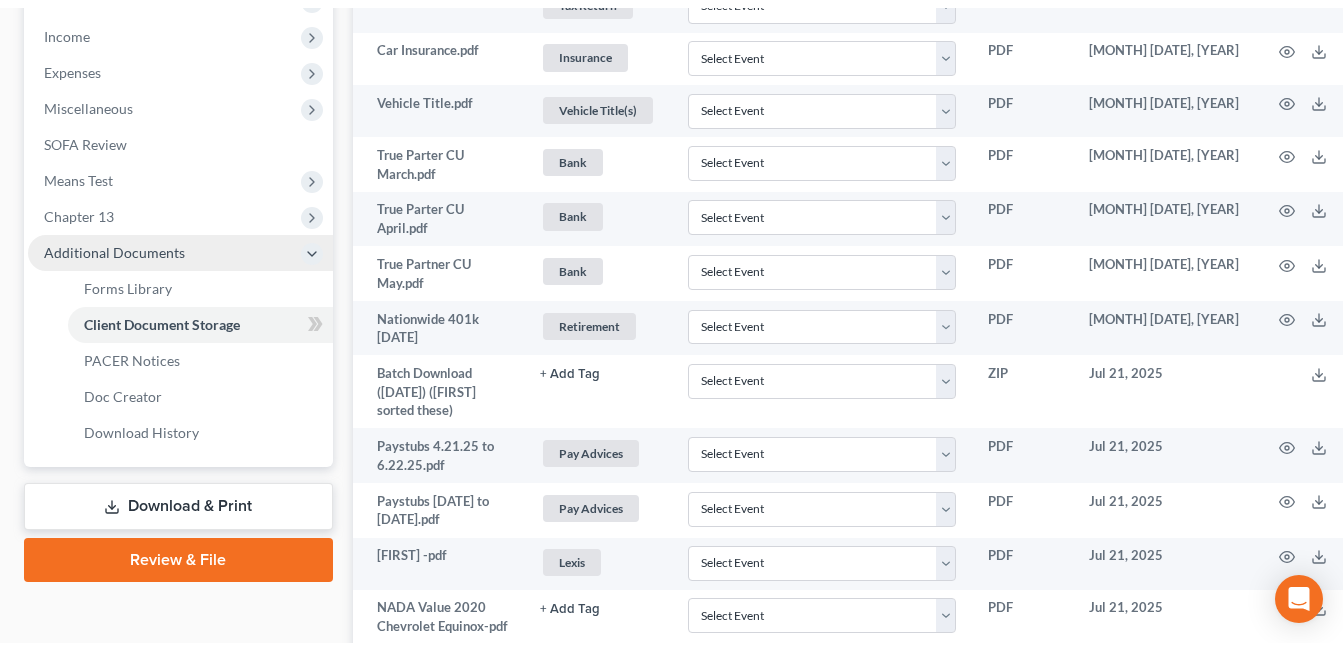 scroll, scrollTop: 600, scrollLeft: 0, axis: vertical 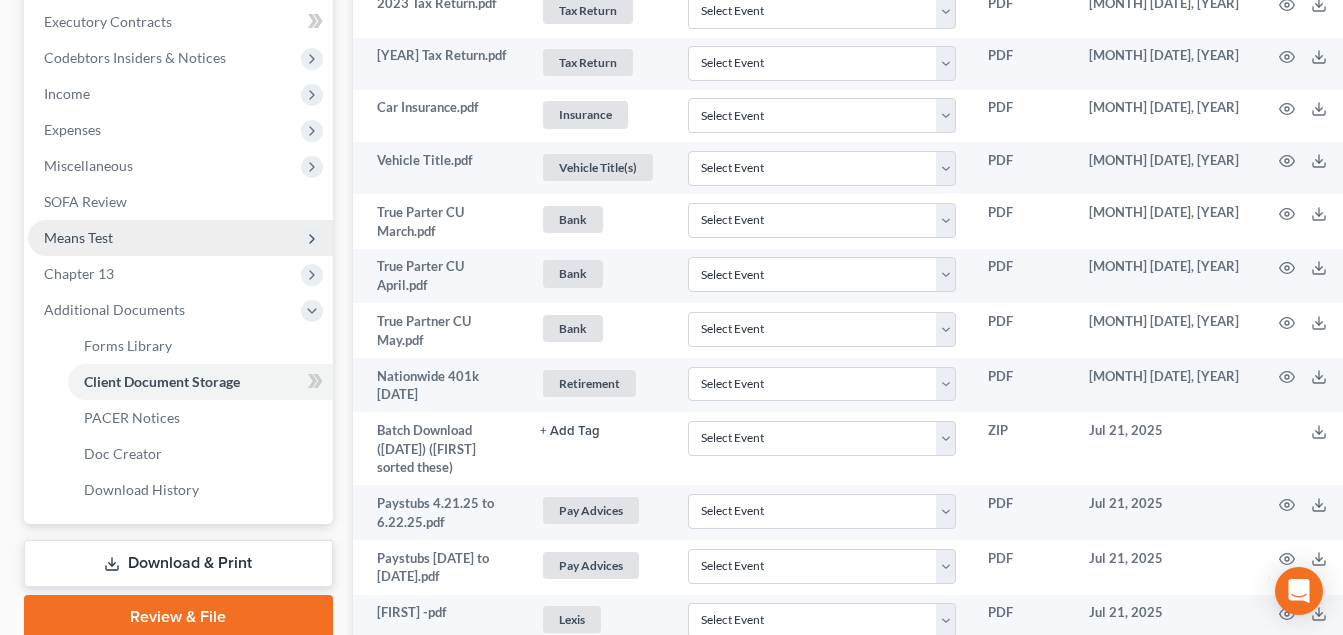 click on "Means Test" at bounding box center (180, 238) 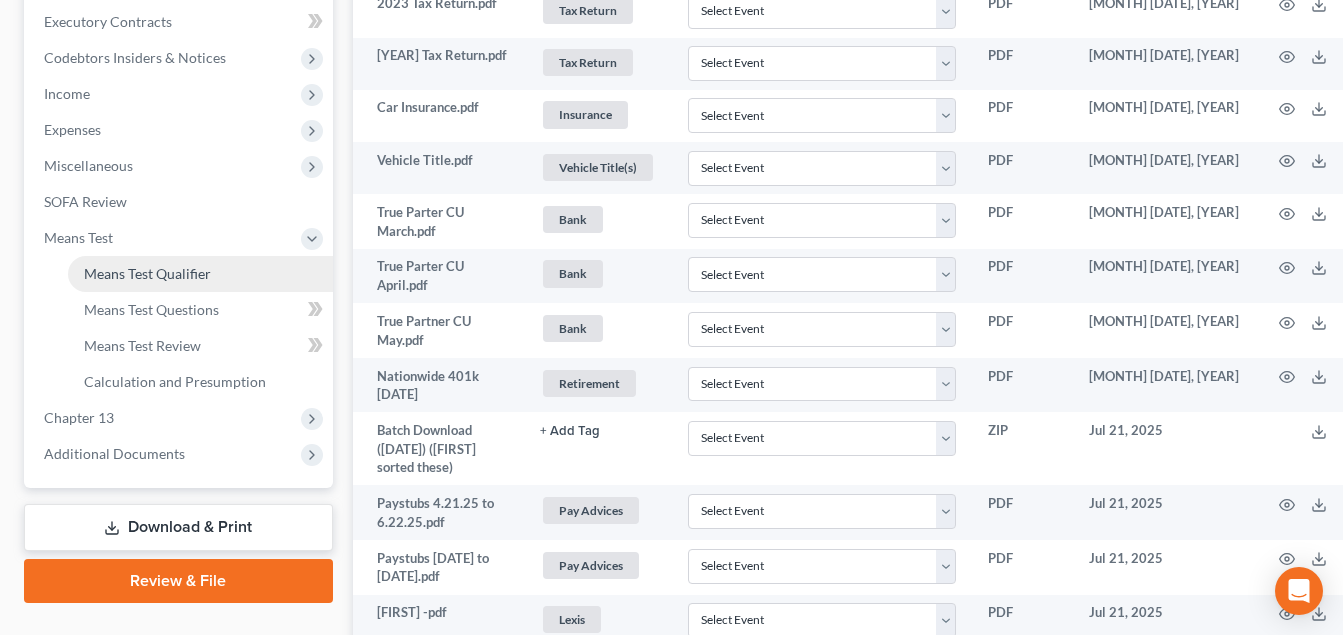 click on "Means Test Qualifier" at bounding box center [200, 274] 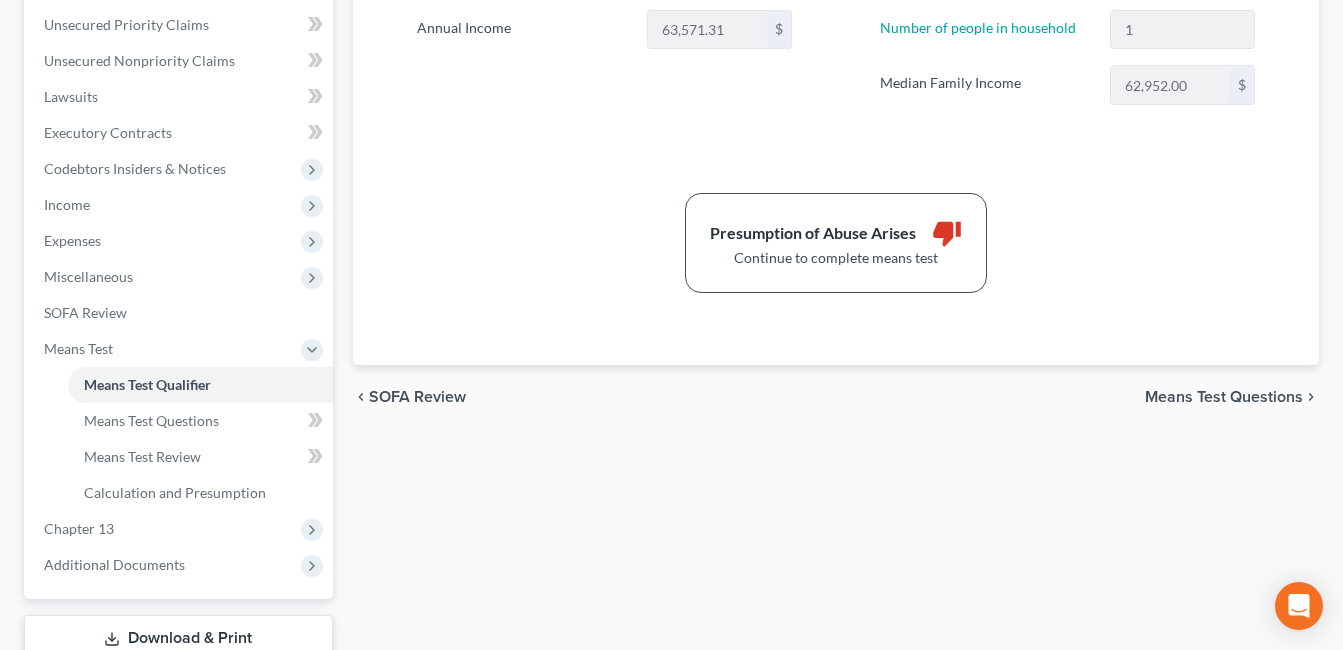 scroll, scrollTop: 500, scrollLeft: 0, axis: vertical 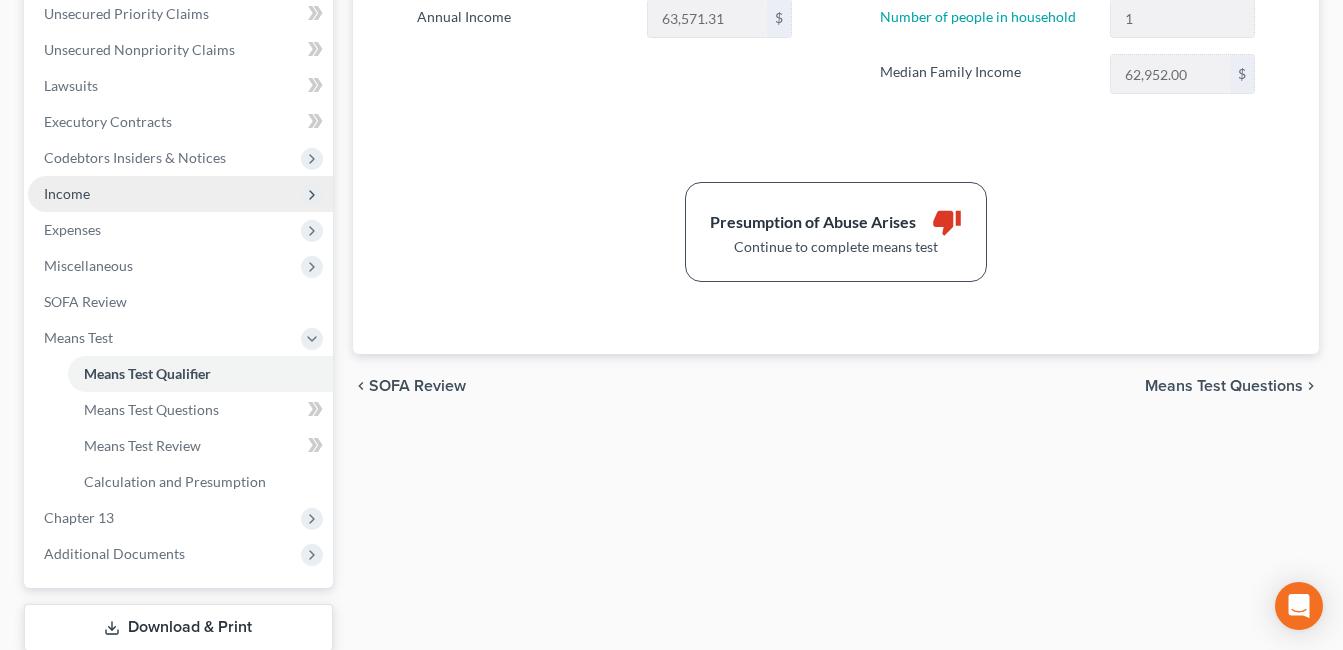 click on "Income" at bounding box center (180, 194) 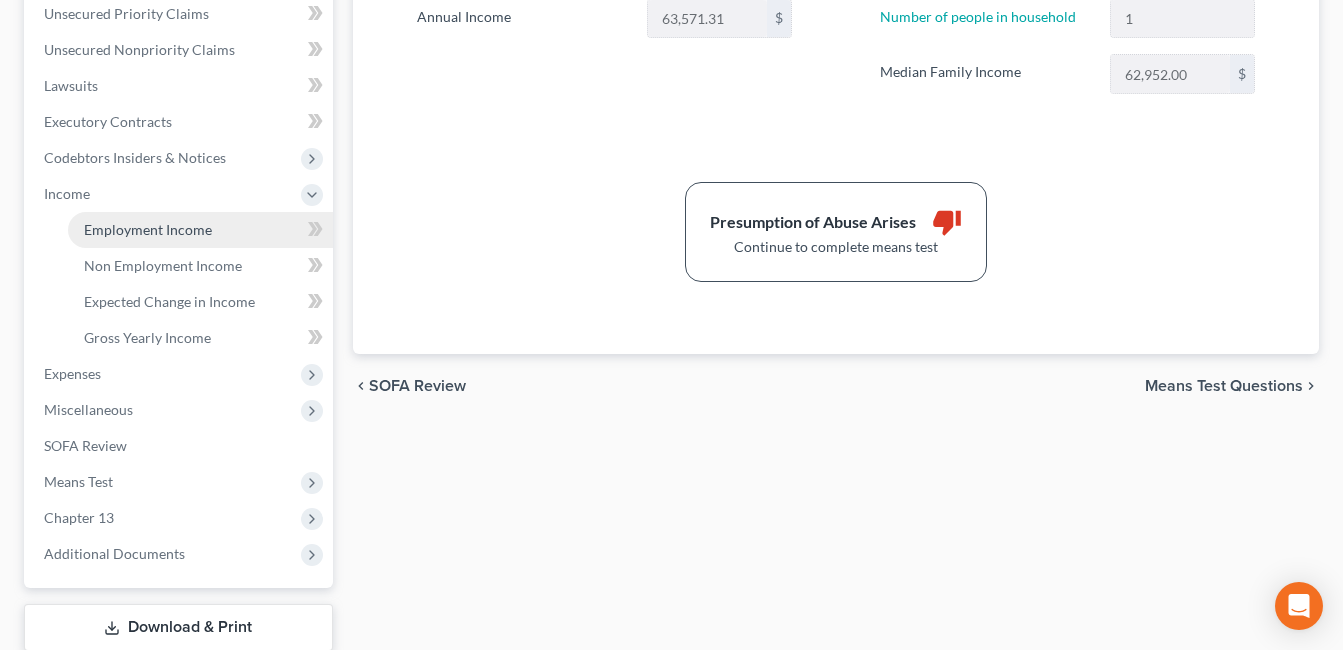 click on "Employment Income" at bounding box center [148, 229] 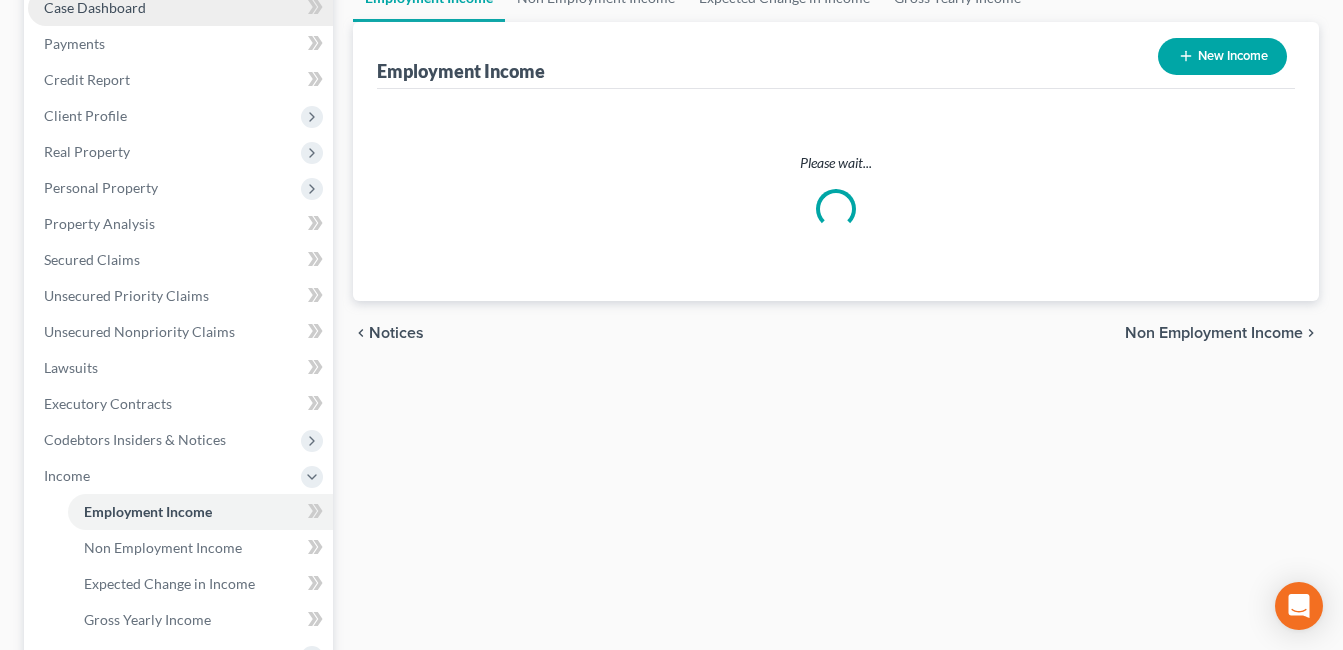 scroll, scrollTop: 0, scrollLeft: 0, axis: both 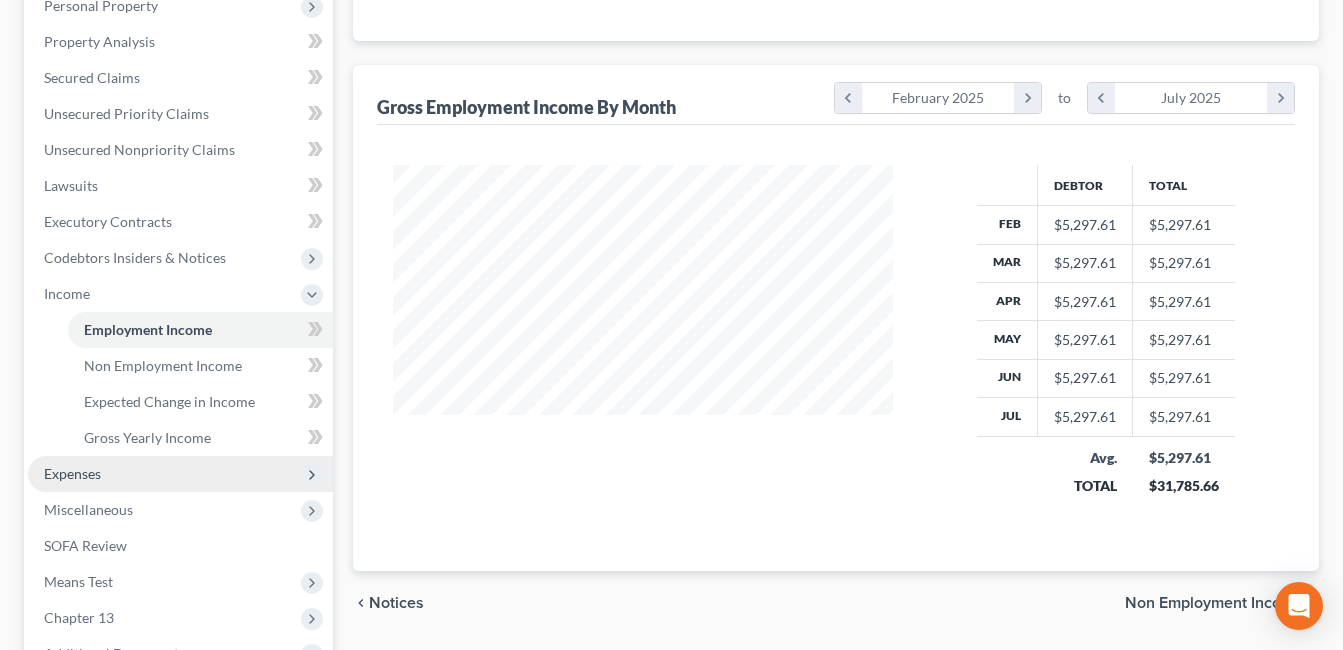 click on "Expenses" at bounding box center (180, 474) 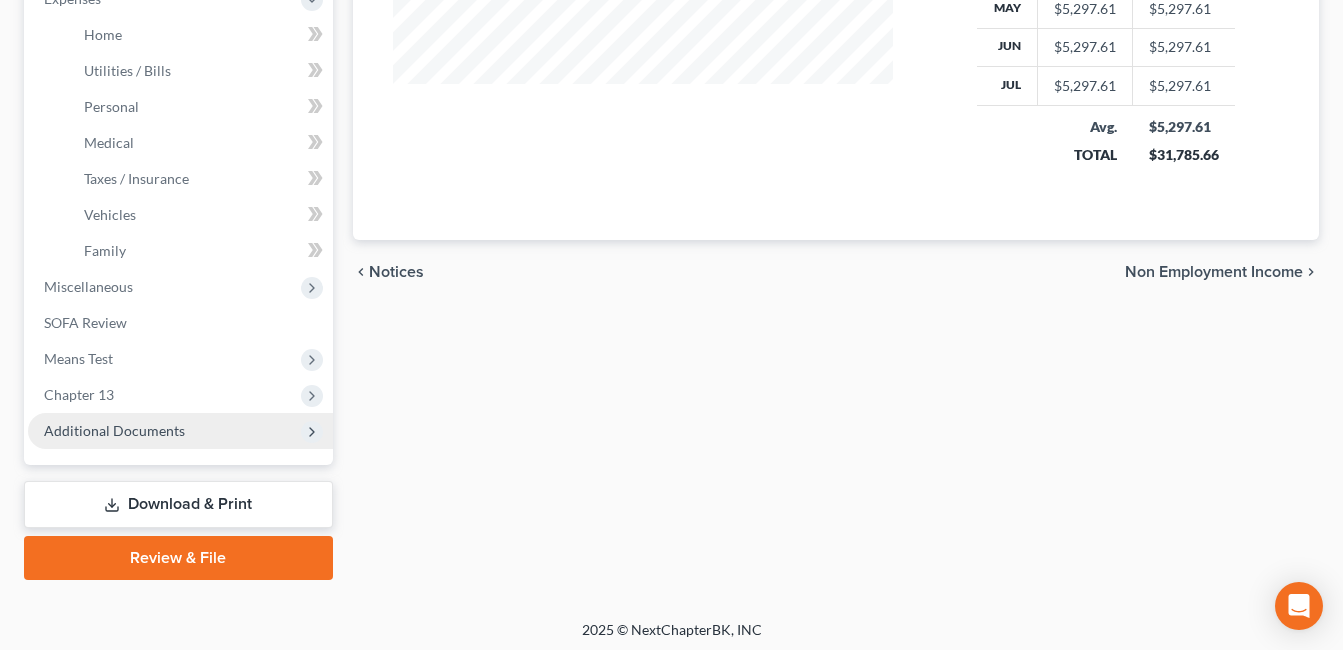scroll, scrollTop: 737, scrollLeft: 0, axis: vertical 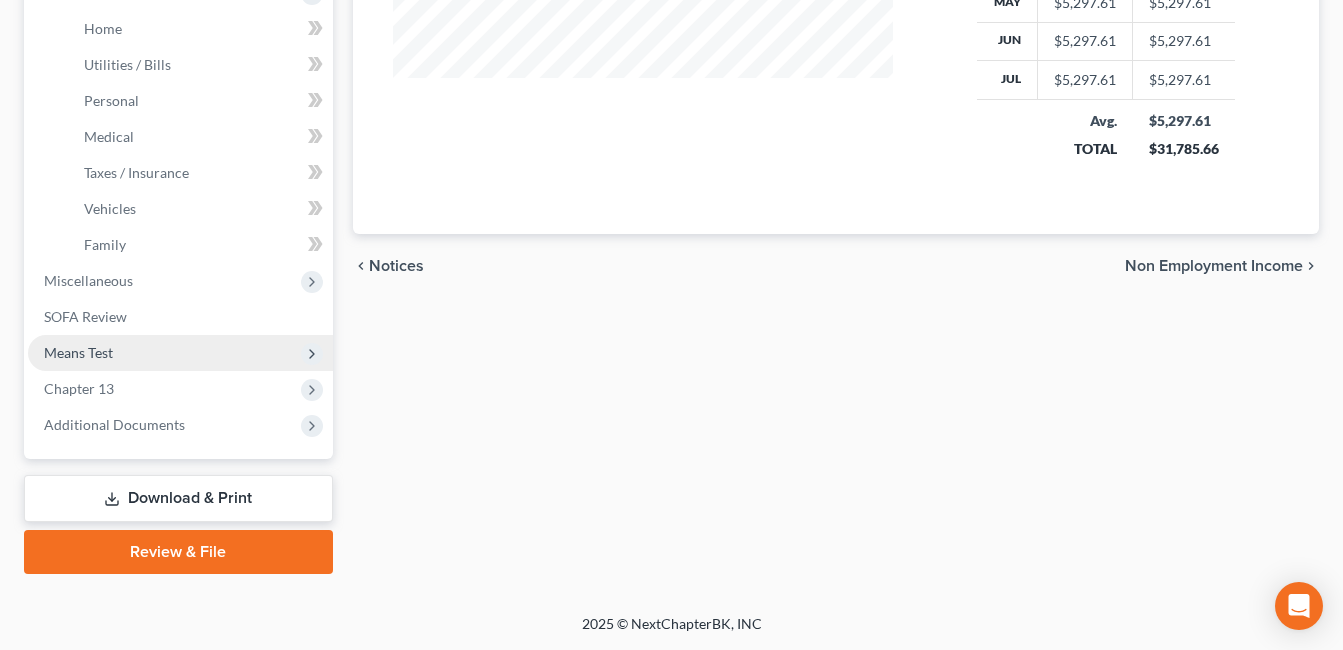 click on "Means Test" at bounding box center (180, 353) 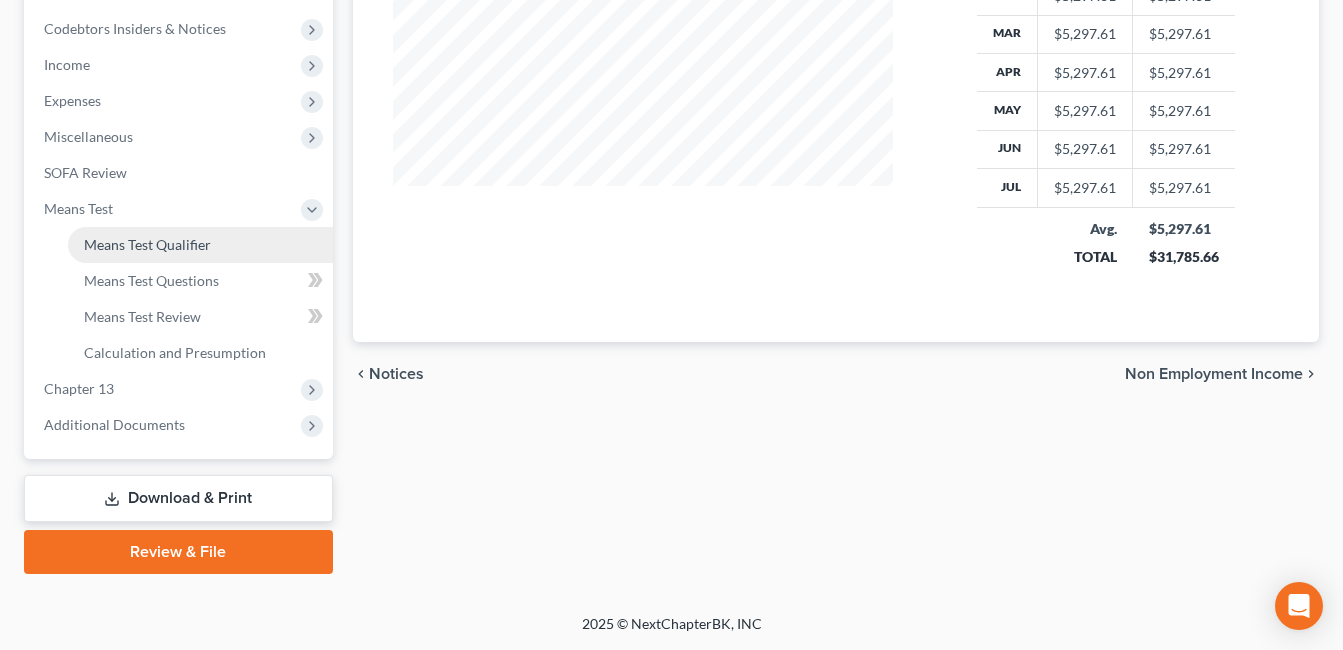 click on "Means Test Qualifier" at bounding box center [147, 244] 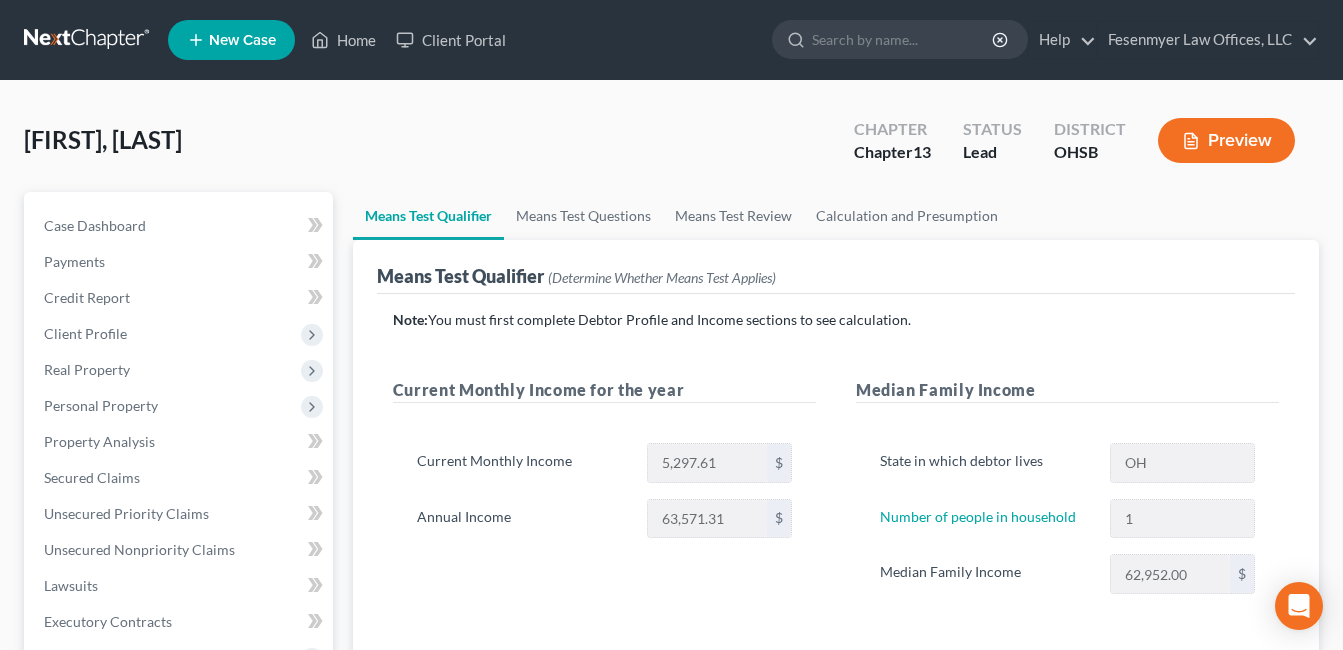 scroll, scrollTop: 100, scrollLeft: 0, axis: vertical 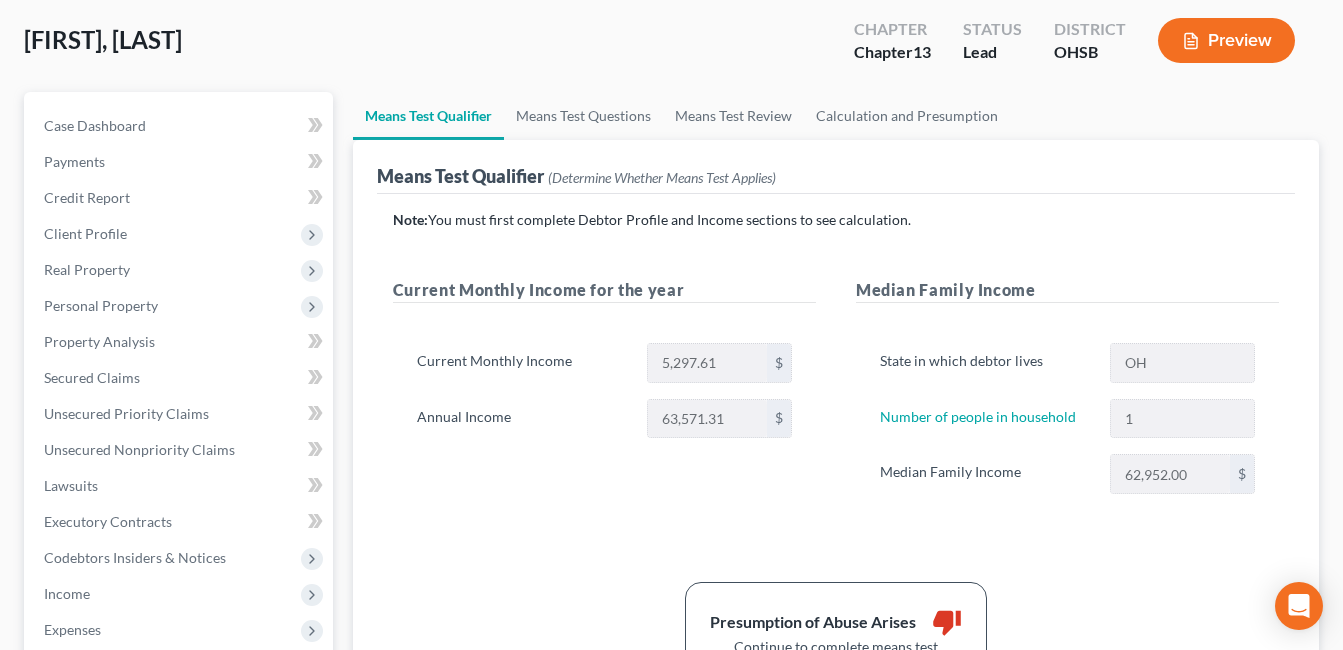 click on "Current Monthly Income [AMOUNT] $ Annual Income [AMOUNT] $" at bounding box center (604, 399) 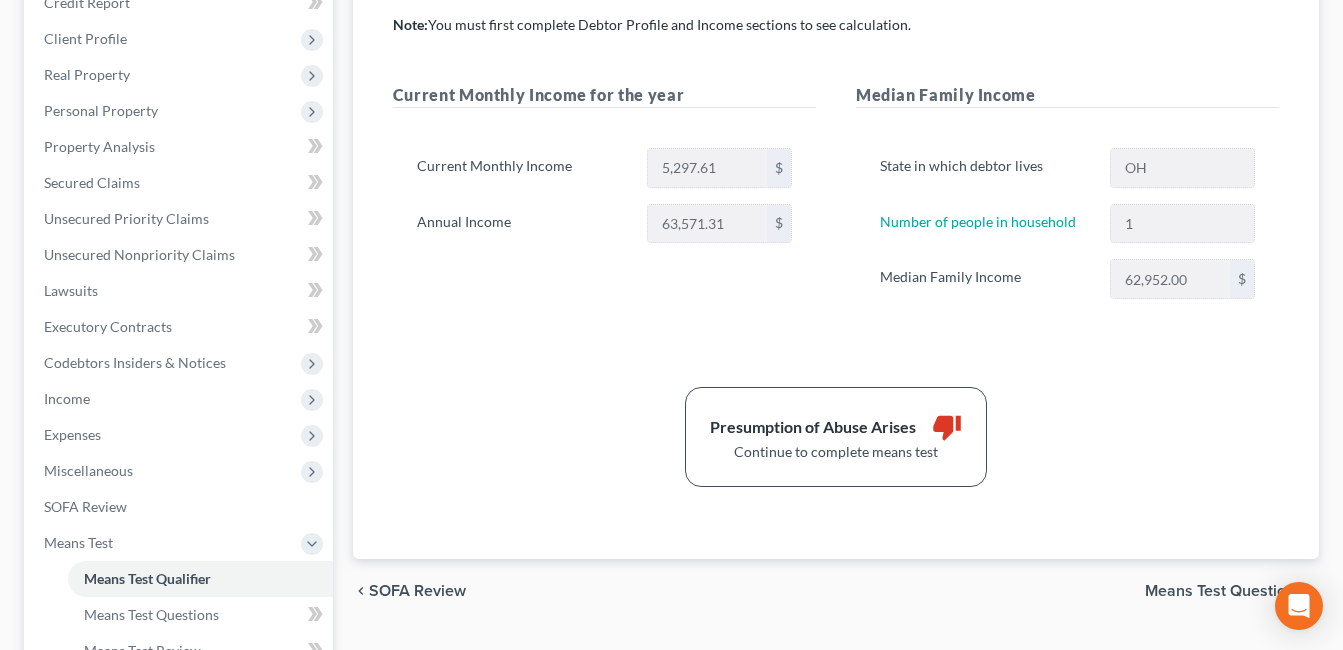 scroll, scrollTop: 300, scrollLeft: 0, axis: vertical 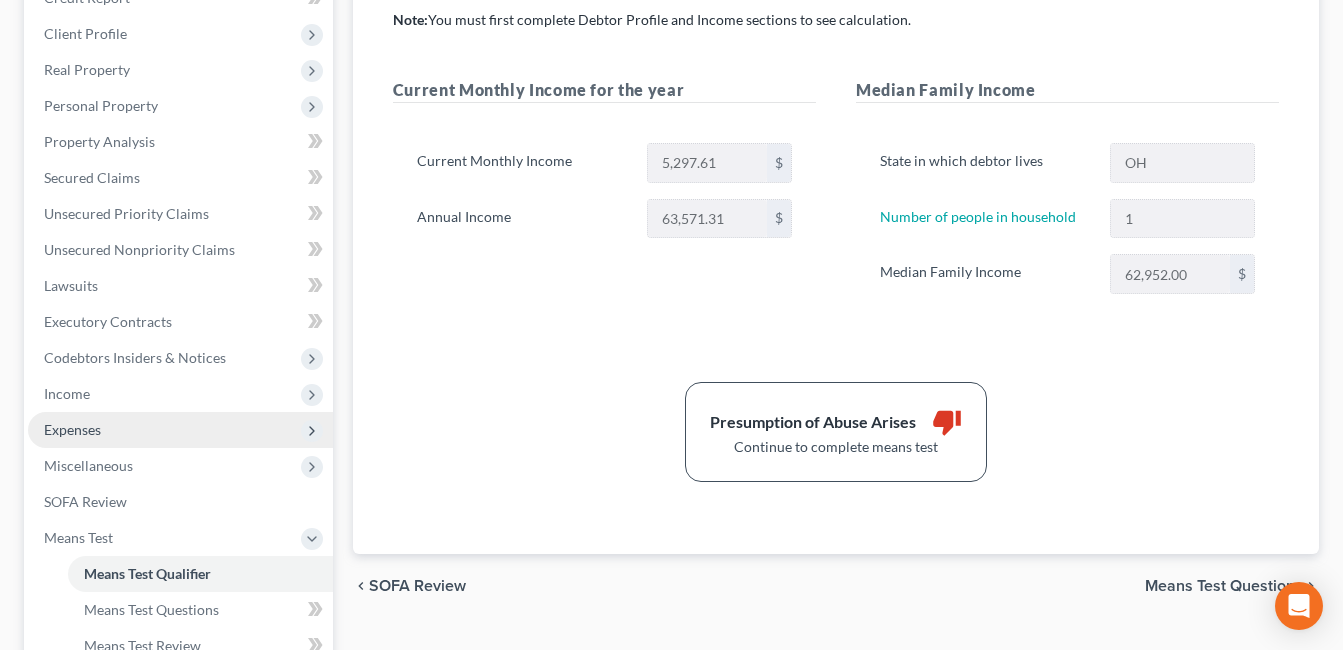 click on "Expenses" at bounding box center [180, 430] 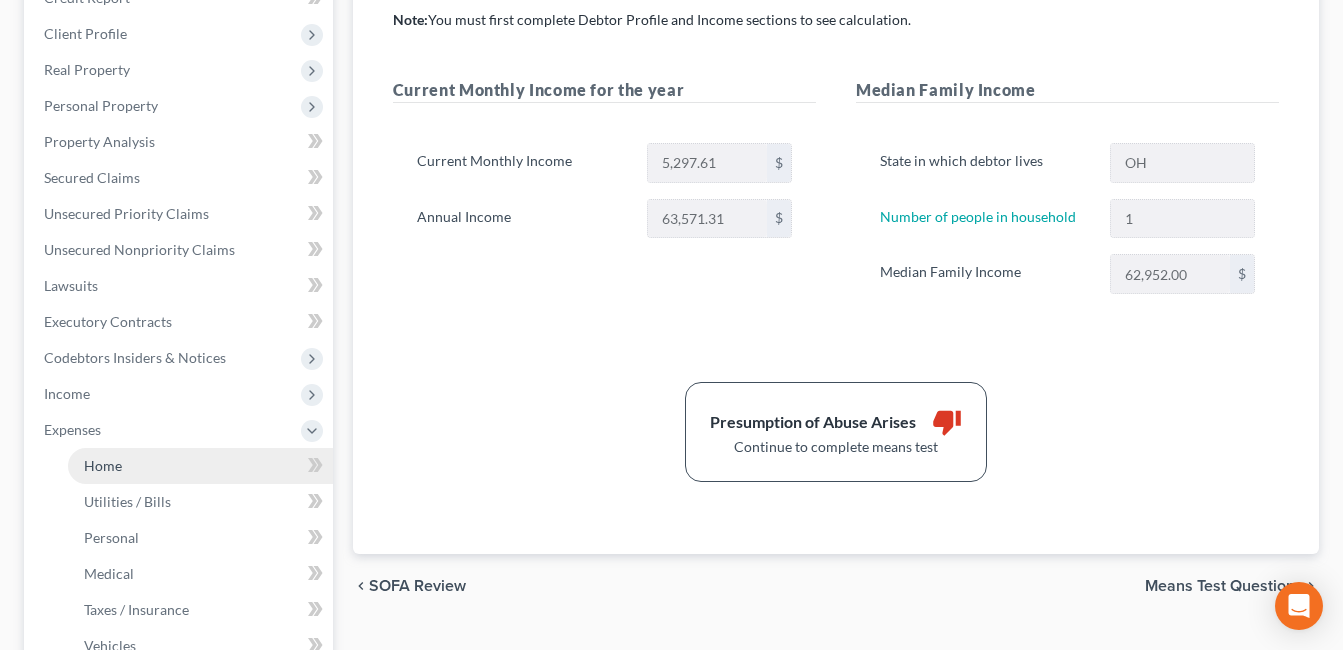 click on "Home" at bounding box center [200, 466] 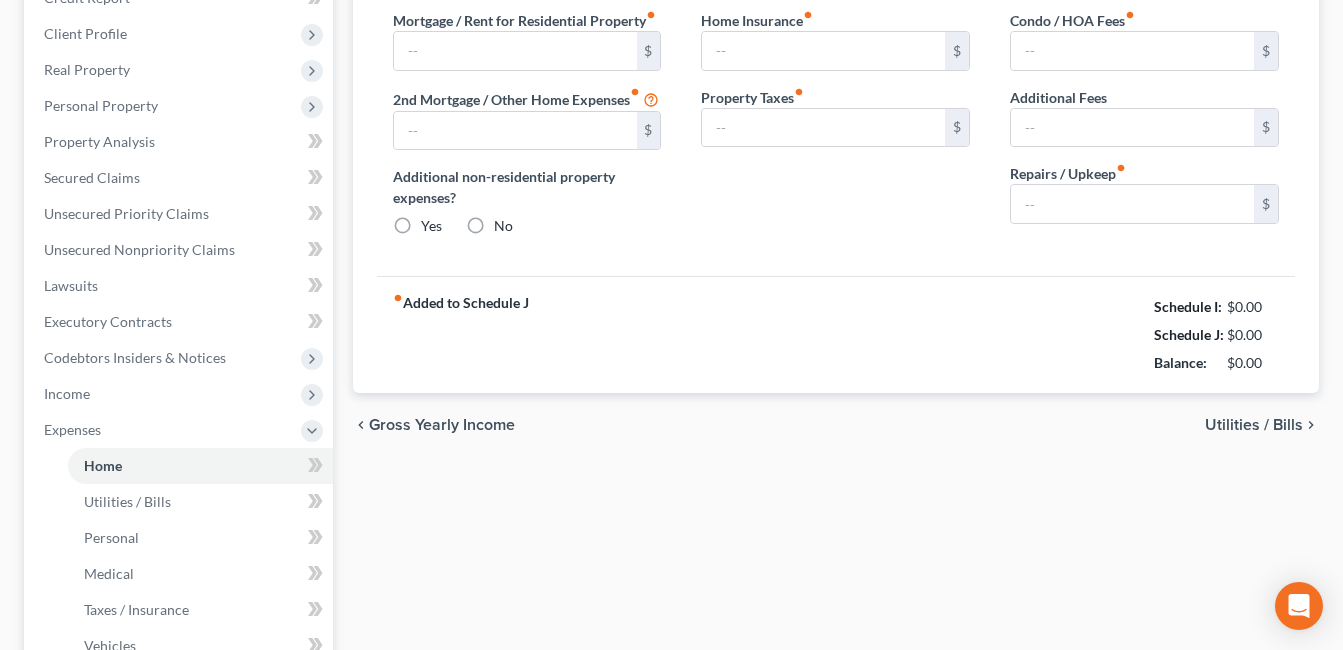 scroll, scrollTop: 140, scrollLeft: 0, axis: vertical 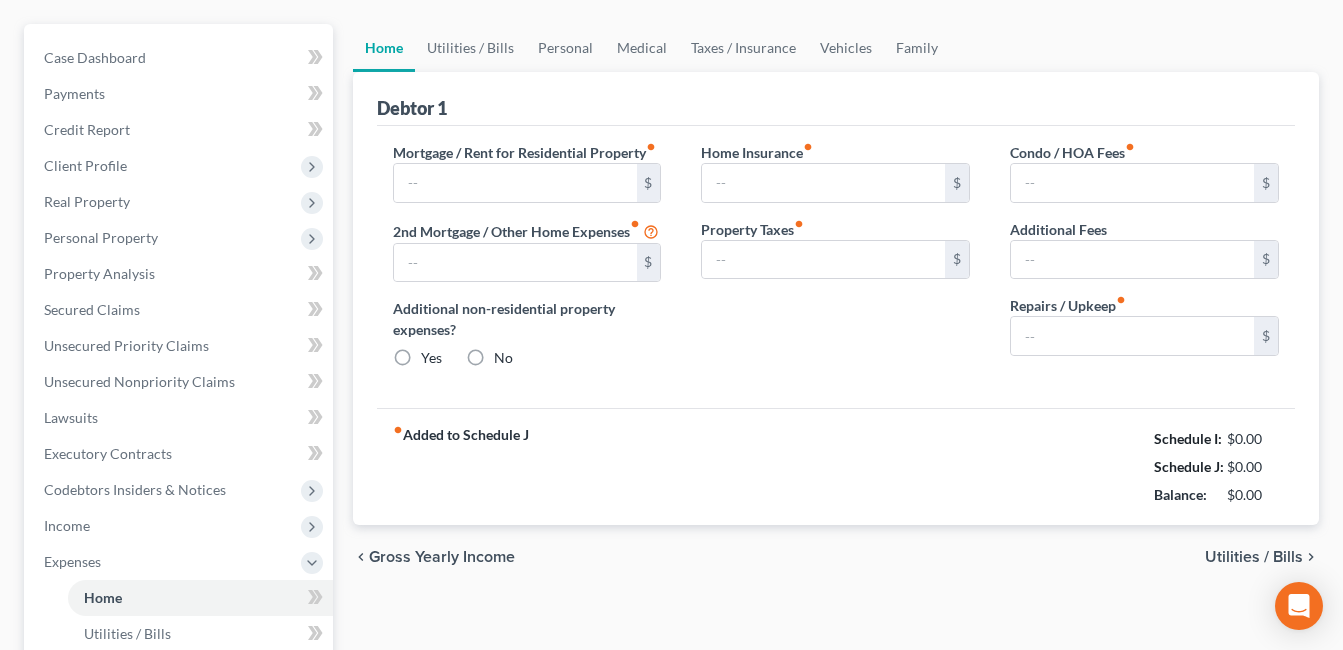 type on "1,037.00" 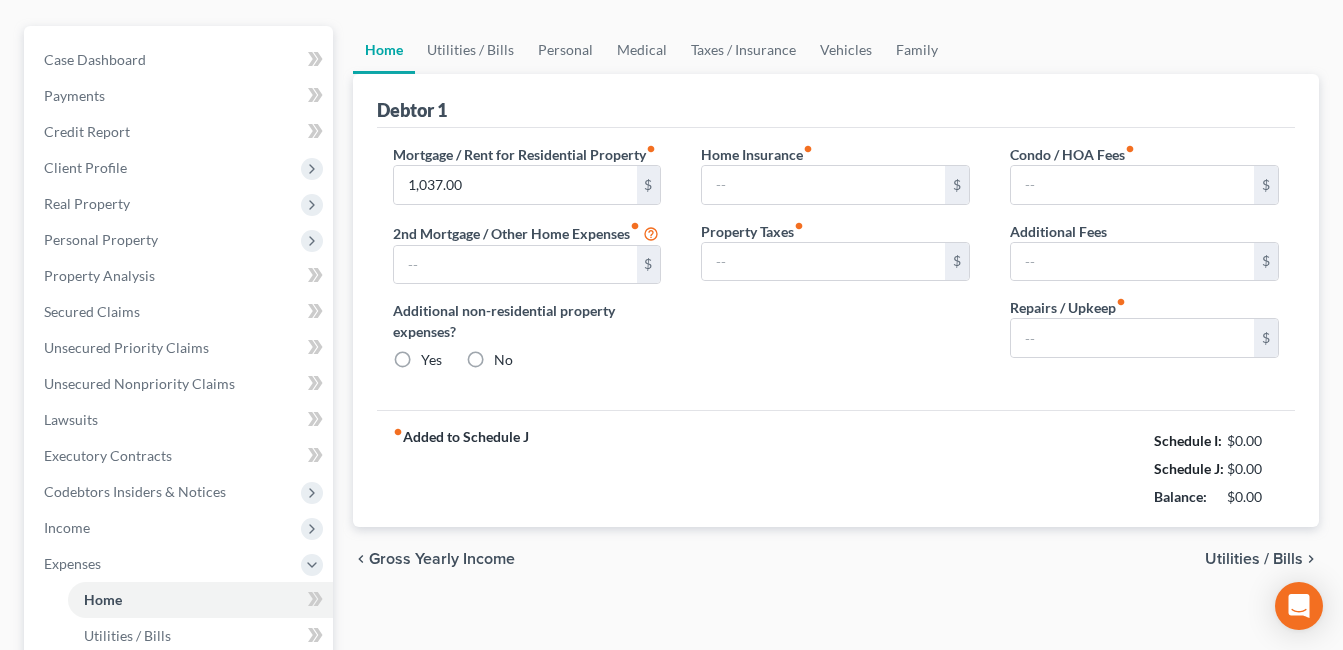 radio on "true" 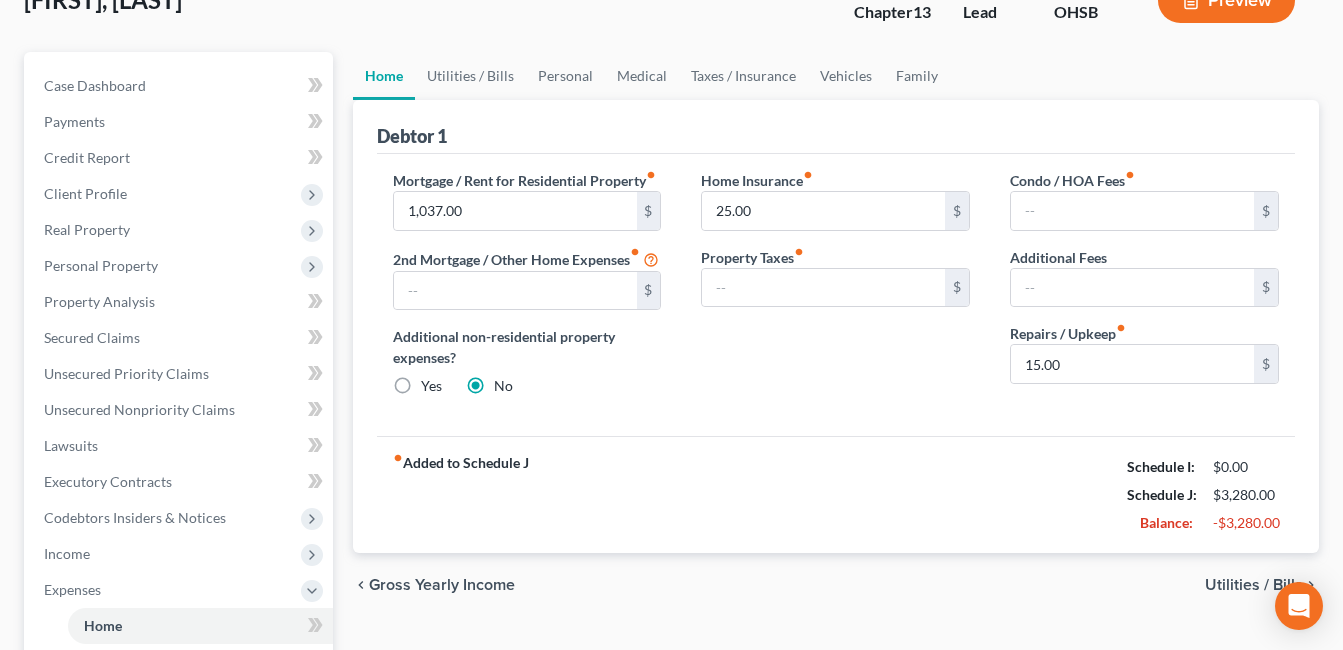 scroll, scrollTop: 0, scrollLeft: 0, axis: both 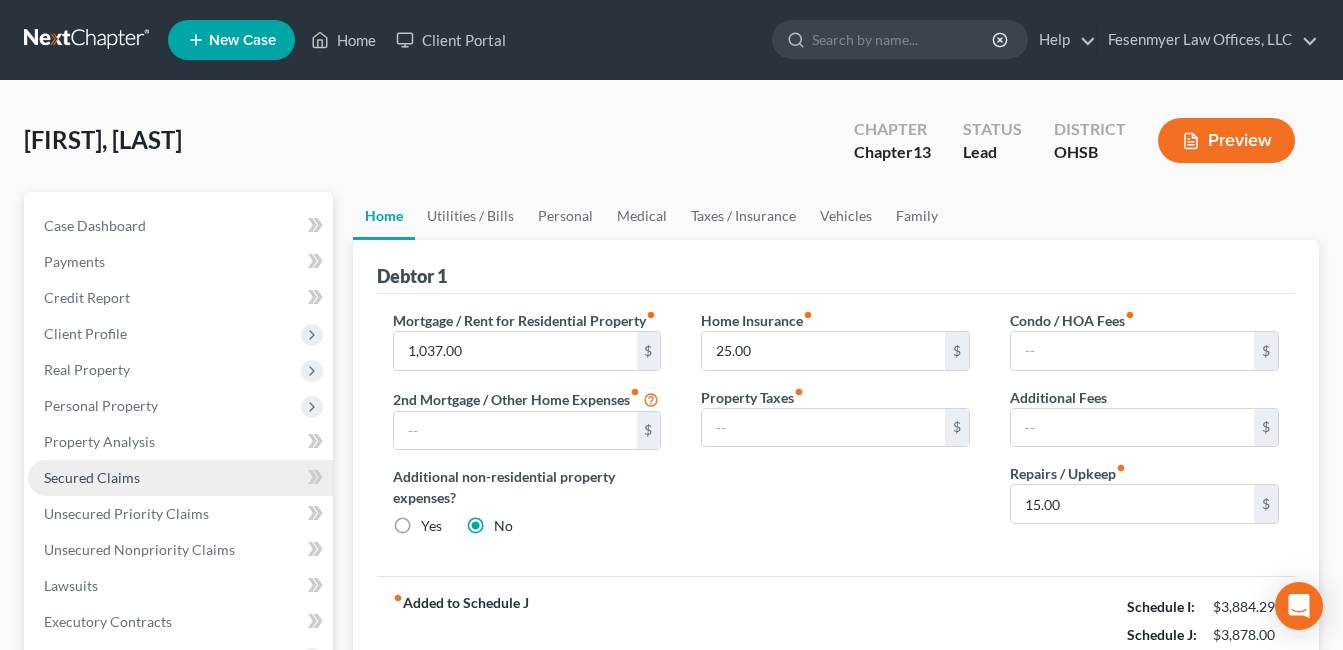 click on "Secured Claims" at bounding box center [92, 477] 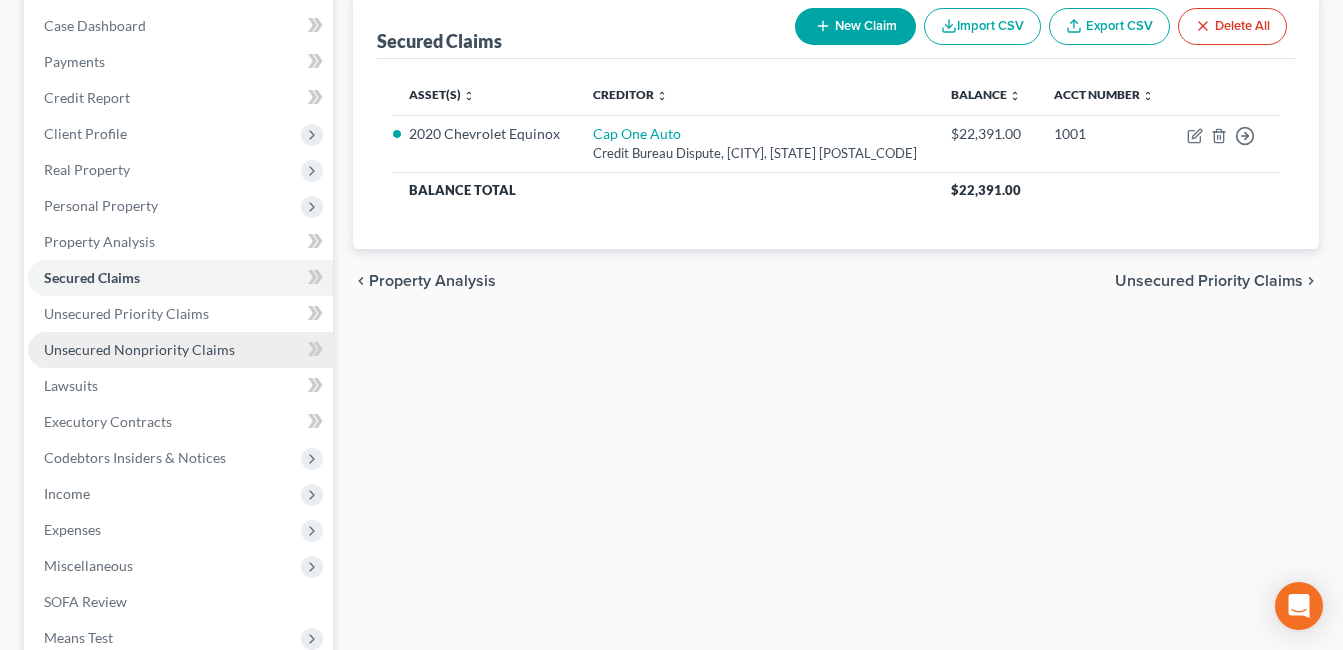 click on "Unsecured Nonpriority Claims" at bounding box center [180, 350] 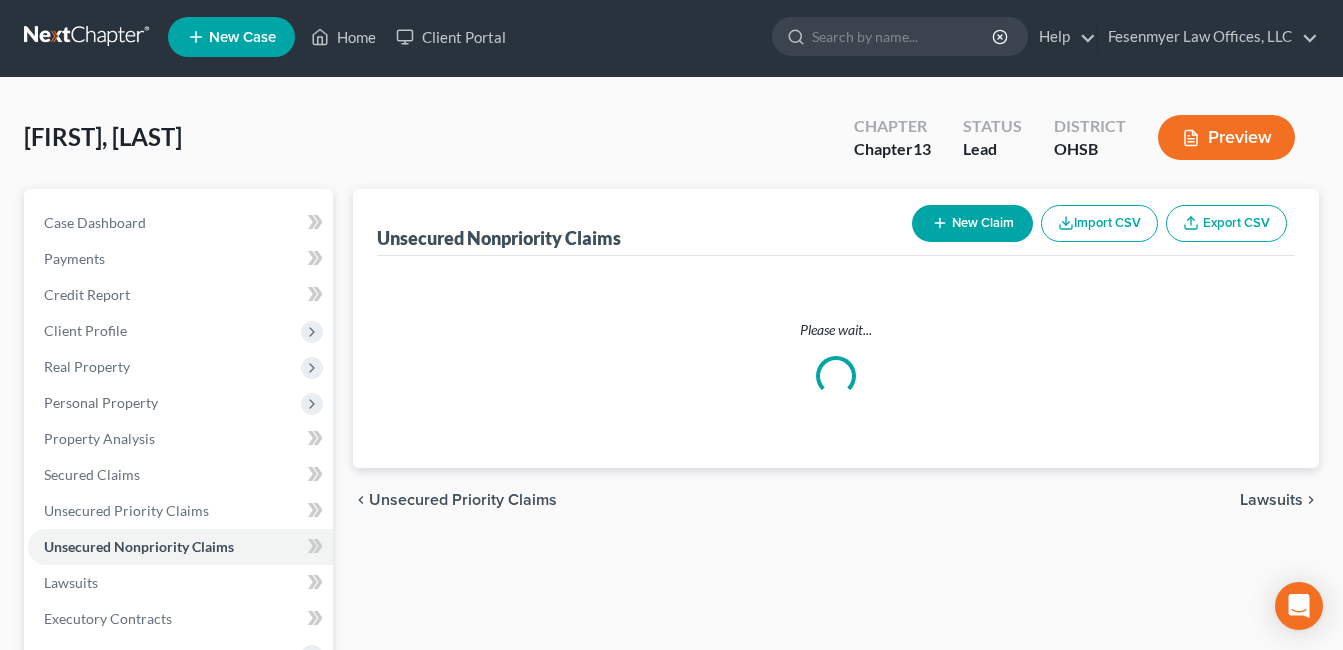 scroll, scrollTop: 0, scrollLeft: 0, axis: both 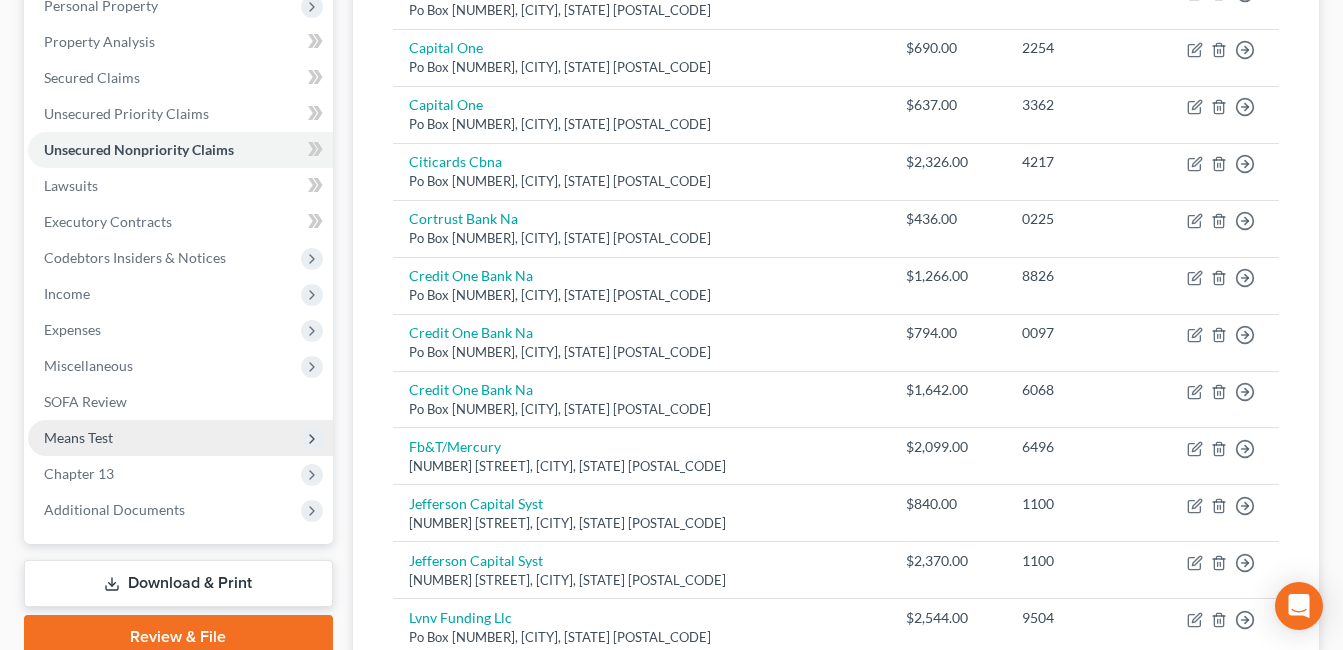 click on "Means Test" at bounding box center [180, 438] 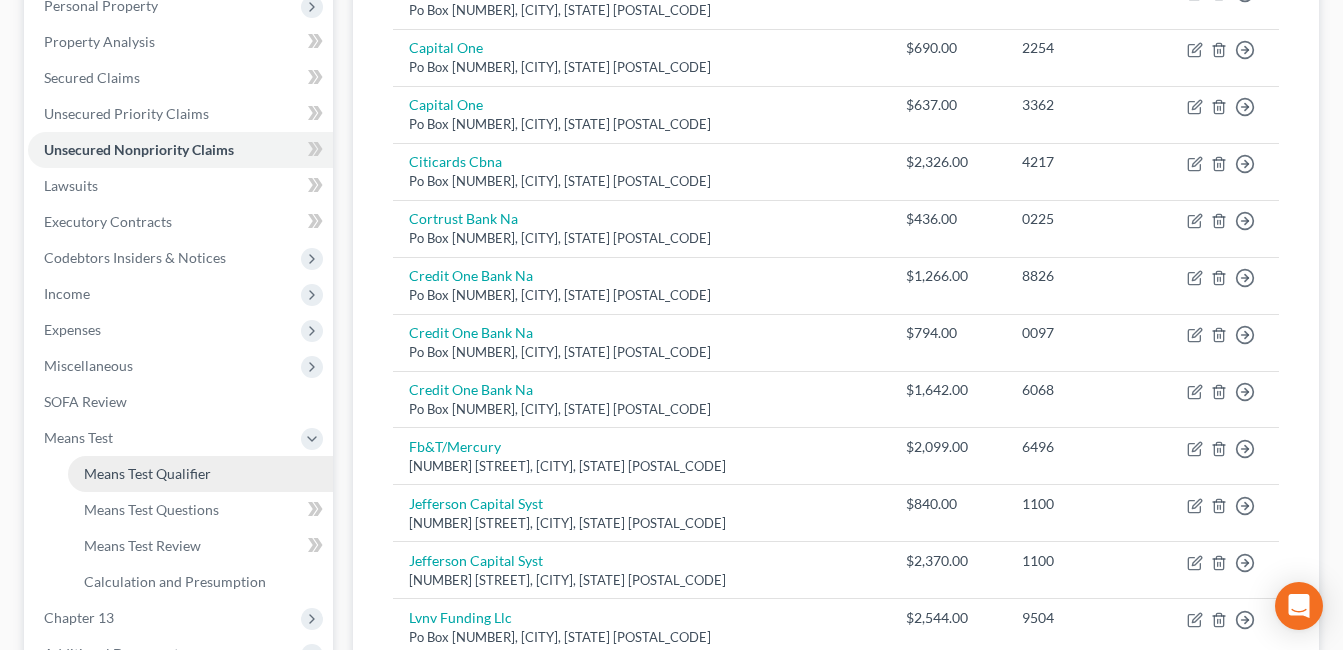 click on "Means Test Qualifier" at bounding box center [147, 473] 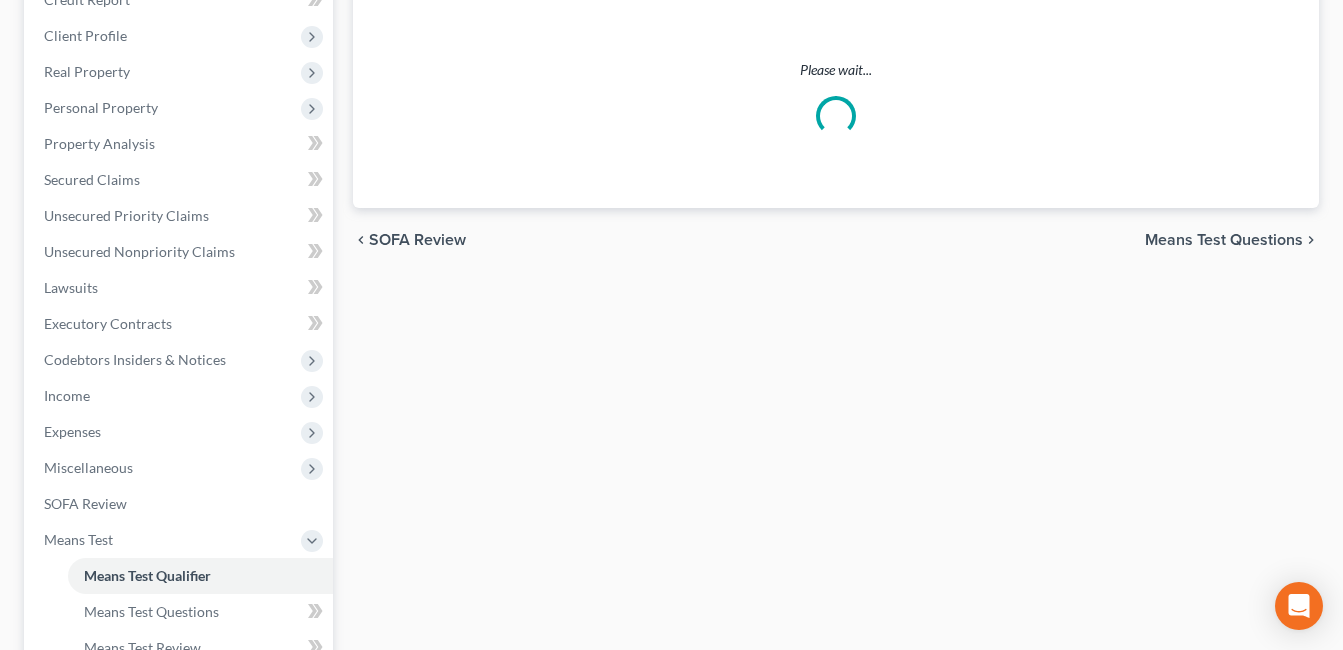 scroll, scrollTop: 0, scrollLeft: 0, axis: both 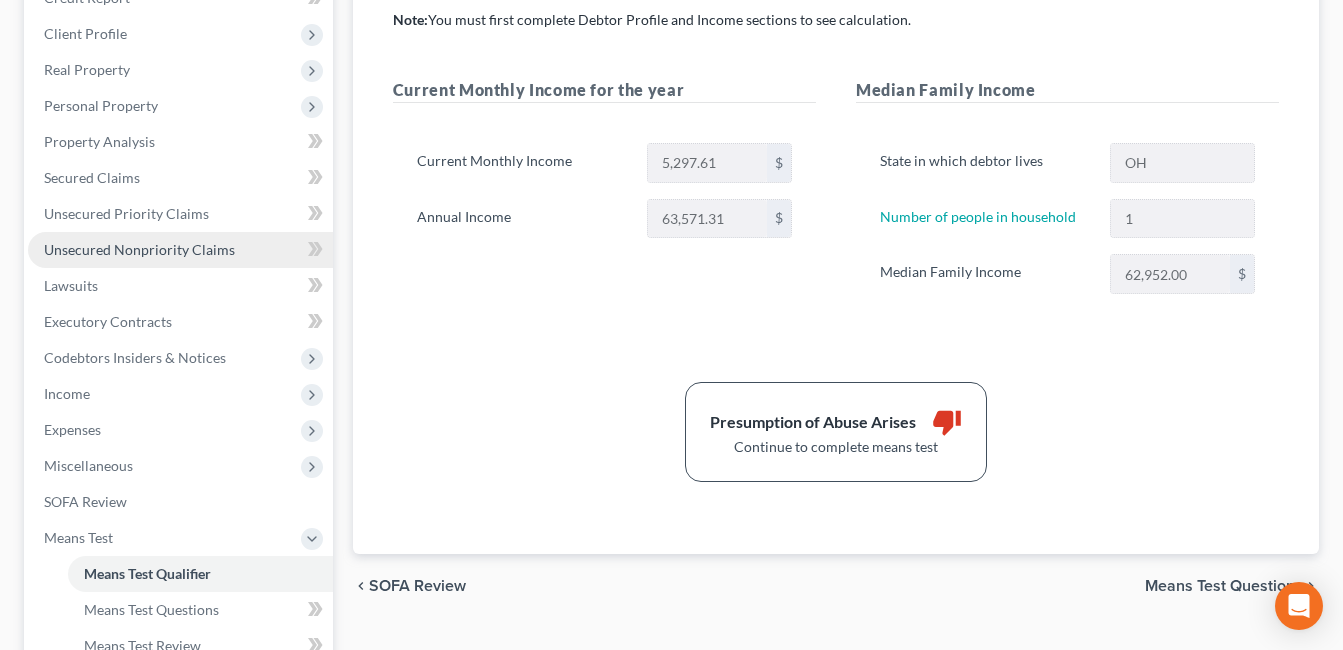 click on "Unsecured Nonpriority Claims" at bounding box center [180, 250] 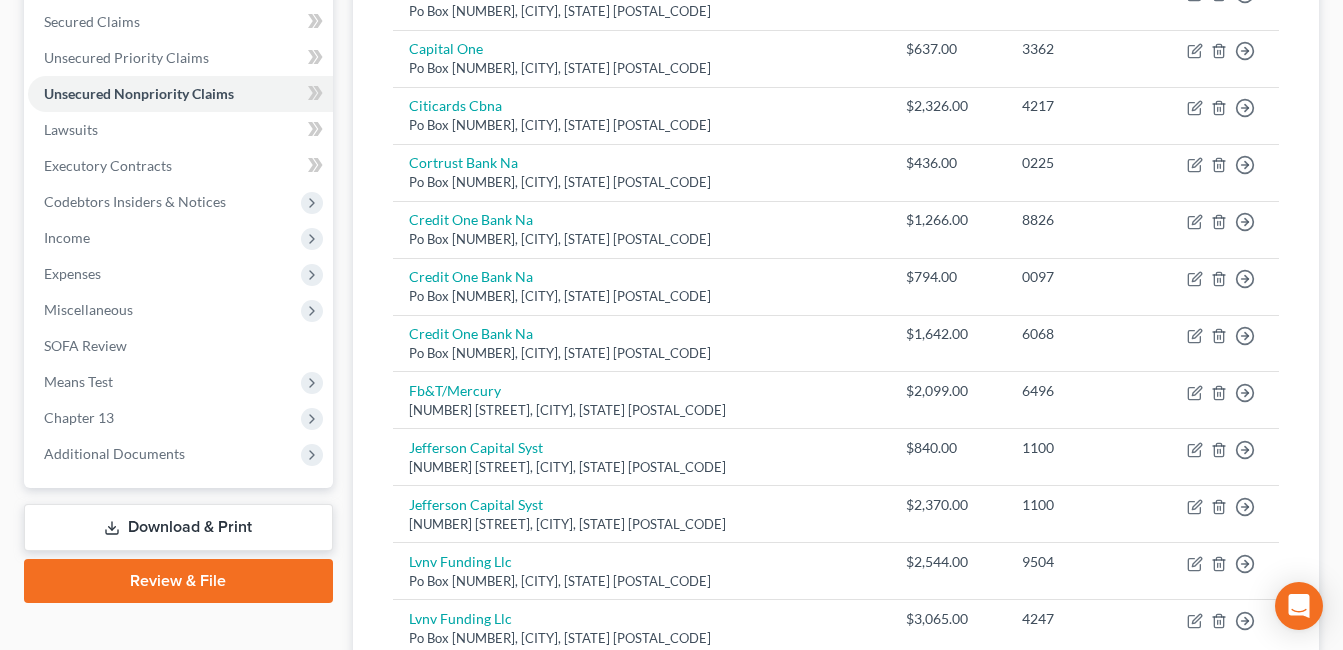 scroll, scrollTop: 607, scrollLeft: 0, axis: vertical 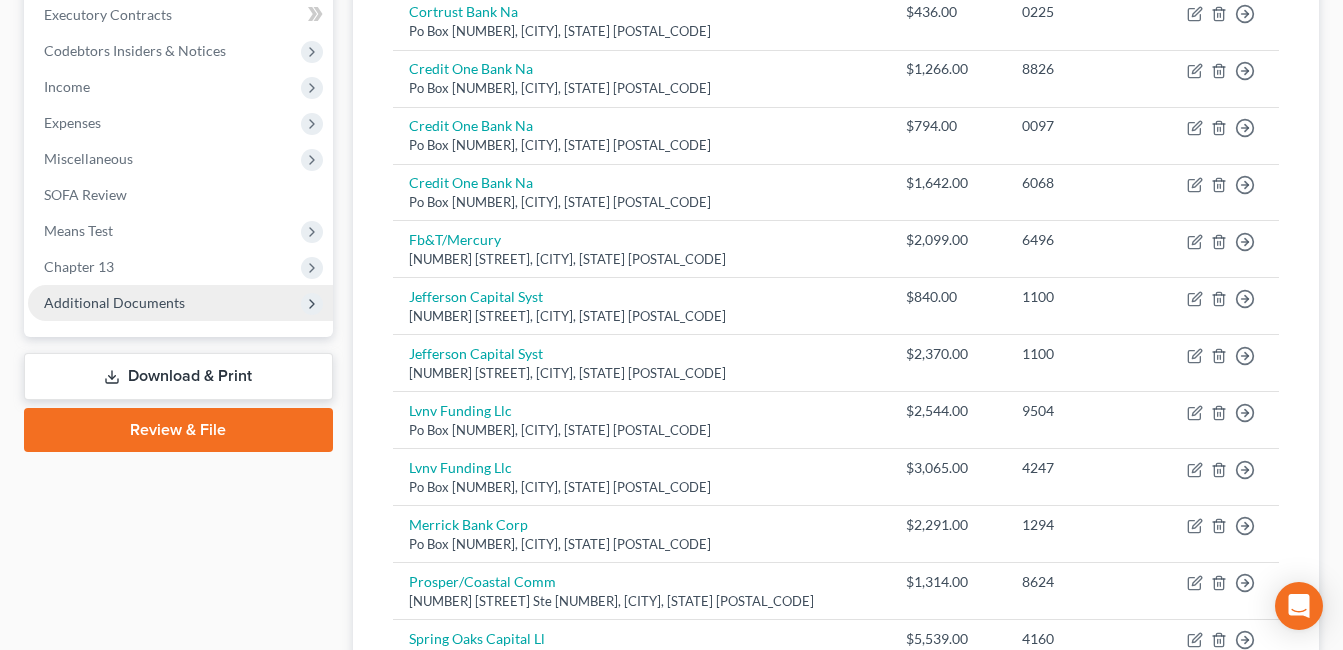 click on "Additional Documents" at bounding box center (114, 302) 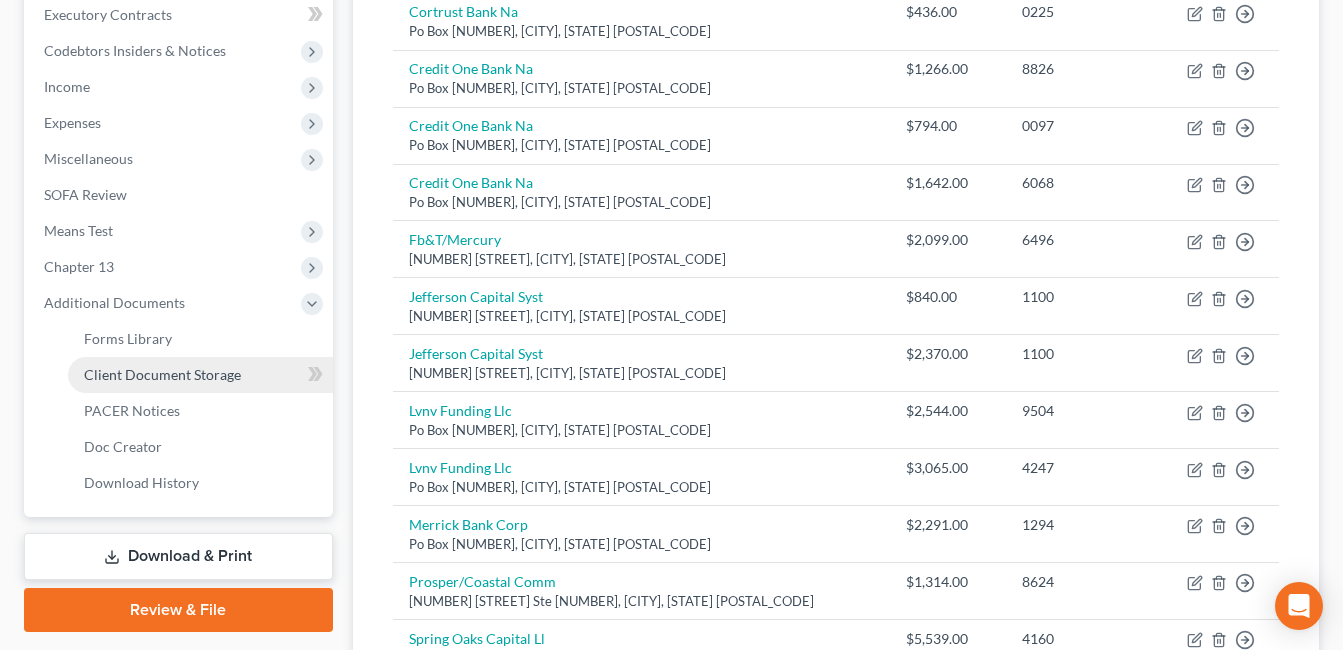 click on "Client Document Storage" at bounding box center [200, 375] 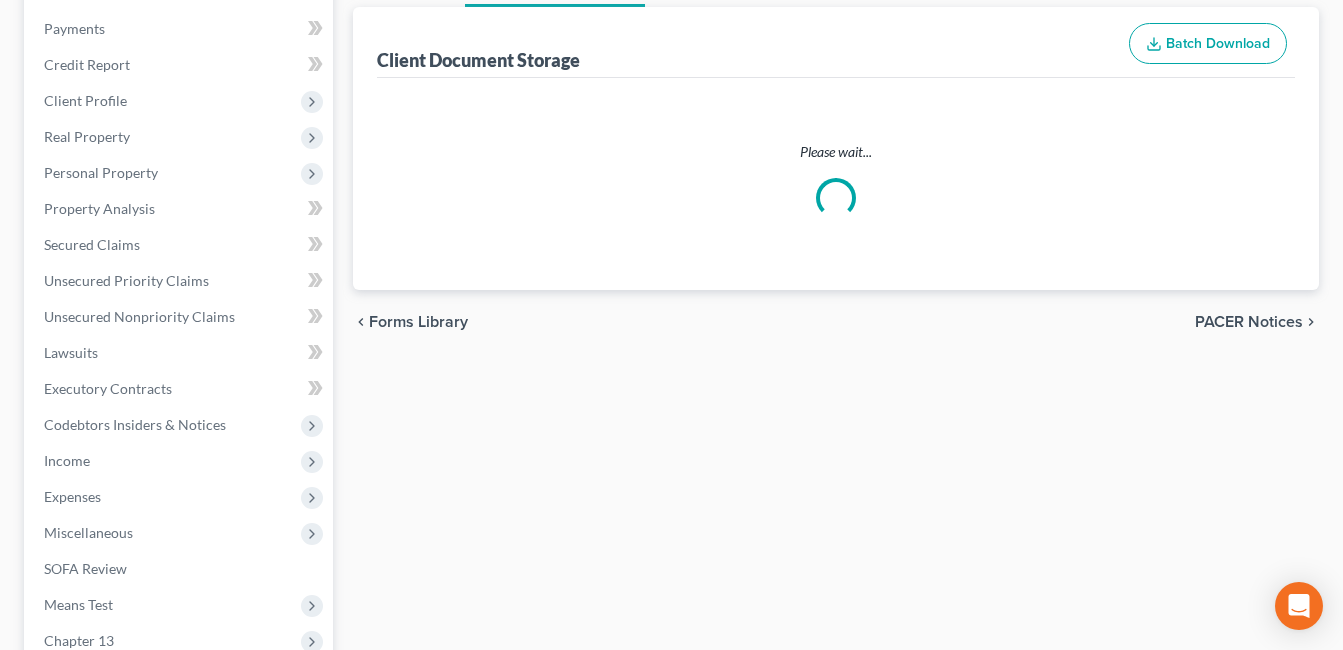 scroll, scrollTop: 26, scrollLeft: 0, axis: vertical 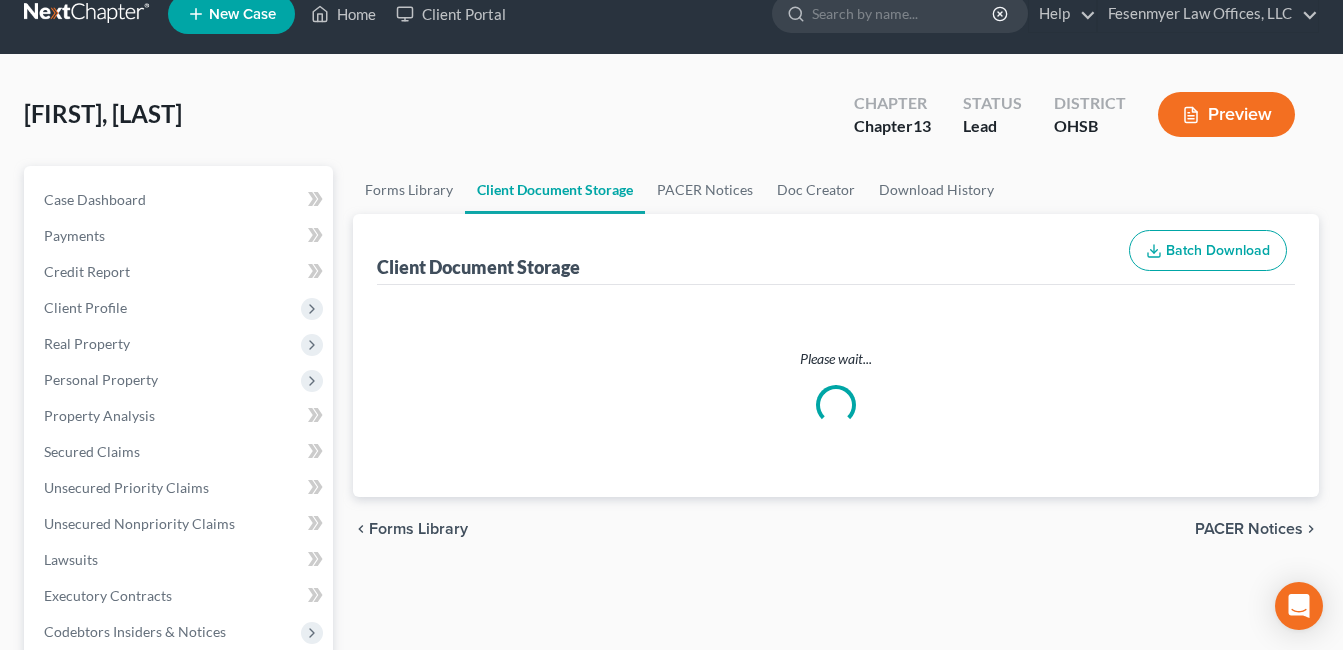select on "7" 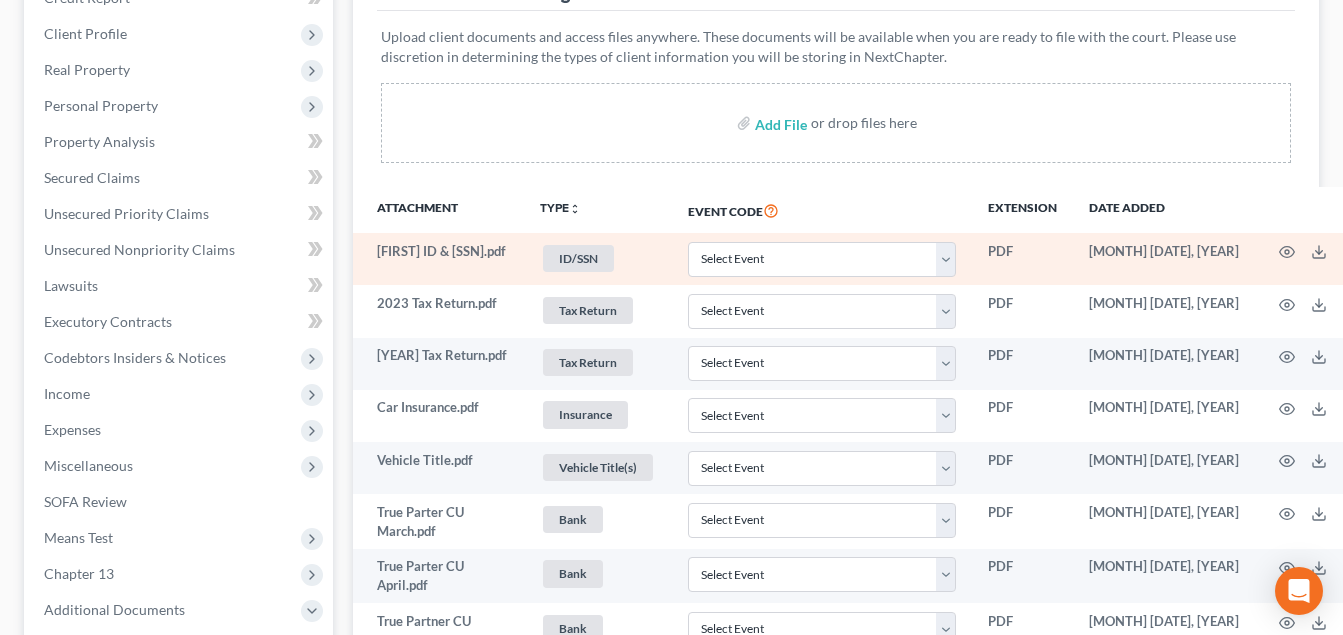 scroll, scrollTop: 500, scrollLeft: 0, axis: vertical 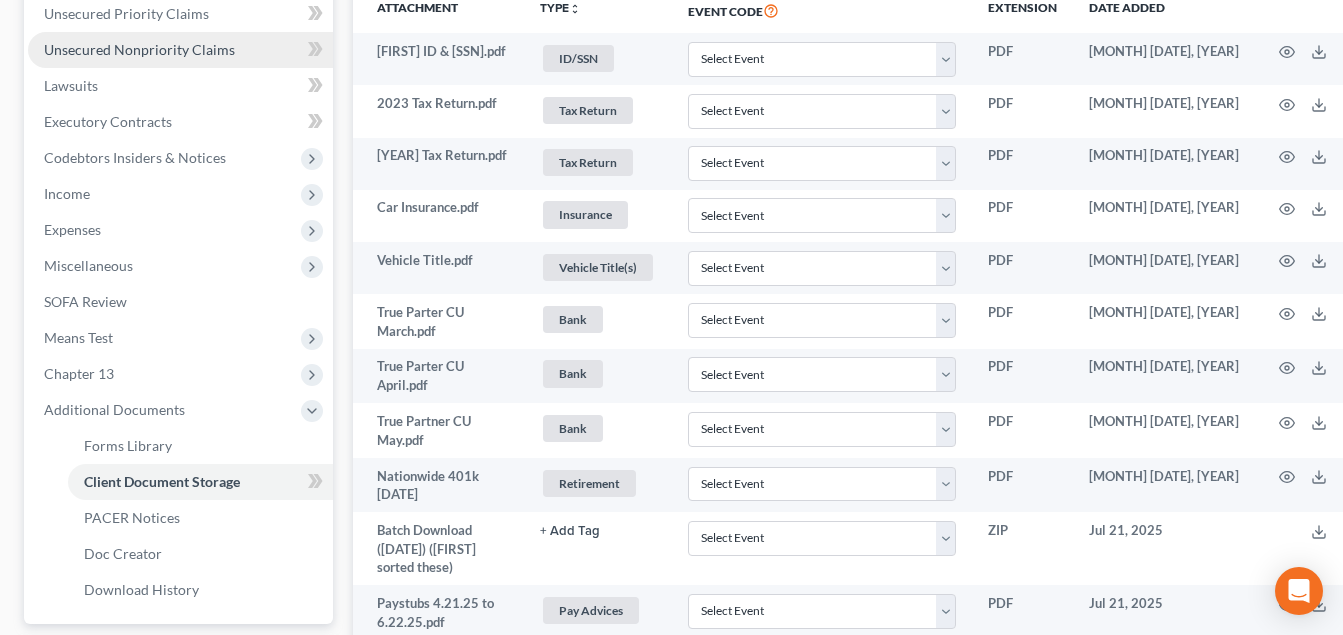 click on "Unsecured Nonpriority Claims" at bounding box center (139, 49) 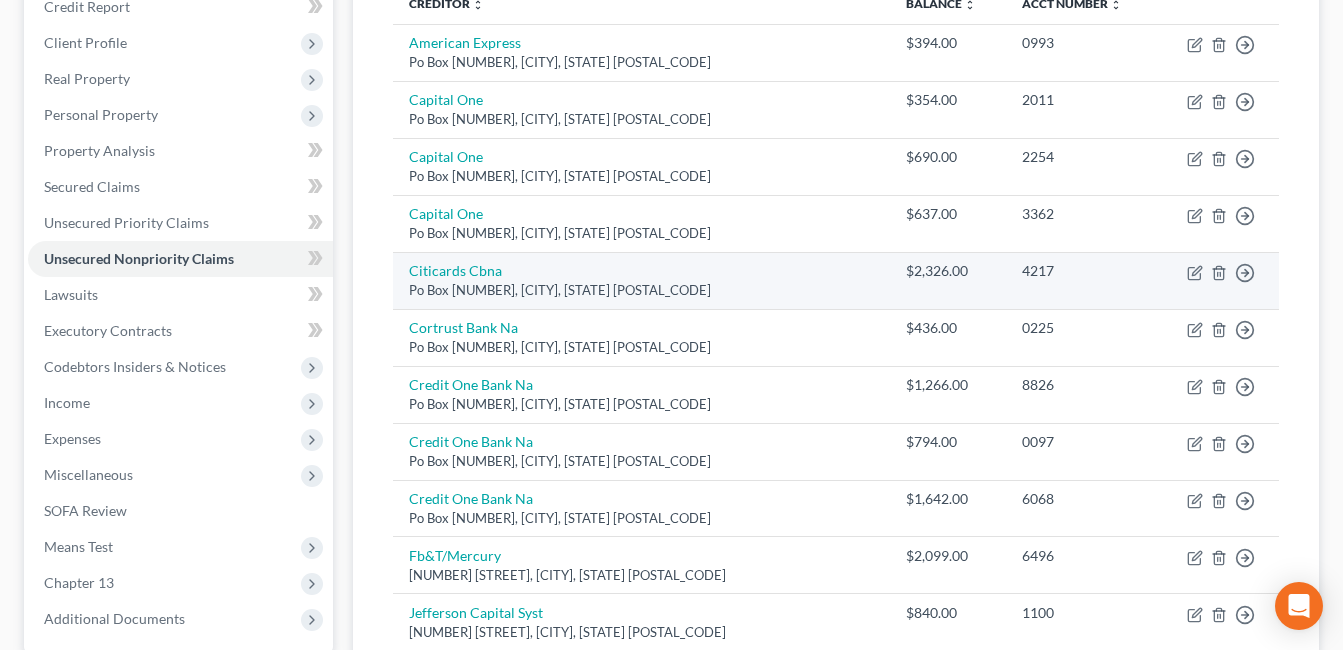 scroll, scrollTop: 300, scrollLeft: 0, axis: vertical 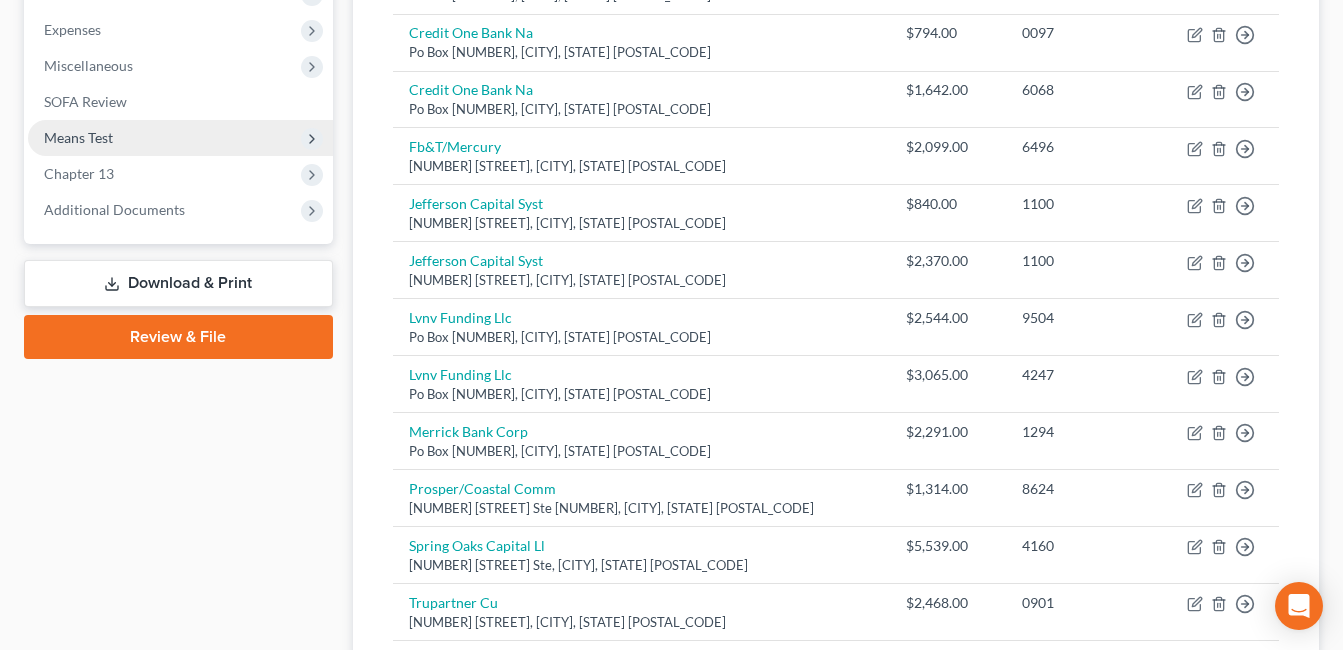 click on "Means Test" at bounding box center [180, 138] 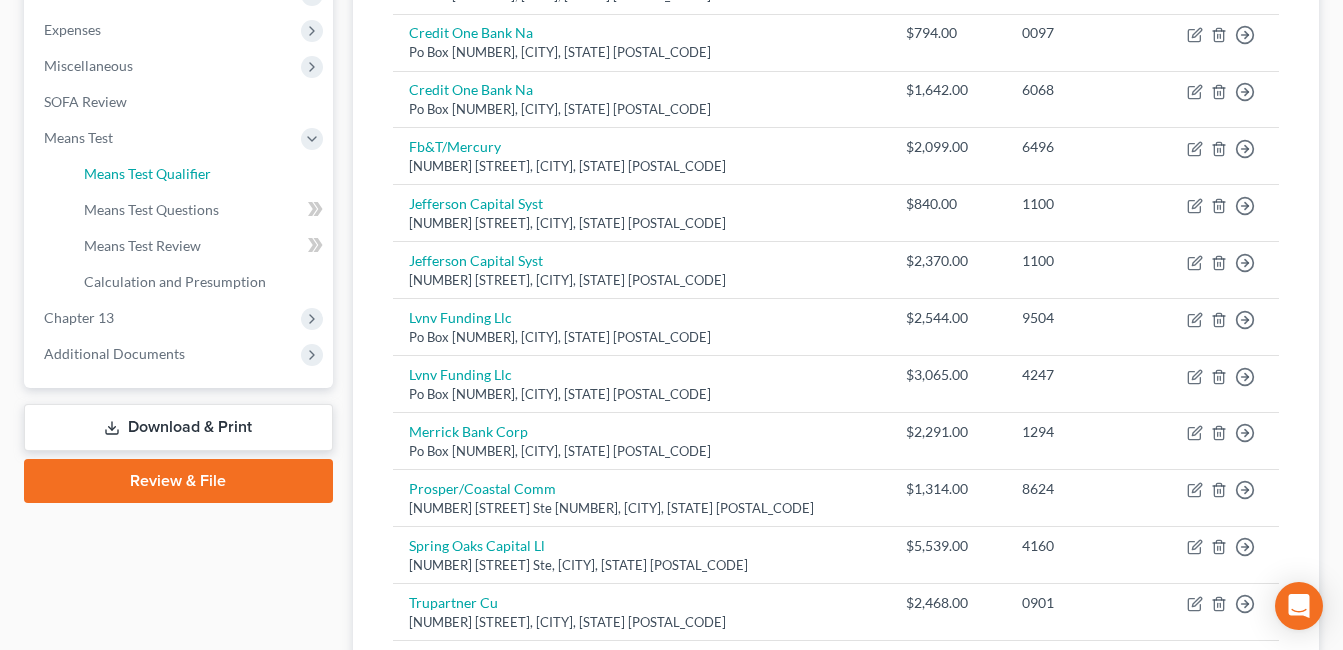 click on "Means Test Qualifier" at bounding box center [147, 173] 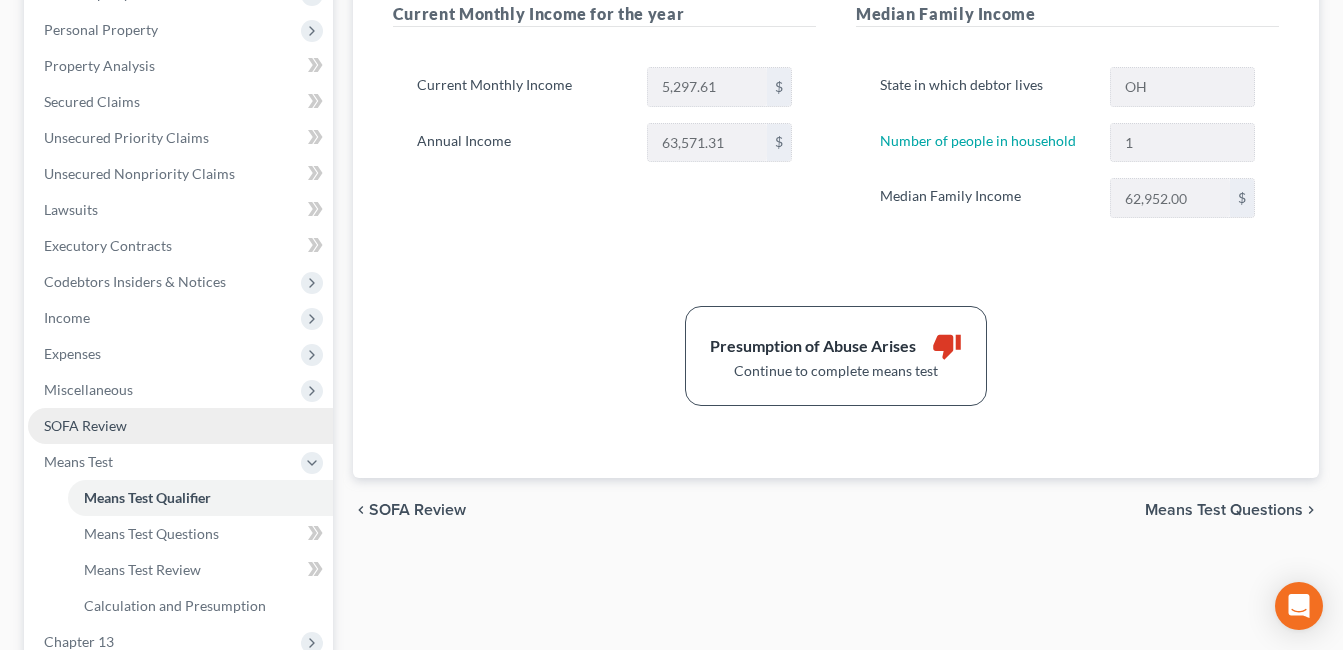 scroll, scrollTop: 400, scrollLeft: 0, axis: vertical 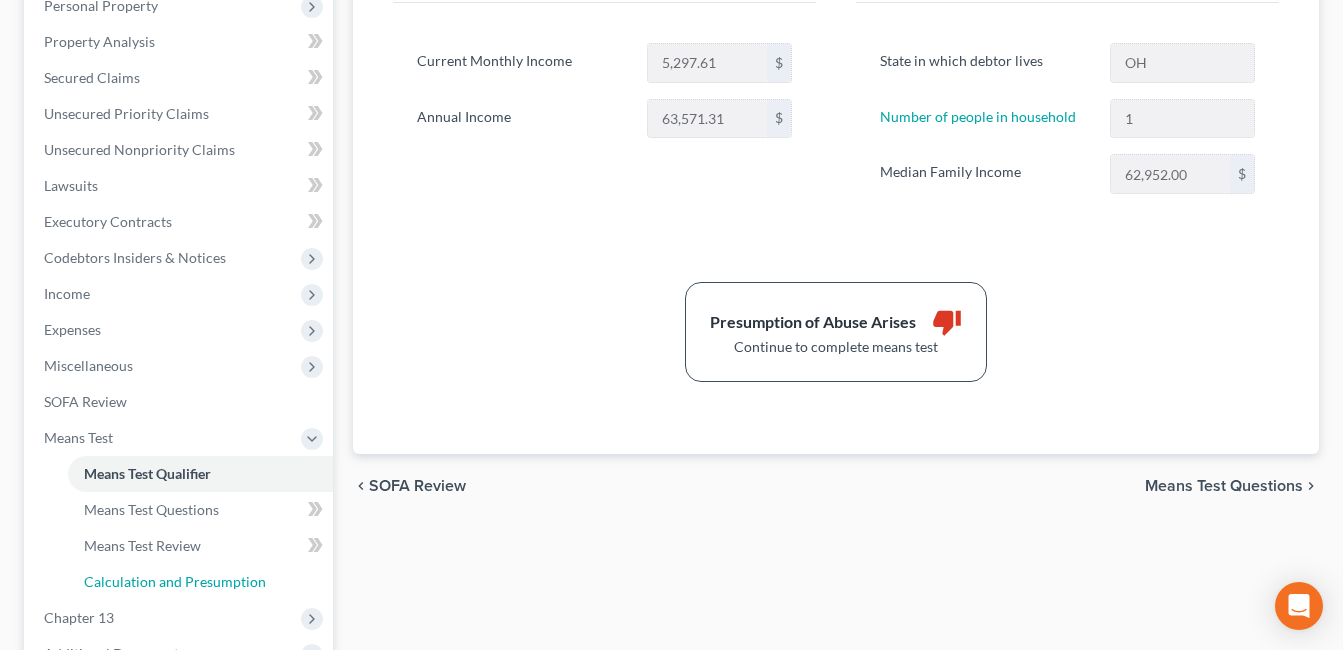 drag, startPoint x: 179, startPoint y: 579, endPoint x: 391, endPoint y: 537, distance: 216.12033 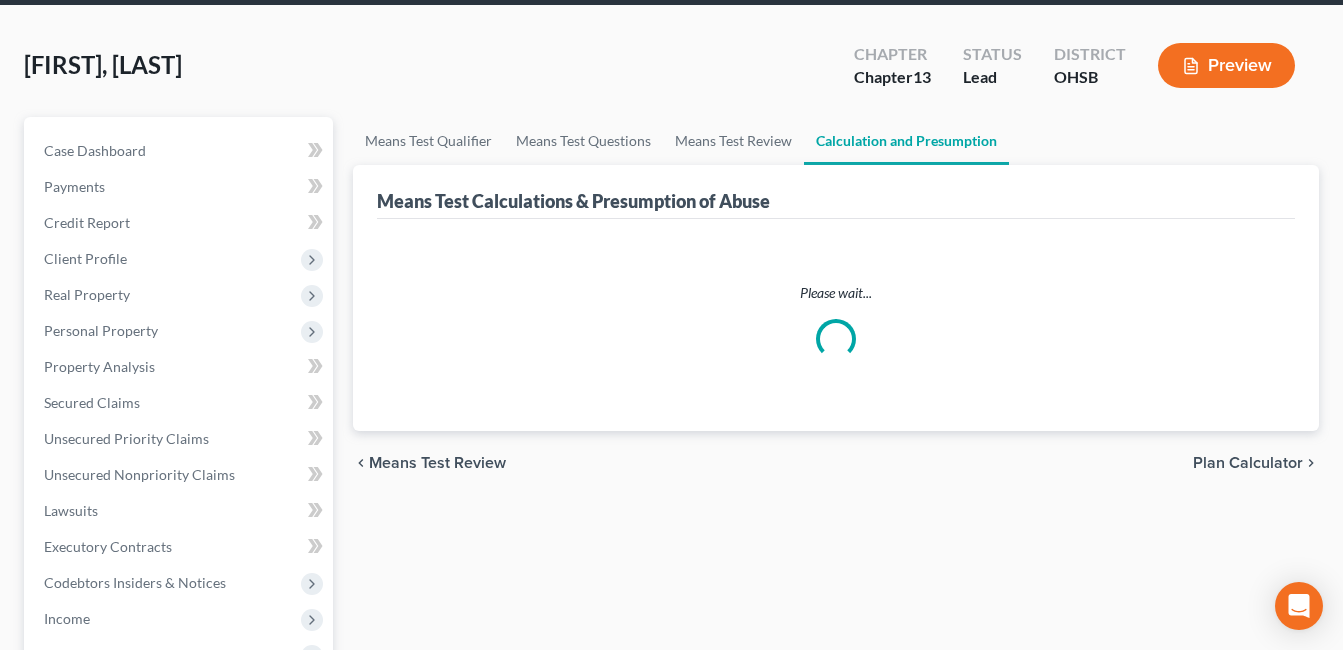 scroll, scrollTop: 0, scrollLeft: 0, axis: both 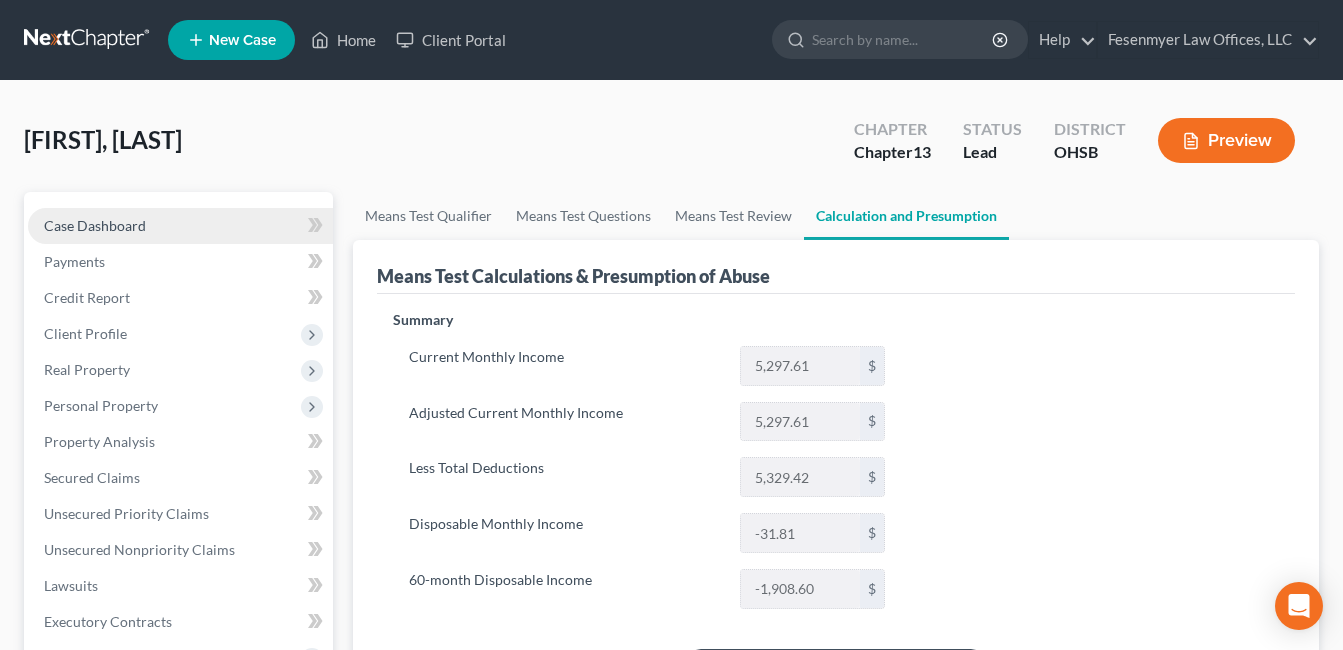click on "Case Dashboard" at bounding box center (95, 225) 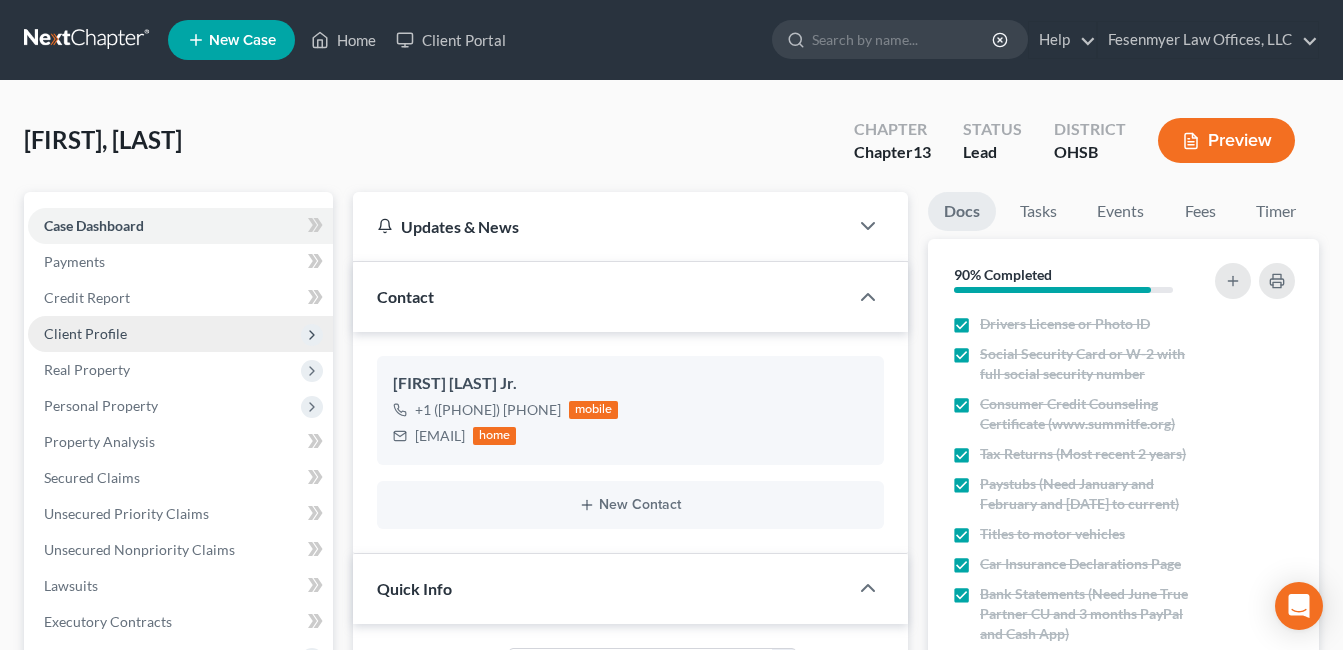 click on "Client Profile" at bounding box center (180, 334) 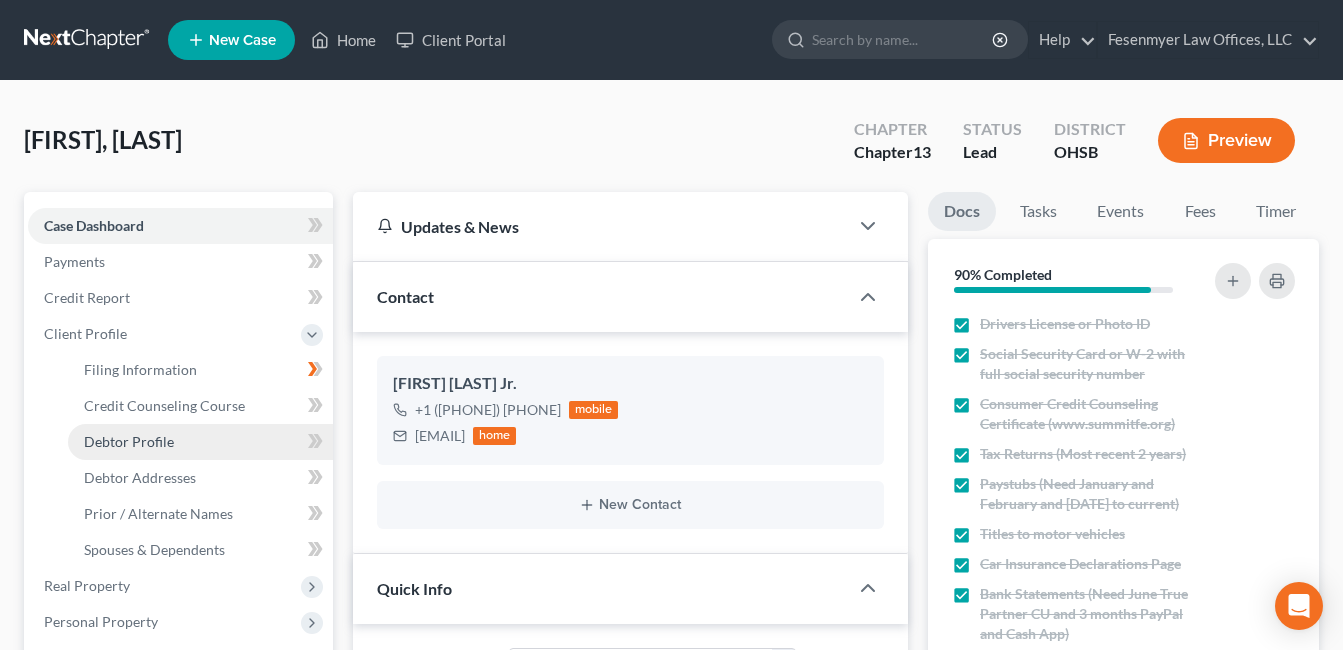 click on "Debtor Profile" at bounding box center (200, 442) 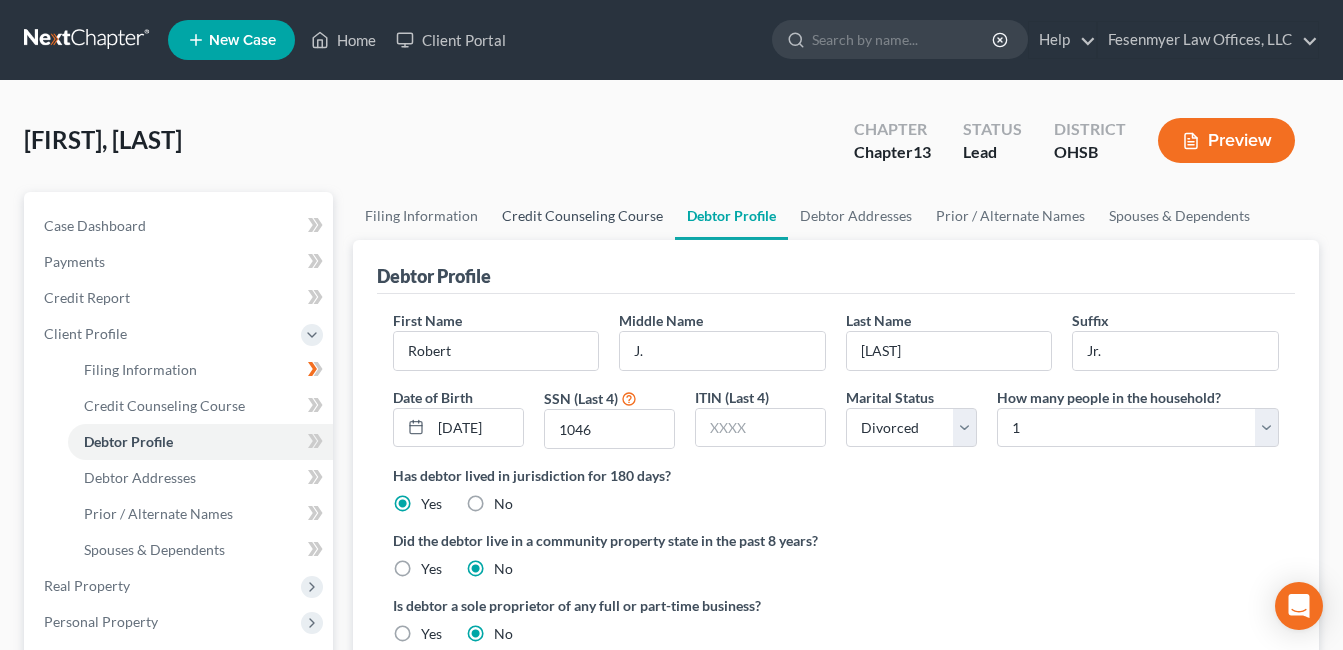 click on "Credit Counseling Course" at bounding box center [582, 216] 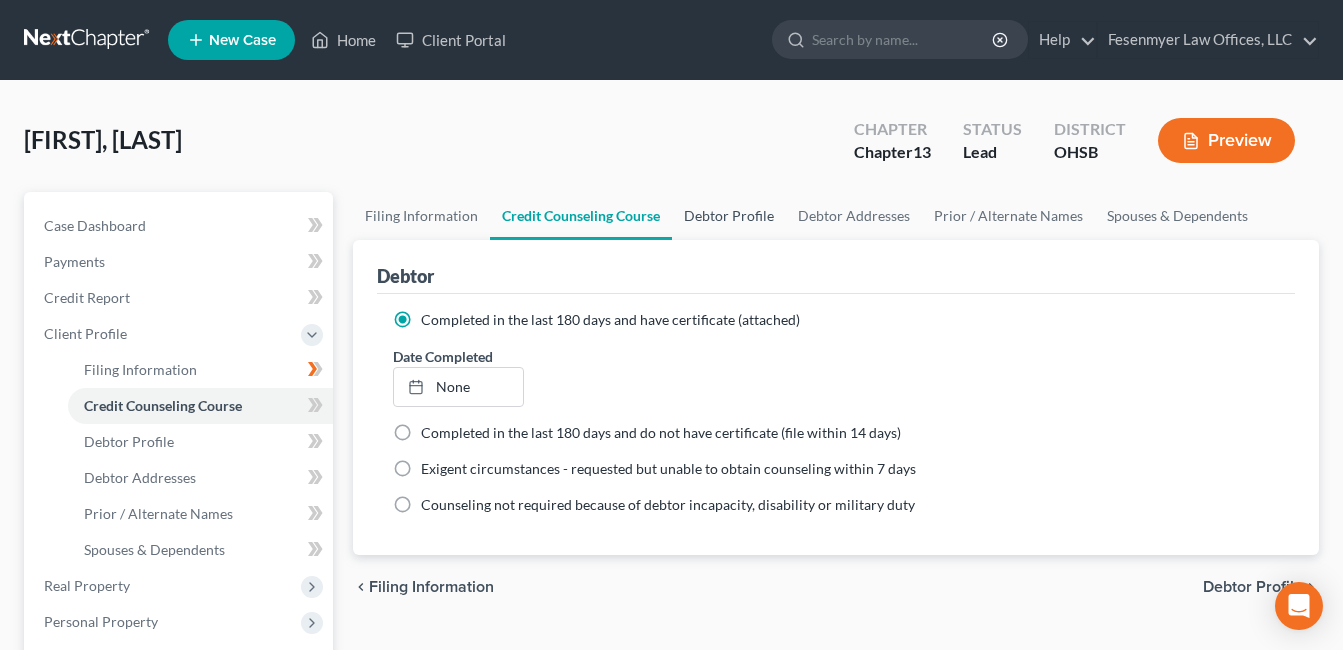 click on "Debtor Profile" at bounding box center [729, 216] 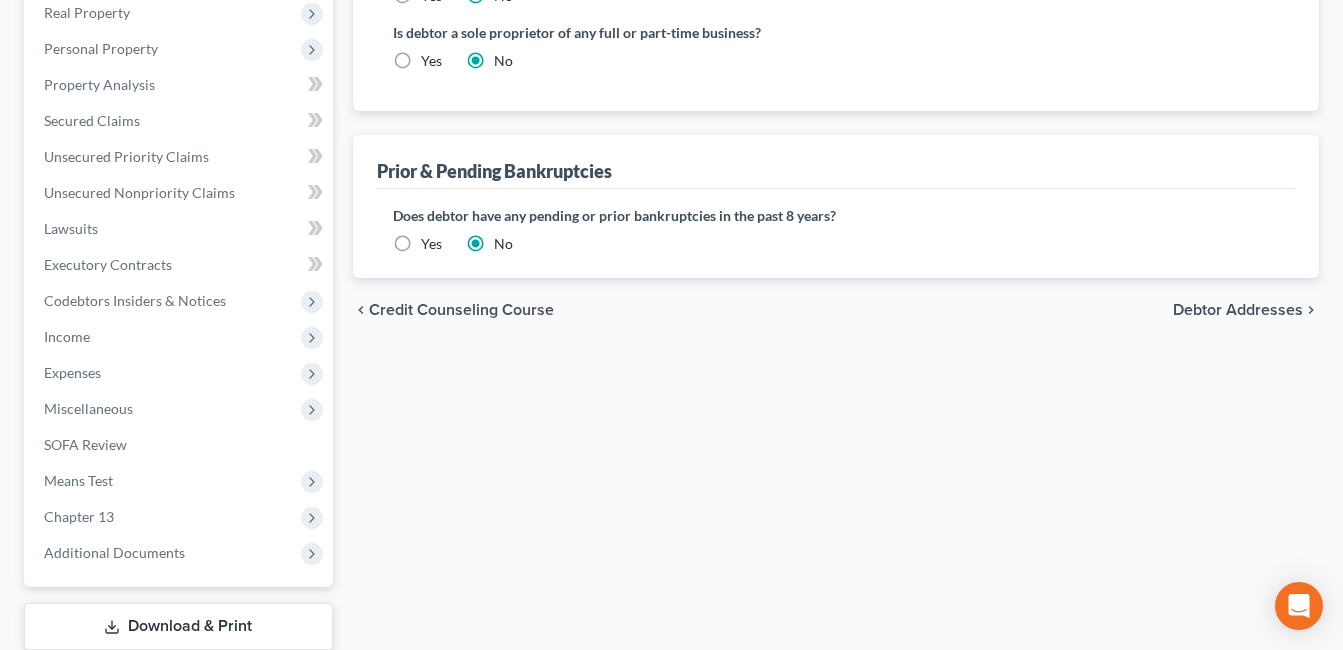 scroll, scrollTop: 701, scrollLeft: 0, axis: vertical 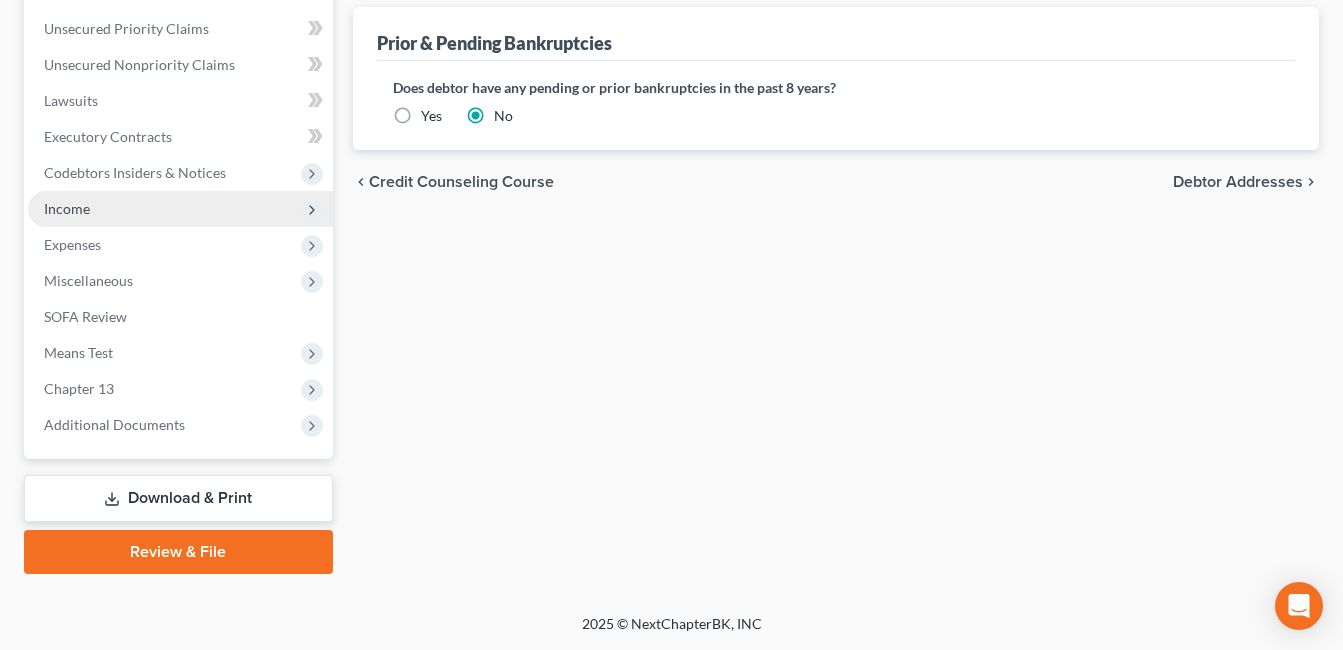 click on "Income" at bounding box center (180, 209) 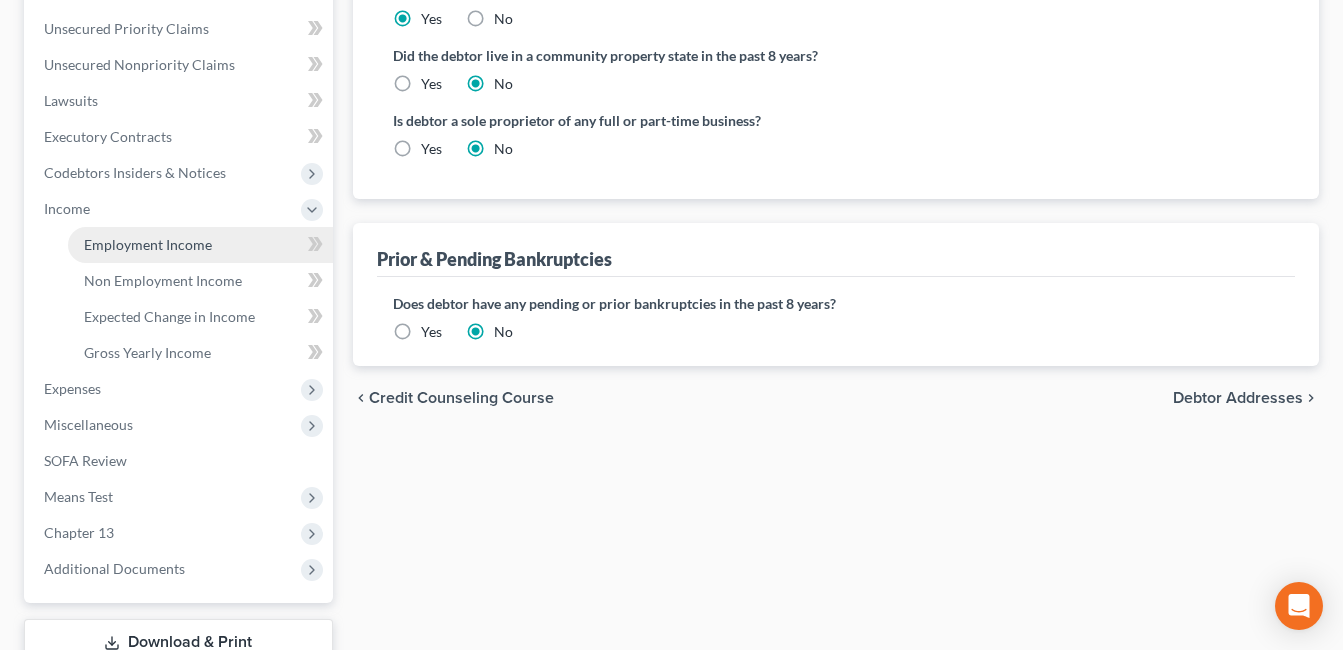 click on "Employment Income" at bounding box center [148, 244] 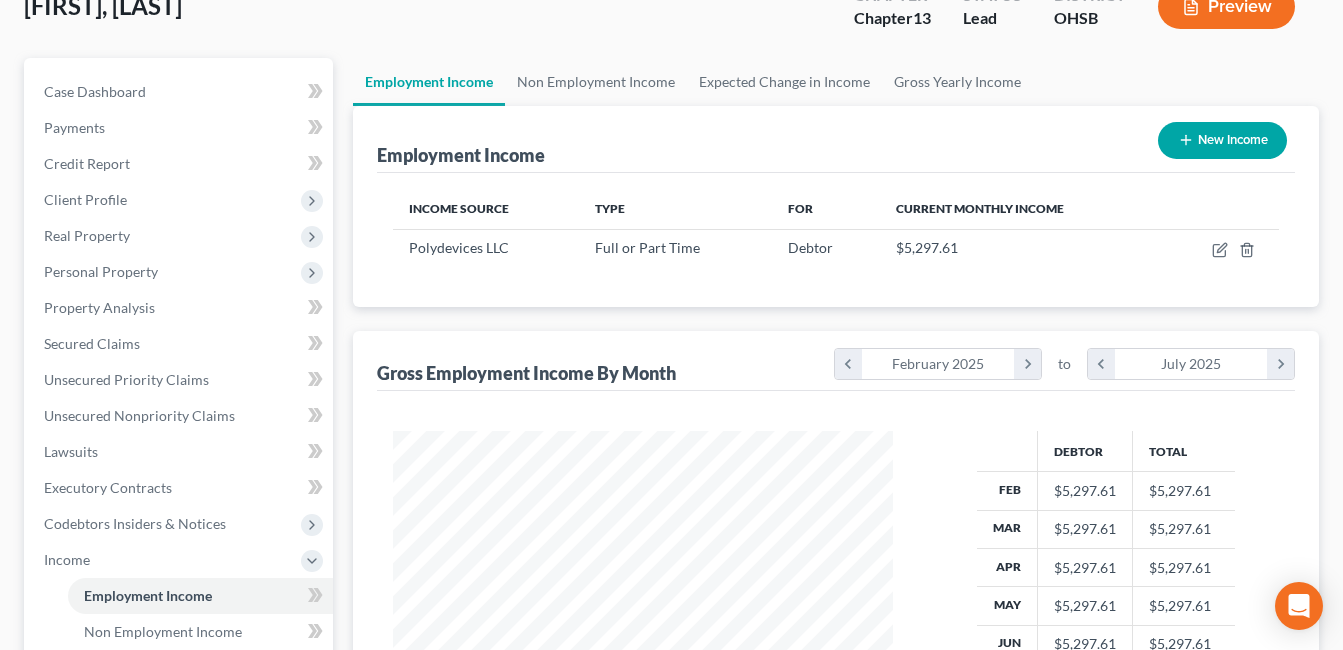 scroll, scrollTop: 0, scrollLeft: 0, axis: both 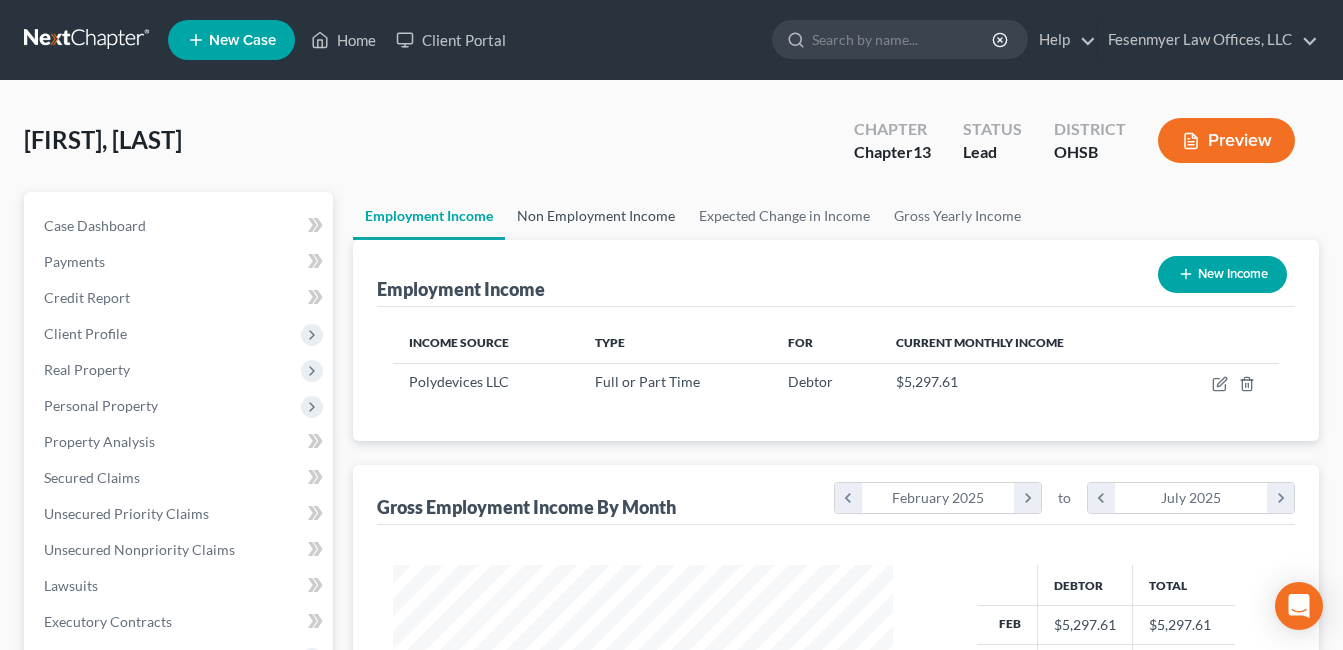 click on "Non Employment Income" at bounding box center (596, 216) 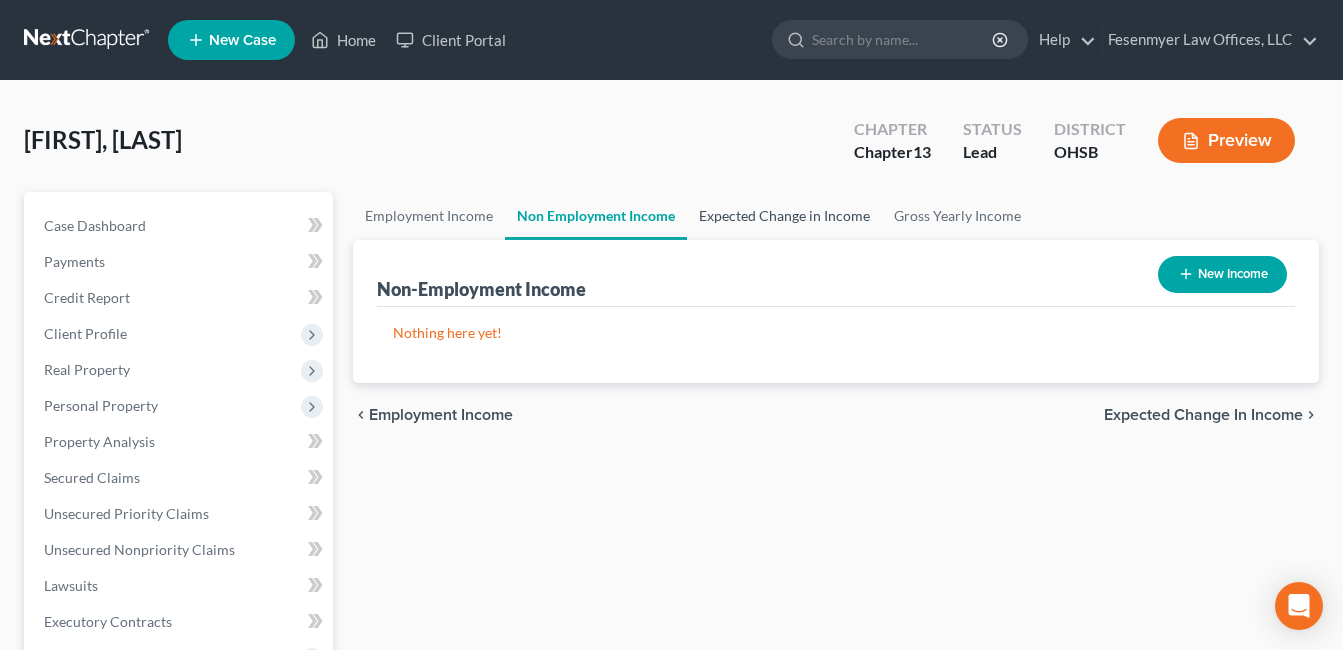 drag, startPoint x: 756, startPoint y: 221, endPoint x: 777, endPoint y: 218, distance: 21.213203 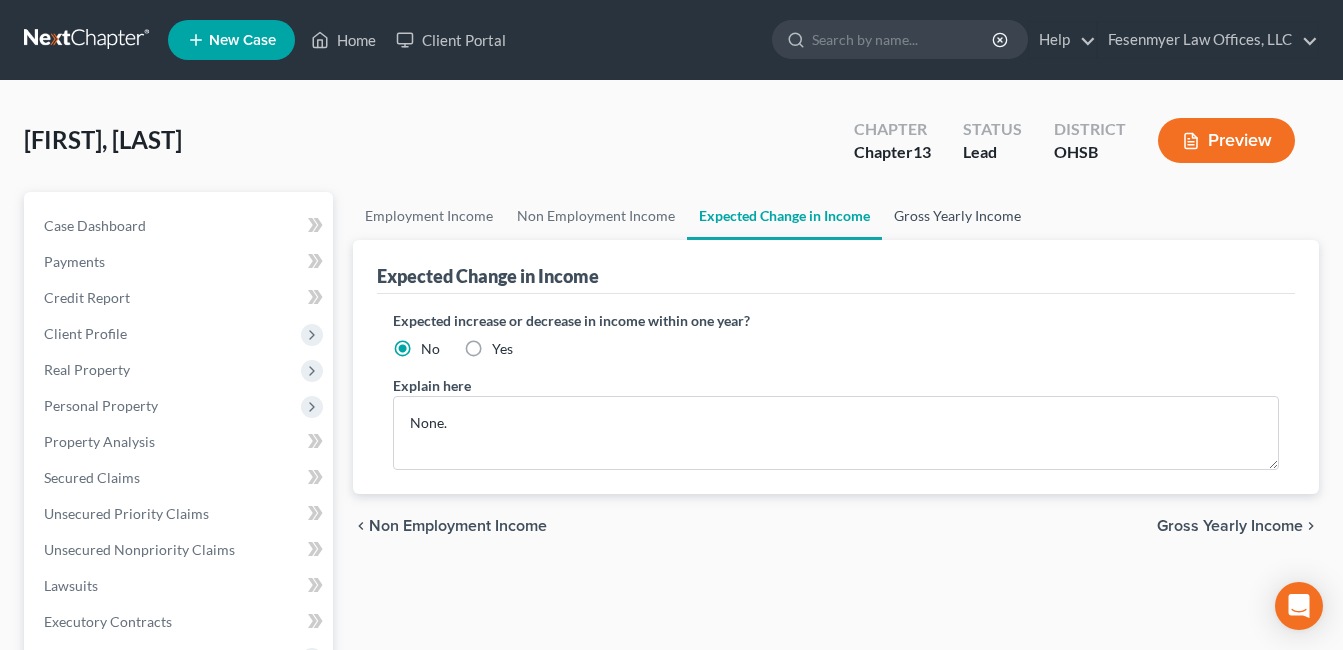 drag, startPoint x: 919, startPoint y: 206, endPoint x: 909, endPoint y: 209, distance: 10.440307 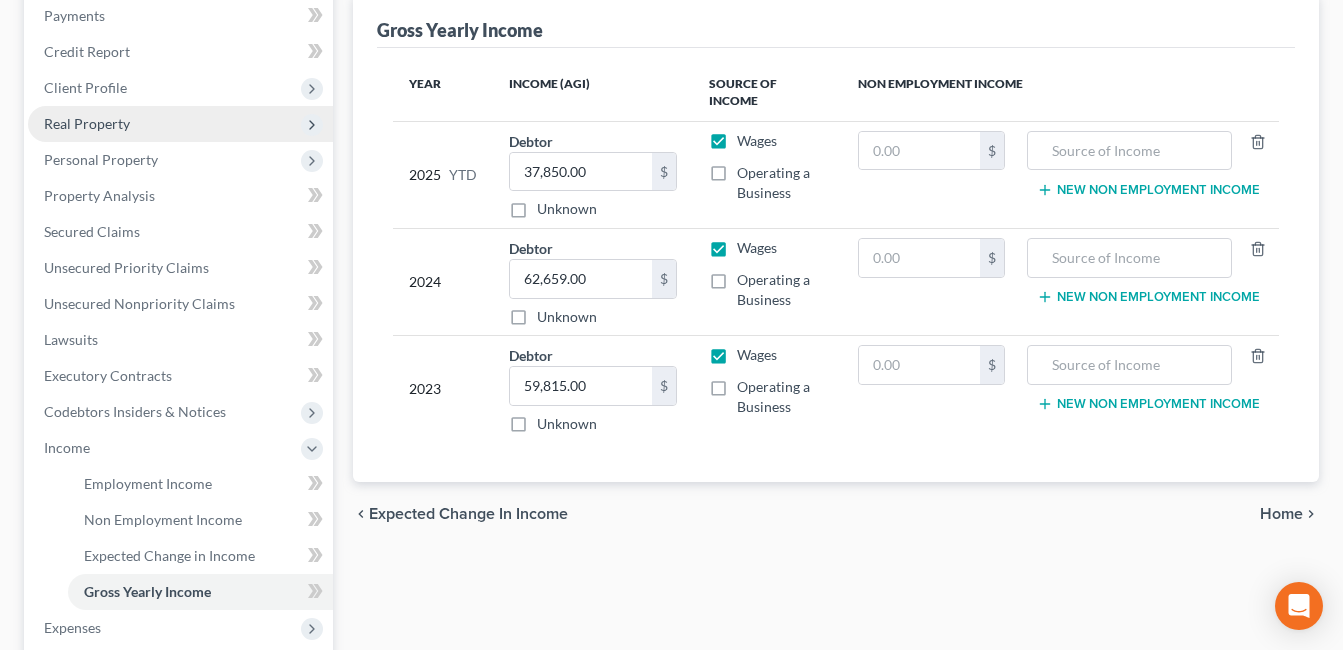 scroll, scrollTop: 0, scrollLeft: 0, axis: both 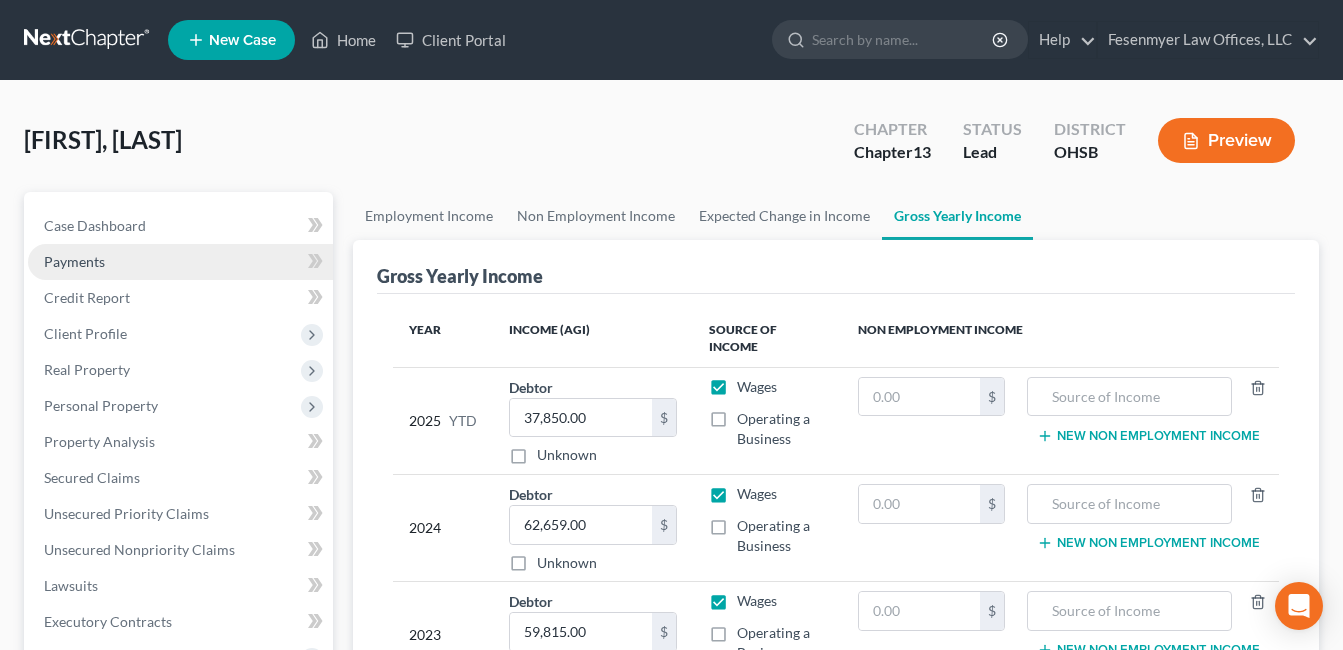 click on "Payments" at bounding box center [180, 262] 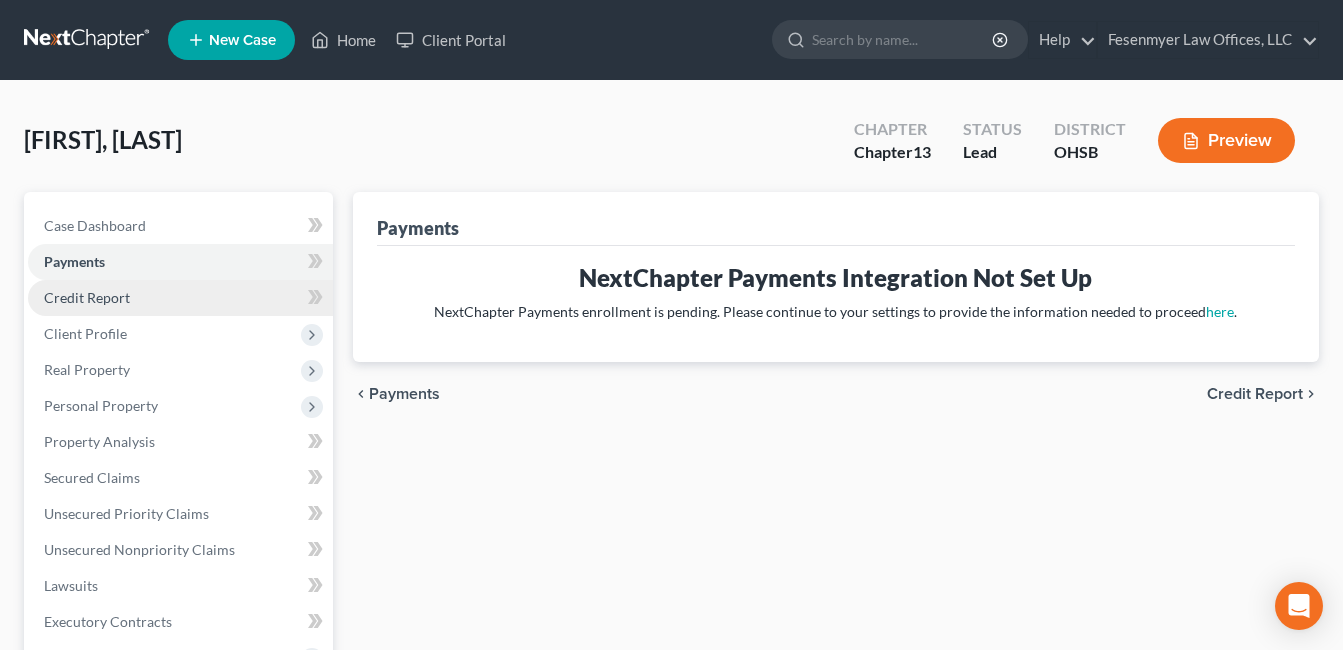 click on "Credit Report" at bounding box center [180, 298] 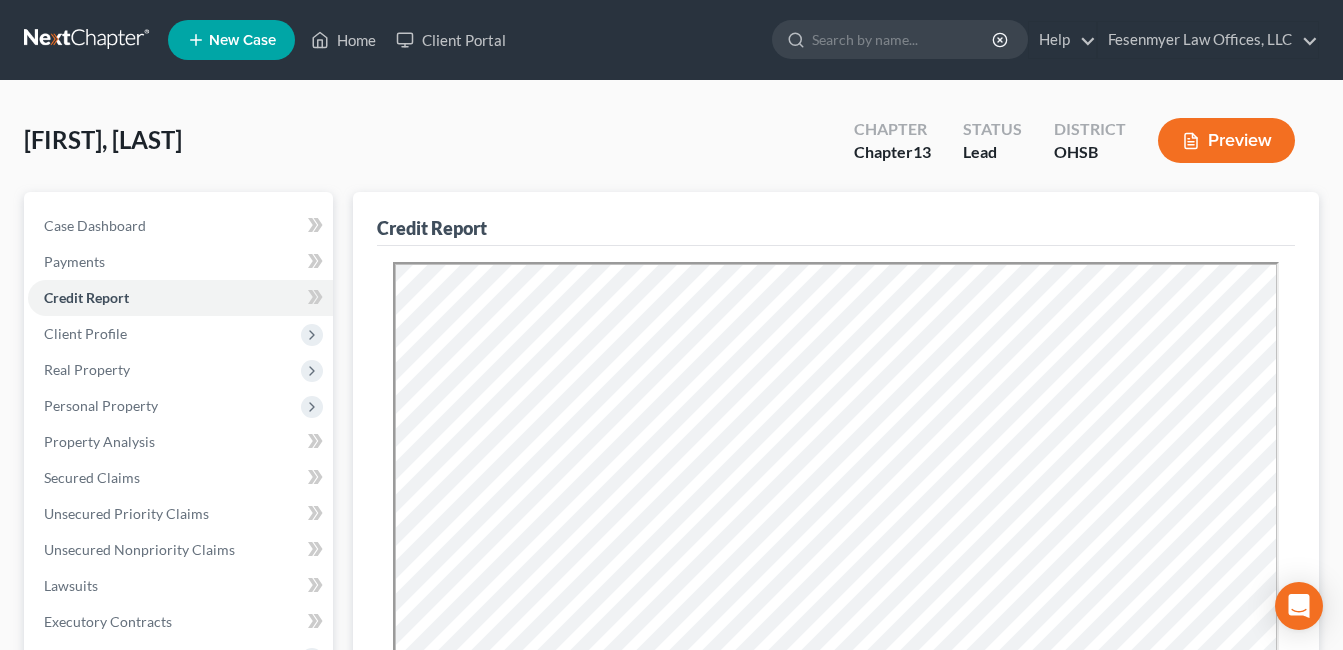 scroll, scrollTop: 0, scrollLeft: 0, axis: both 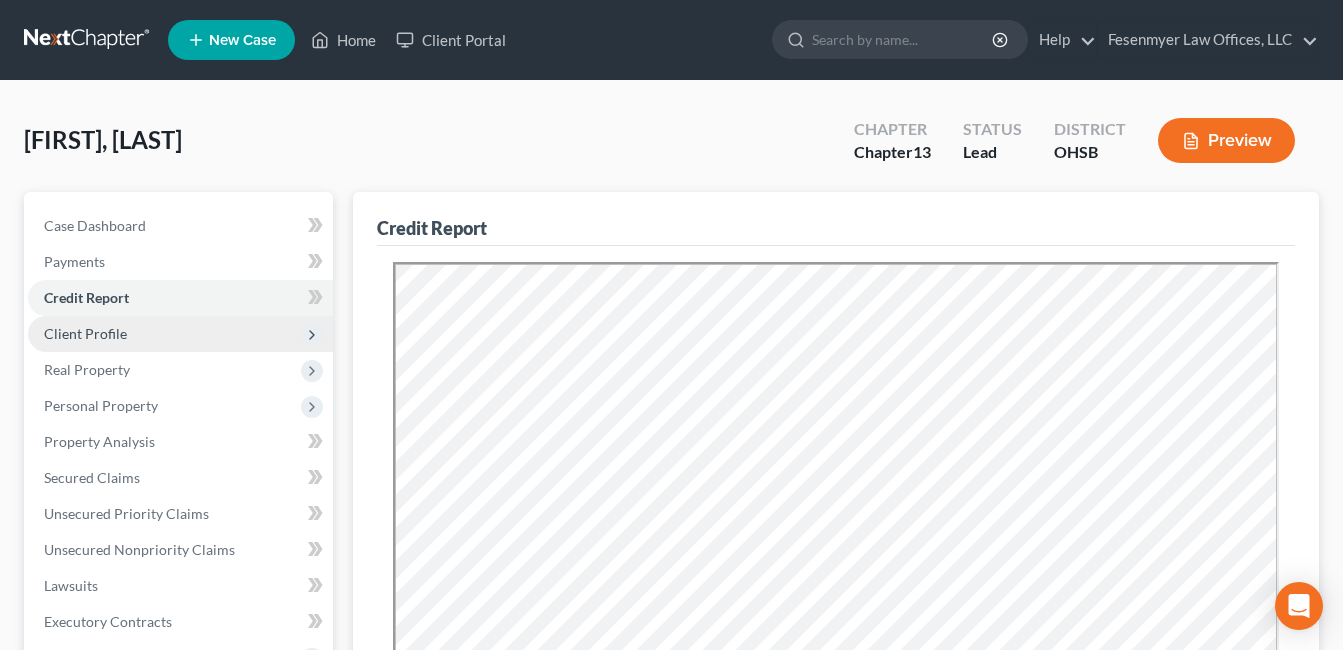 click on "Client Profile" at bounding box center [180, 334] 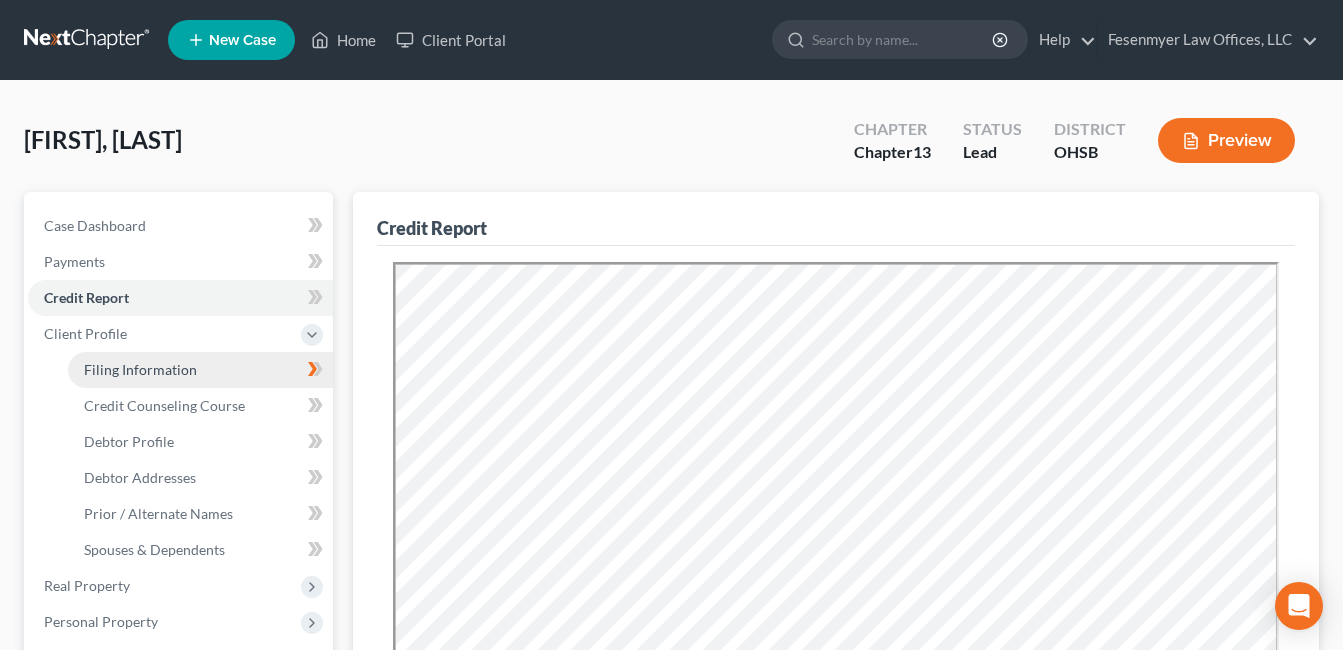 click on "Filing Information" at bounding box center [200, 370] 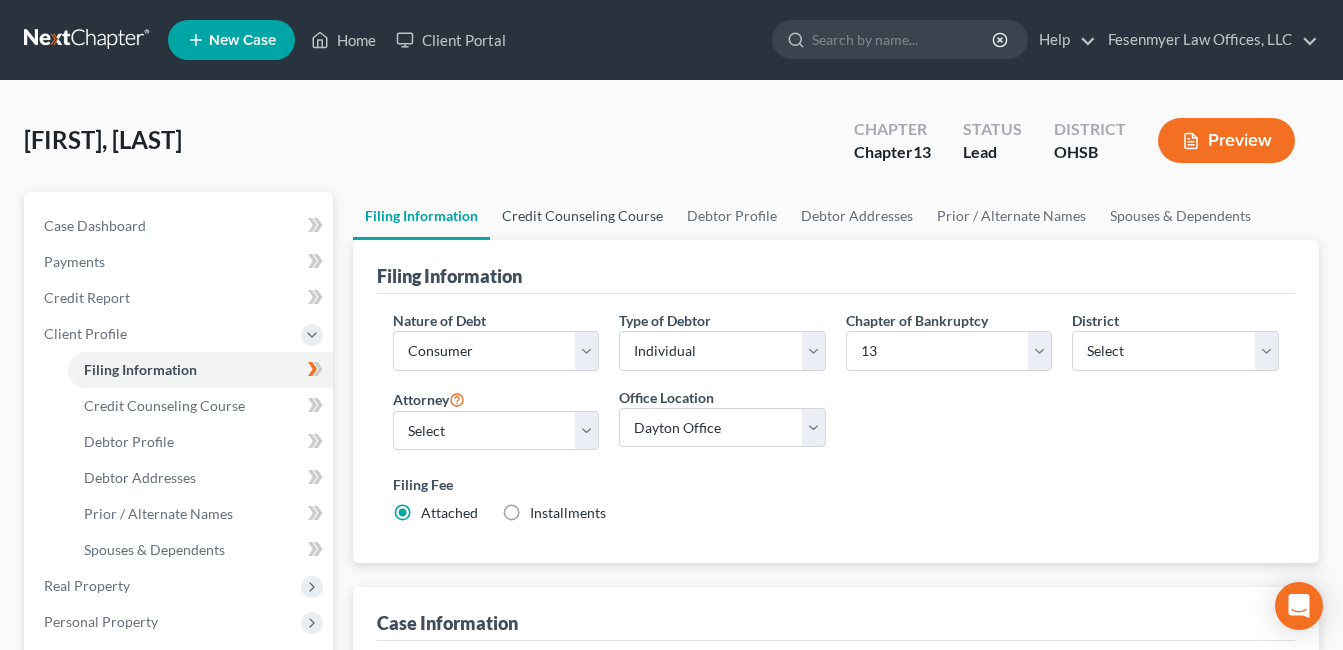 click on "Credit Counseling Course" at bounding box center [582, 216] 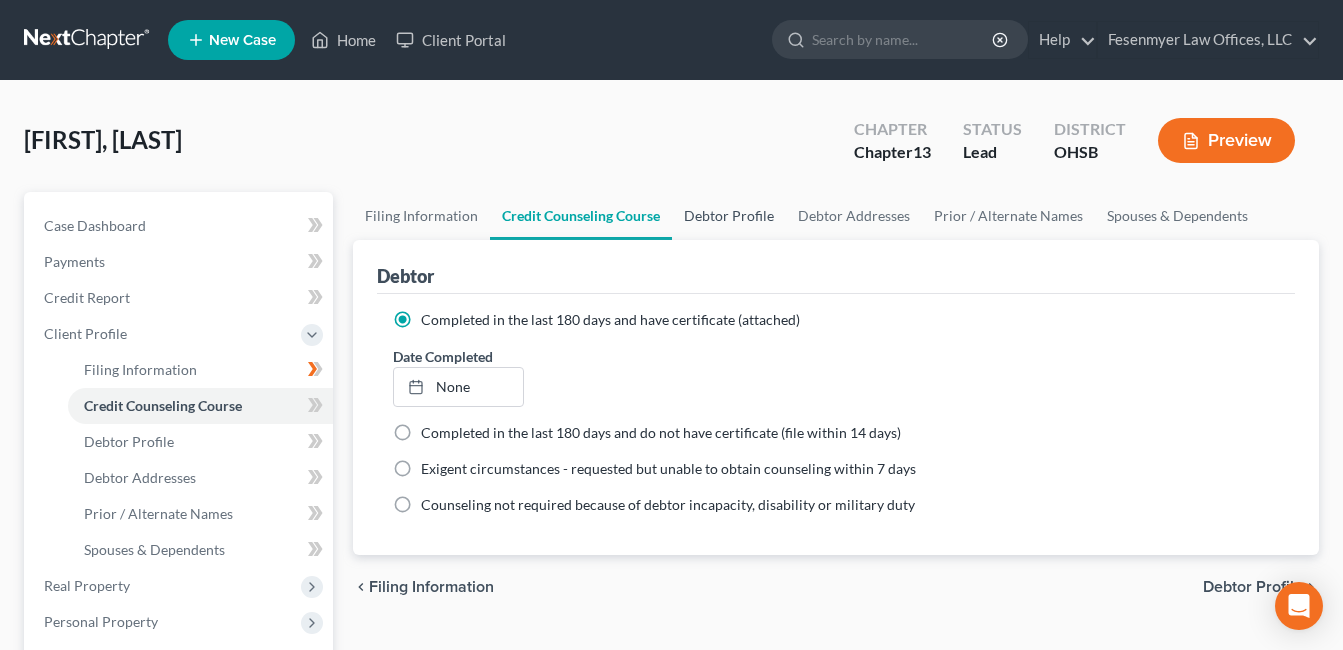 click on "Debtor Profile" at bounding box center (729, 216) 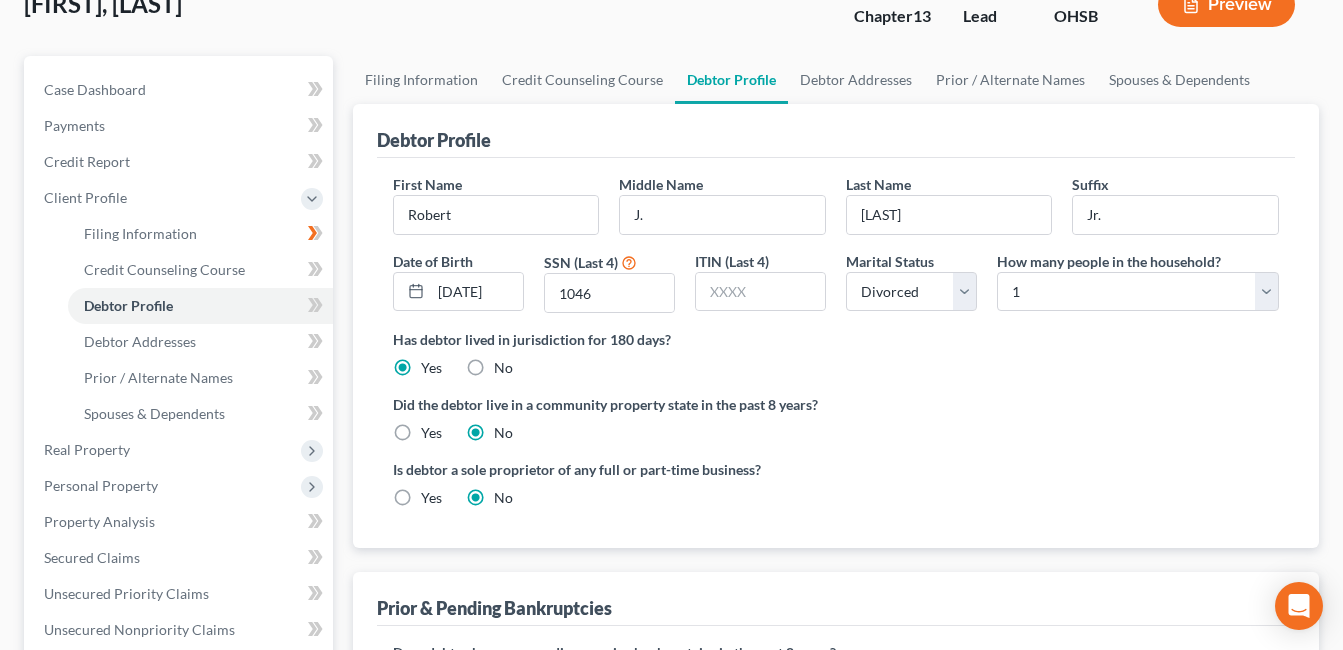 scroll, scrollTop: 100, scrollLeft: 0, axis: vertical 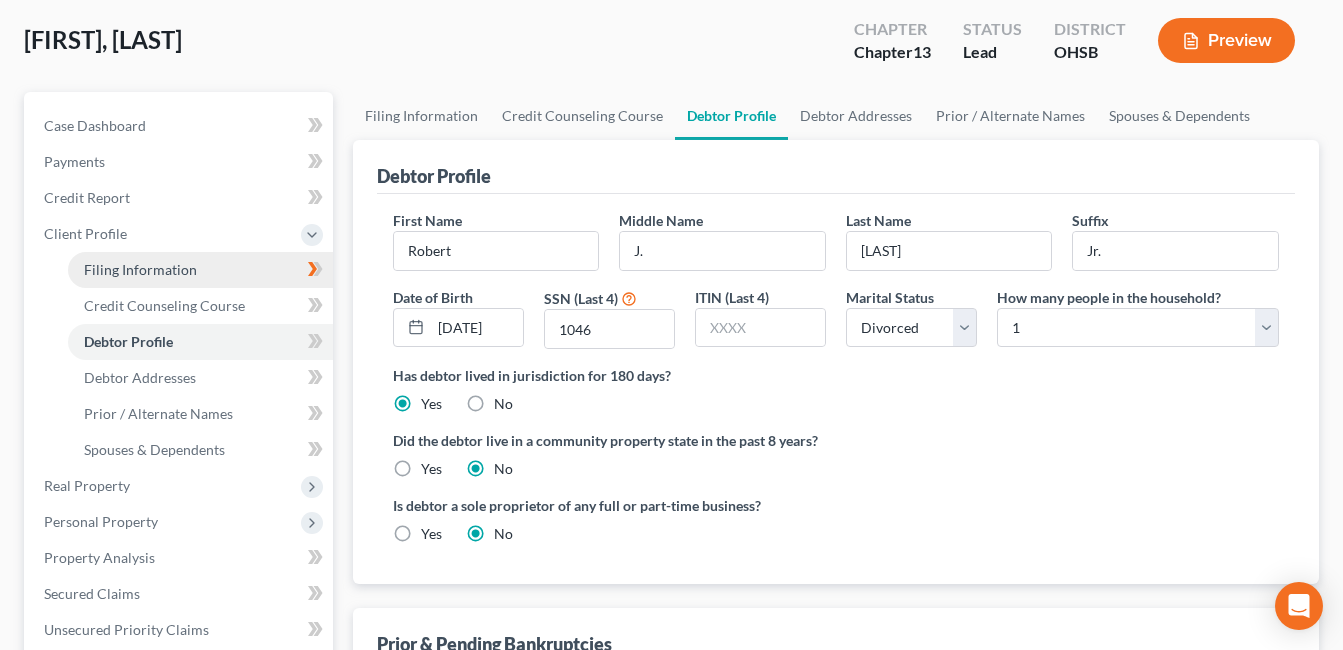 click on "Filing Information" at bounding box center [140, 269] 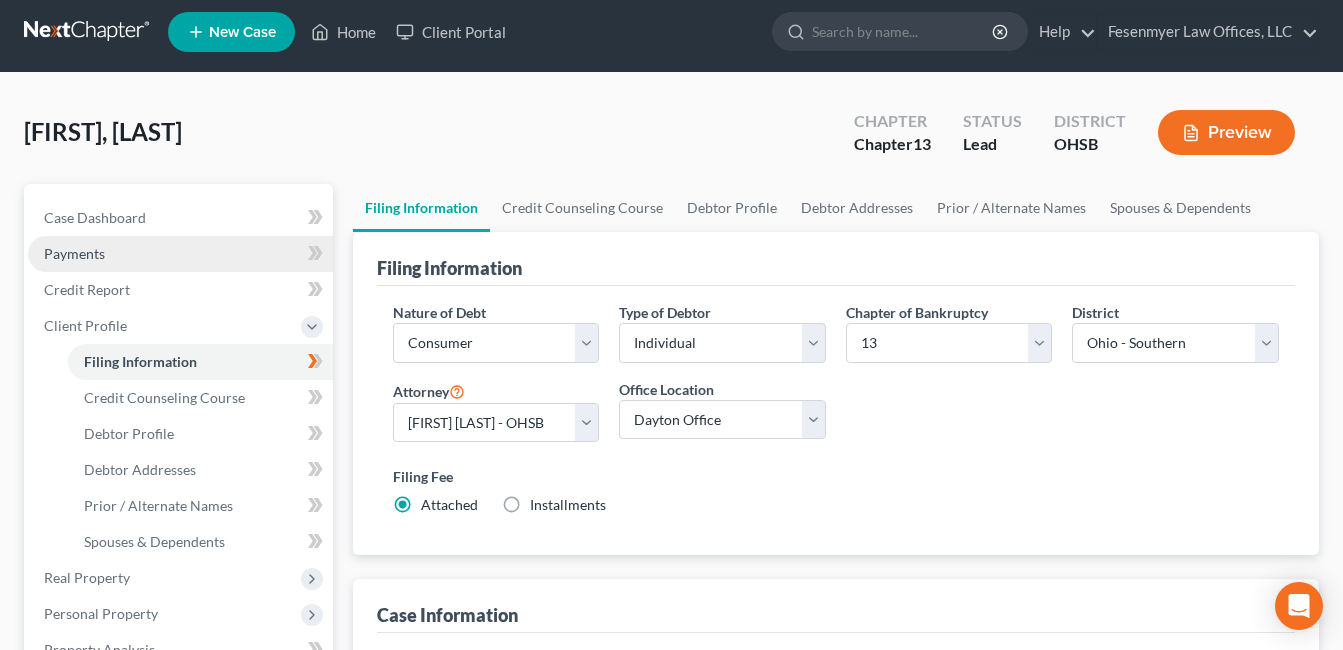 scroll, scrollTop: 0, scrollLeft: 0, axis: both 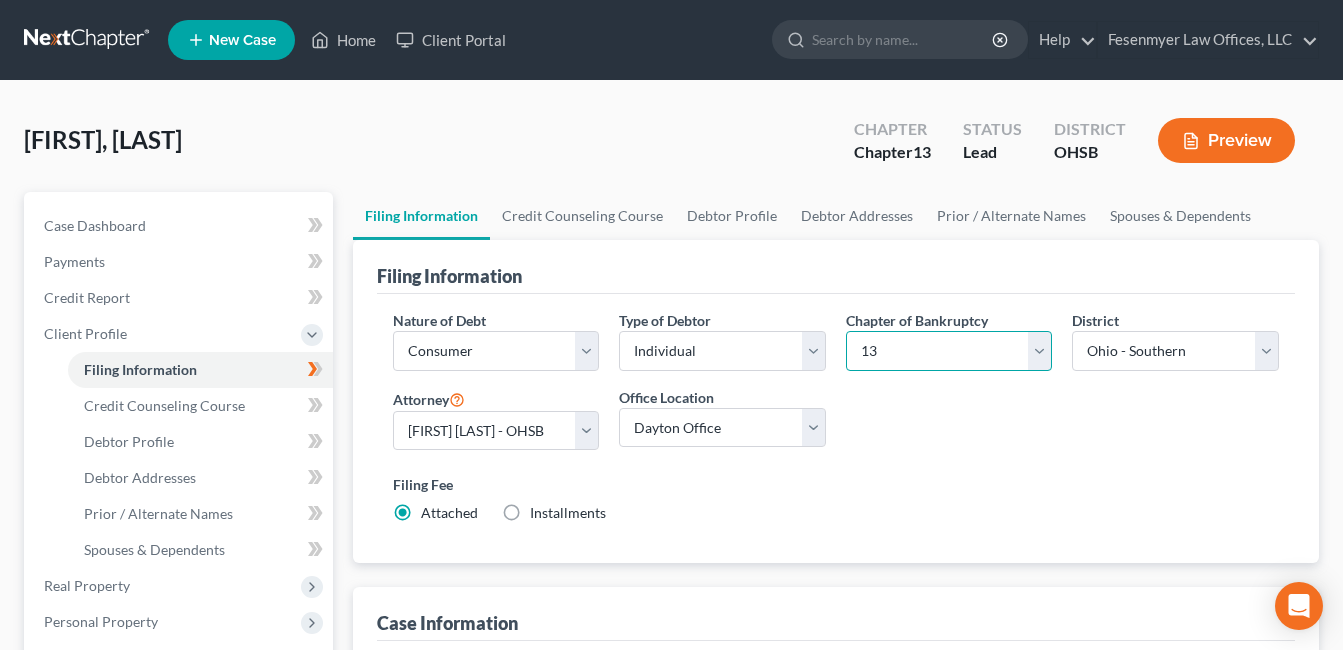 drag, startPoint x: 1039, startPoint y: 361, endPoint x: 1029, endPoint y: 359, distance: 10.198039 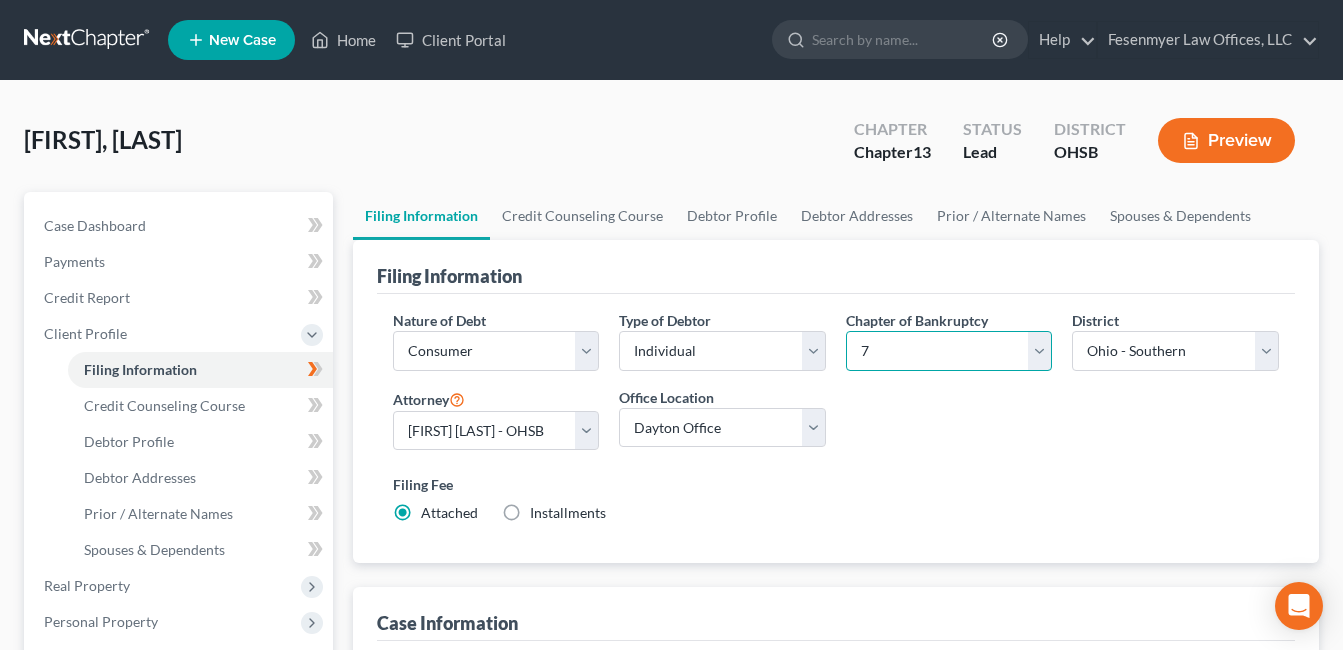 click on "Select 7 11 12 13" at bounding box center (949, 351) 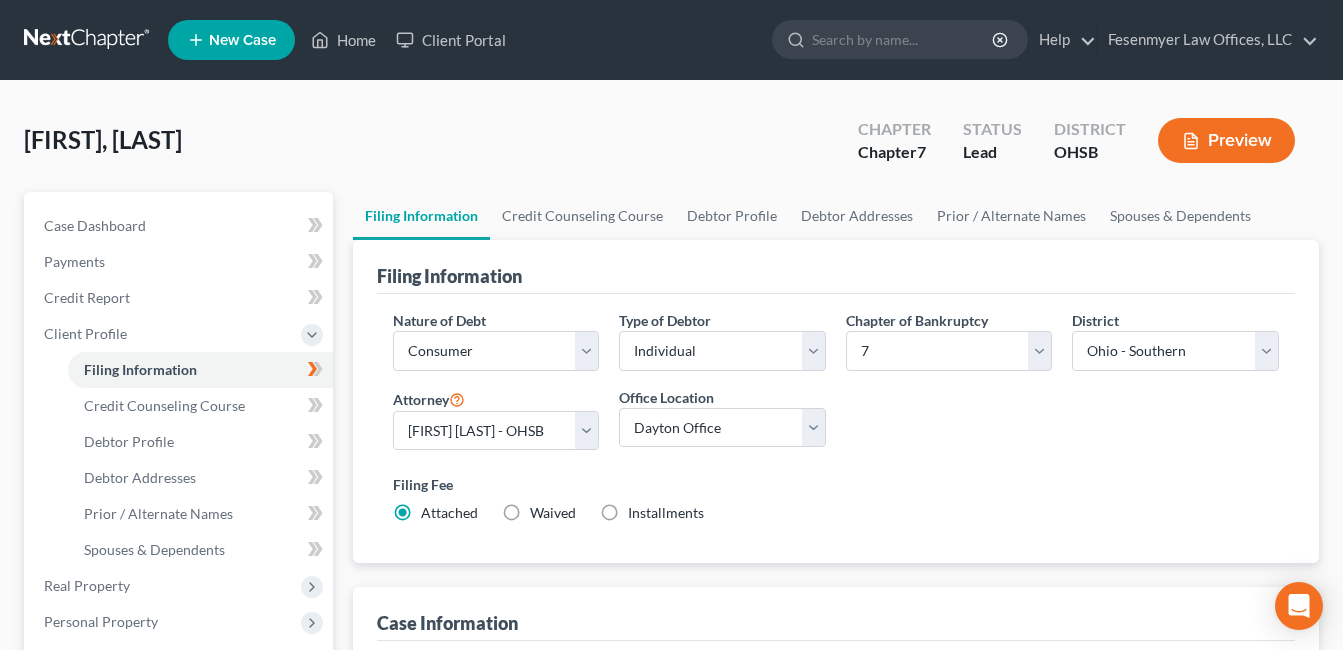 click on "Filing Fee  Attached Waived Waived Installments Installments" at bounding box center [836, 498] 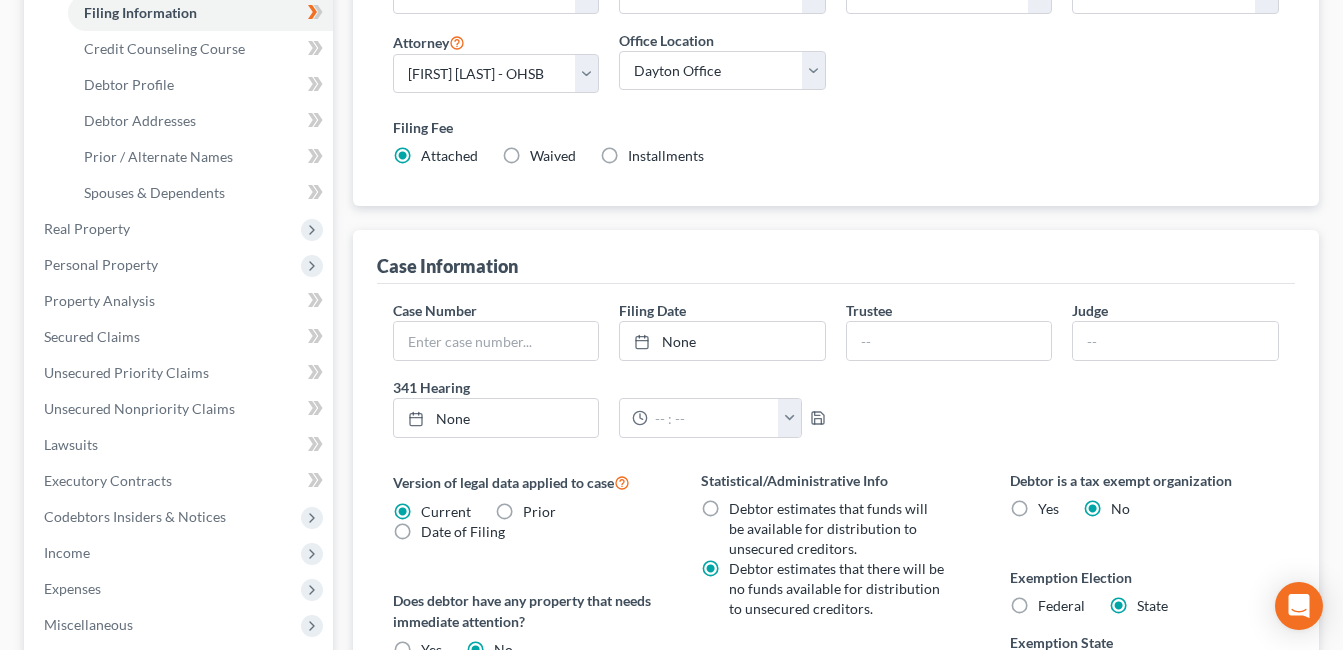 scroll, scrollTop: 400, scrollLeft: 0, axis: vertical 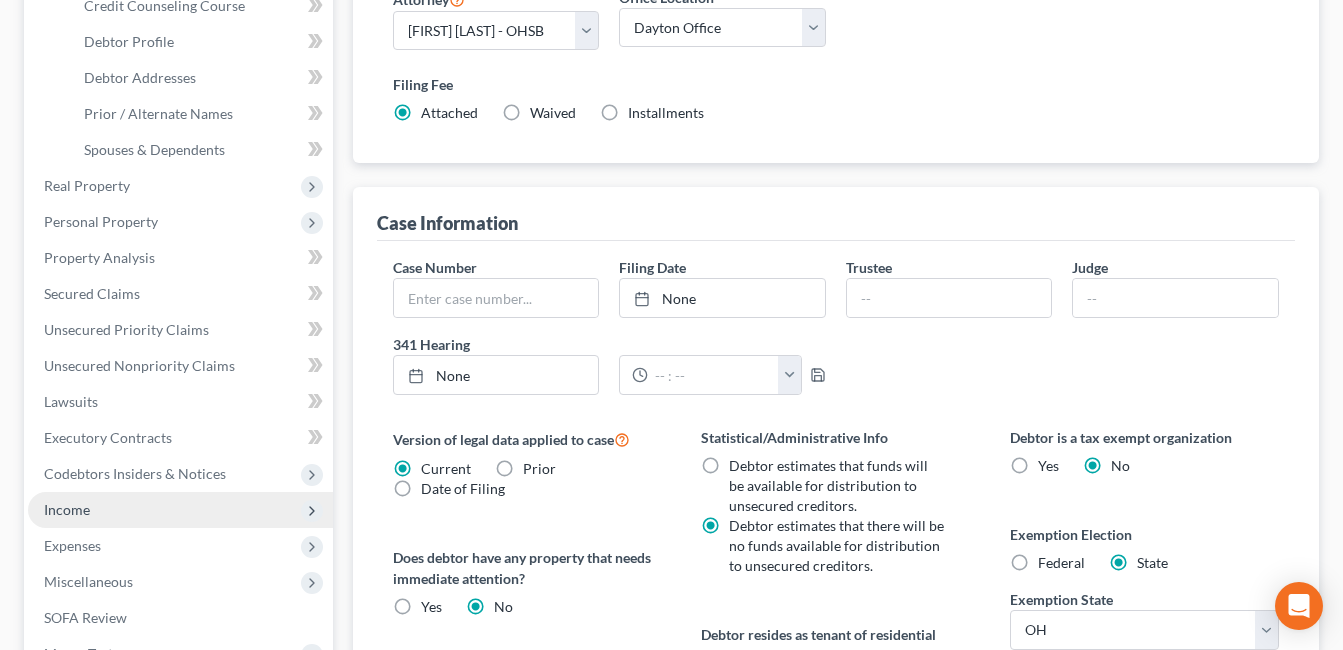 click on "Income" at bounding box center [180, 510] 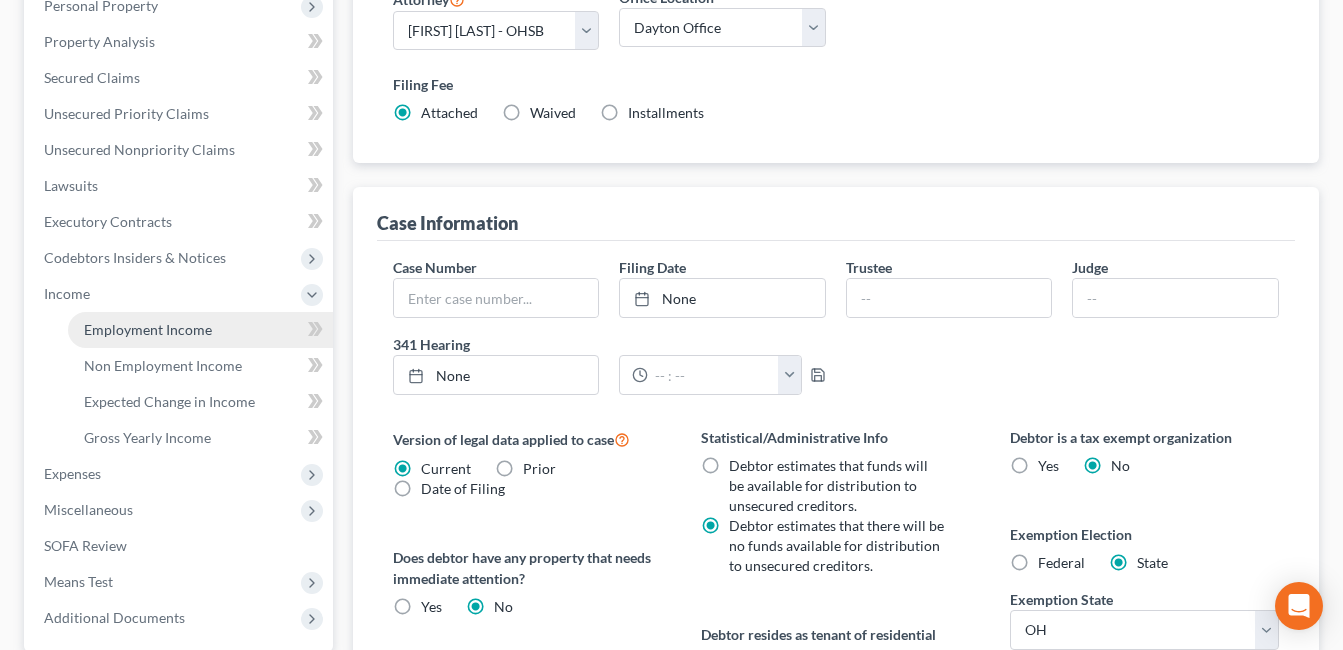drag, startPoint x: 166, startPoint y: 335, endPoint x: 172, endPoint y: 345, distance: 11.661903 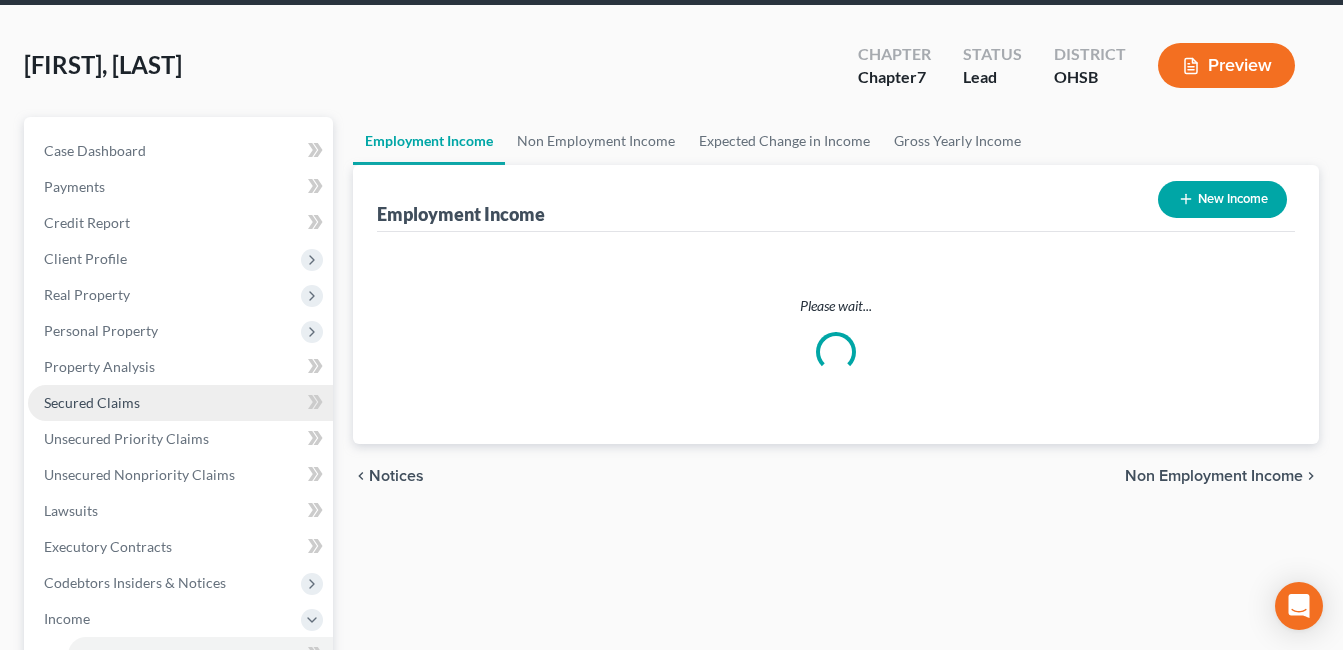 scroll, scrollTop: 0, scrollLeft: 0, axis: both 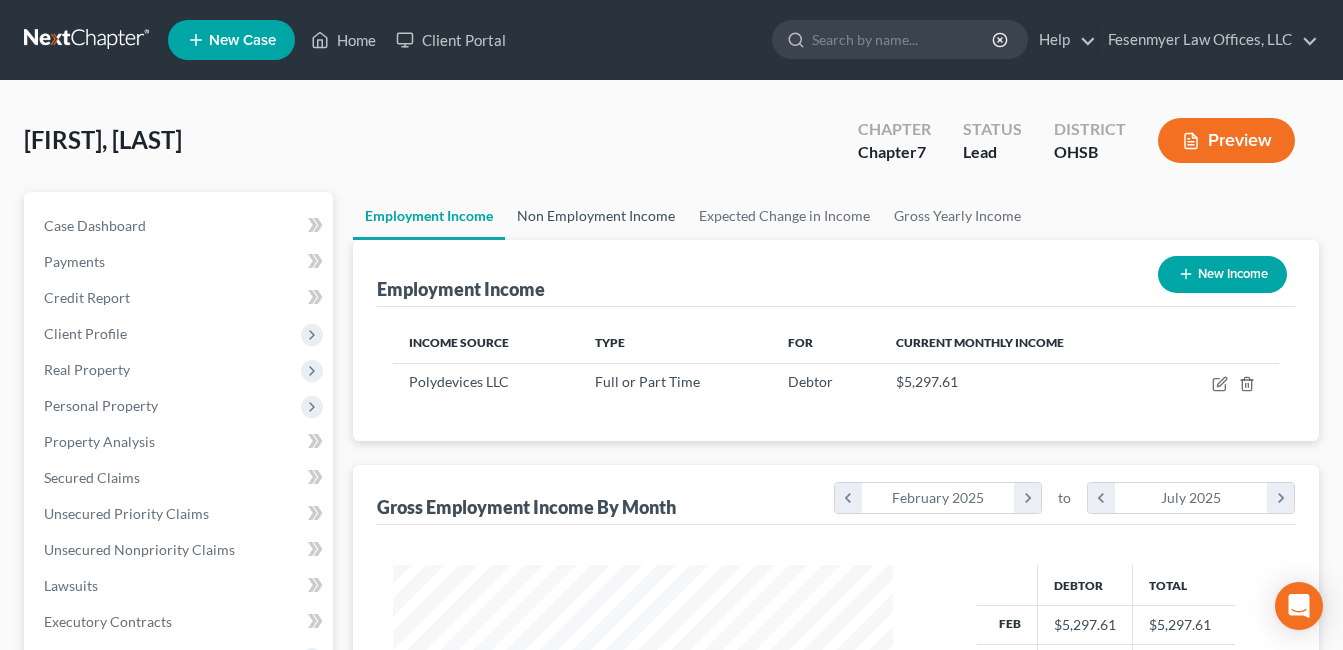 click on "Non Employment Income" at bounding box center [596, 216] 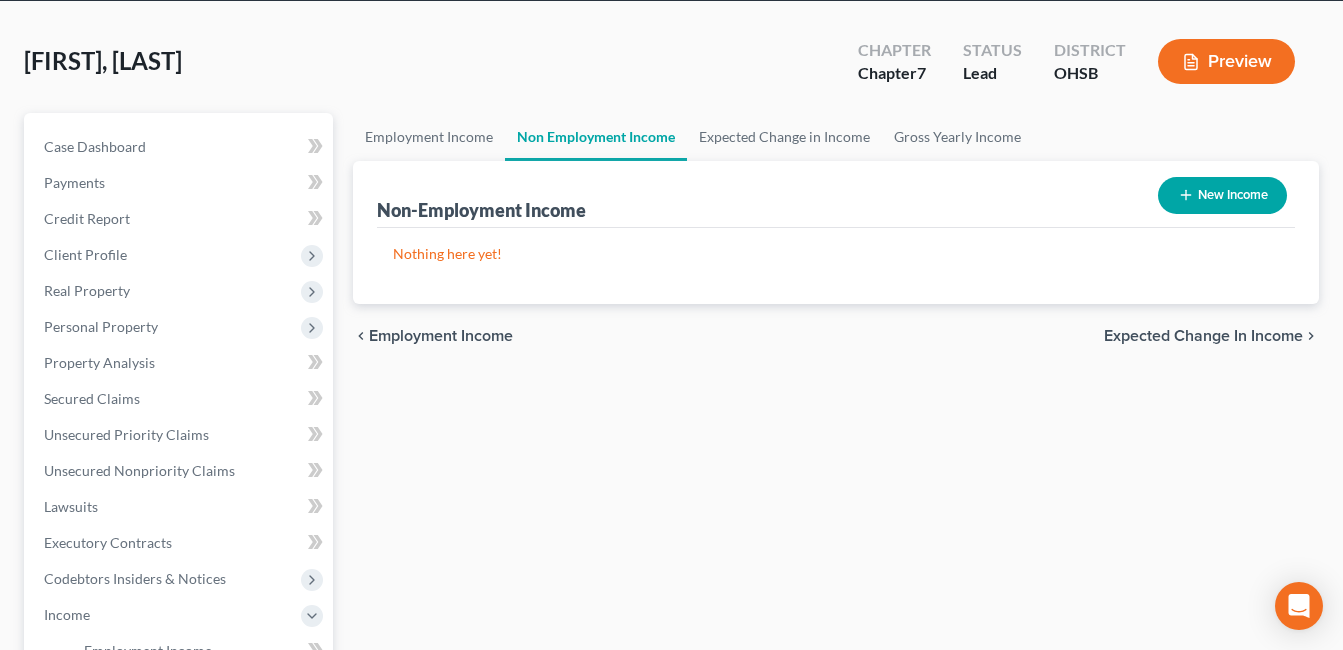 scroll, scrollTop: 400, scrollLeft: 0, axis: vertical 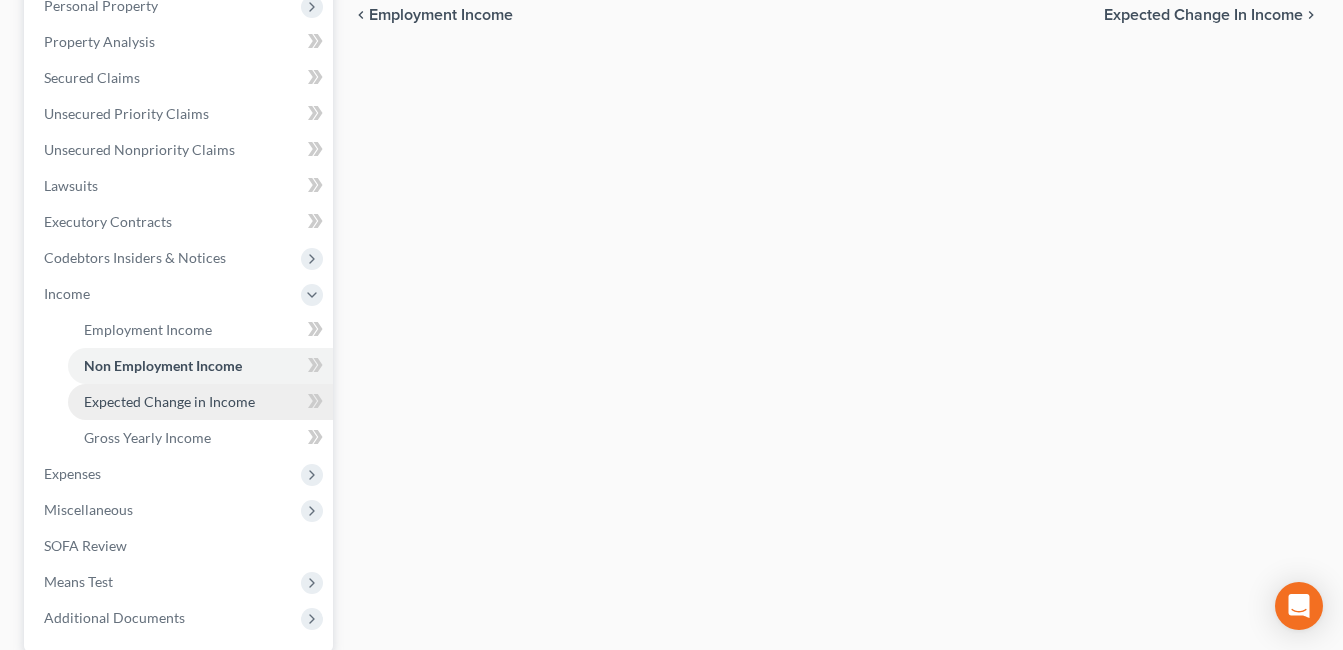 click on "Expected Change in Income" at bounding box center [169, 401] 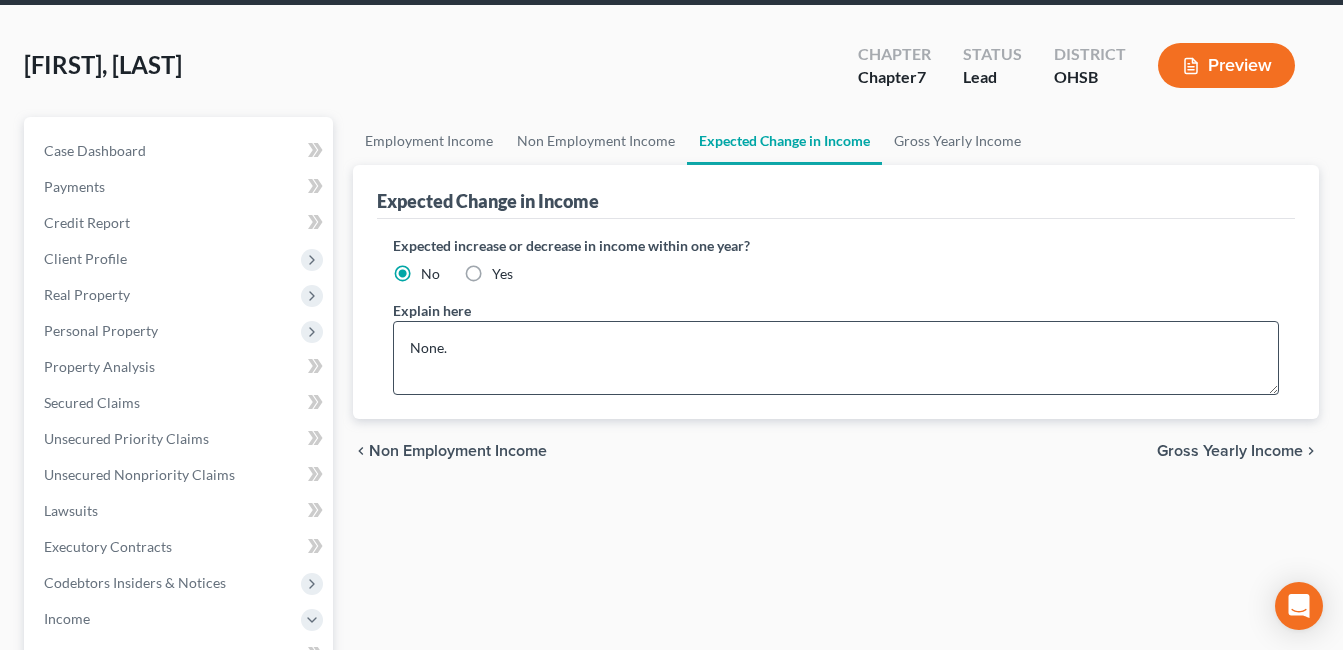 scroll, scrollTop: 0, scrollLeft: 0, axis: both 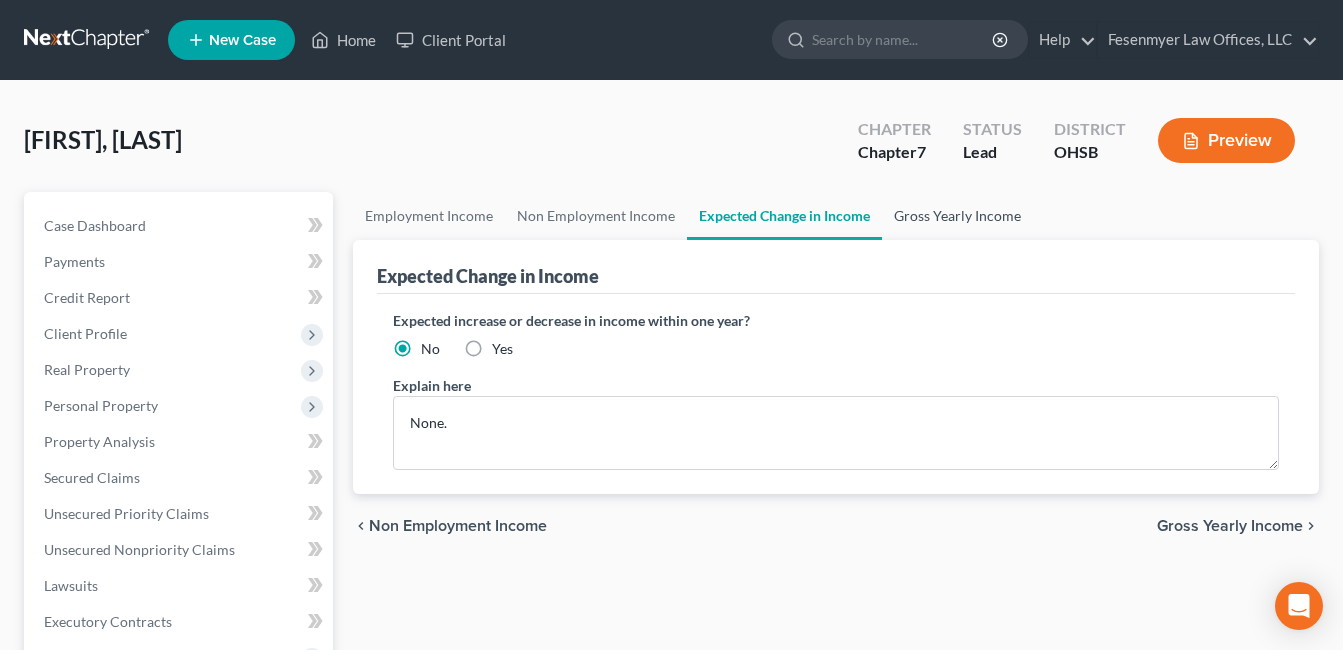 click on "Gross Yearly Income" at bounding box center (957, 216) 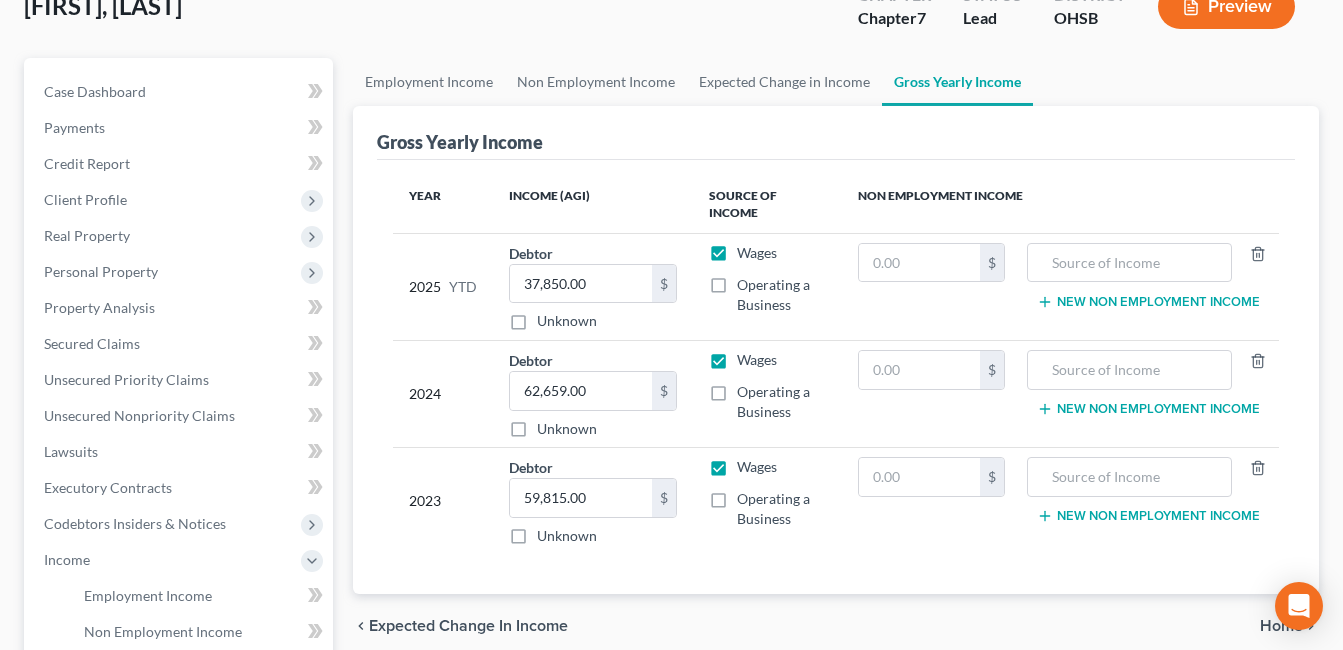 scroll, scrollTop: 400, scrollLeft: 0, axis: vertical 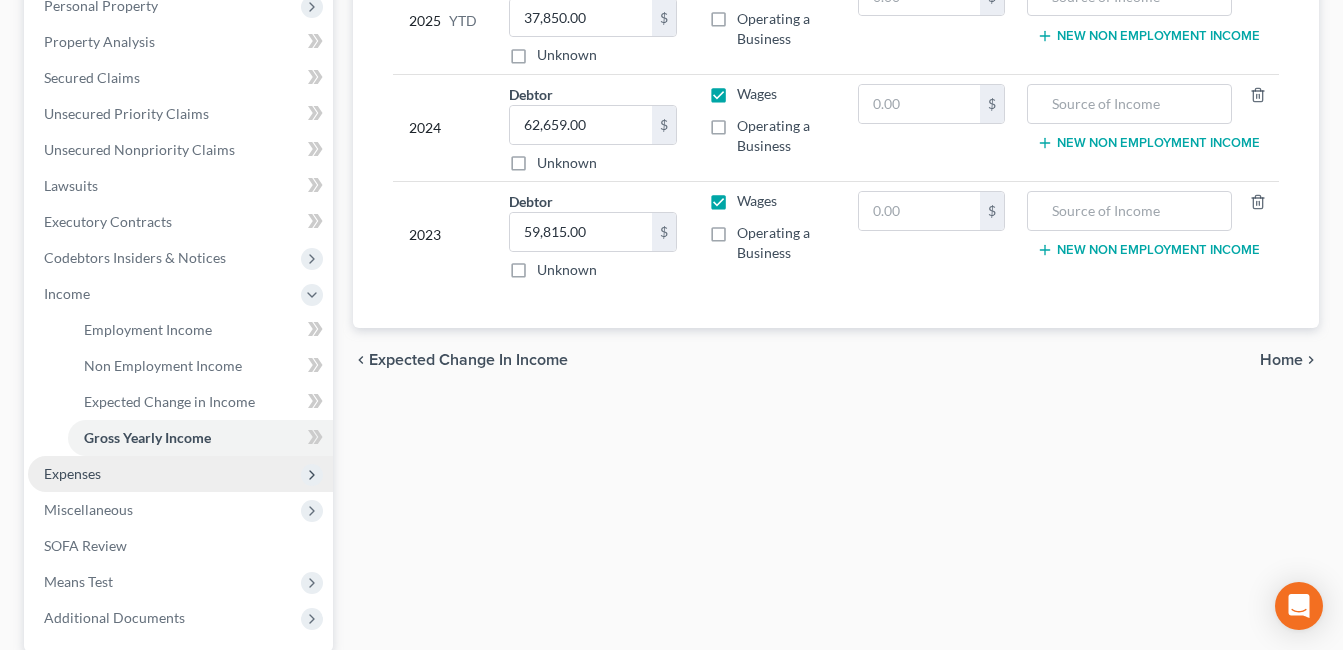 click on "Expenses" at bounding box center [180, 474] 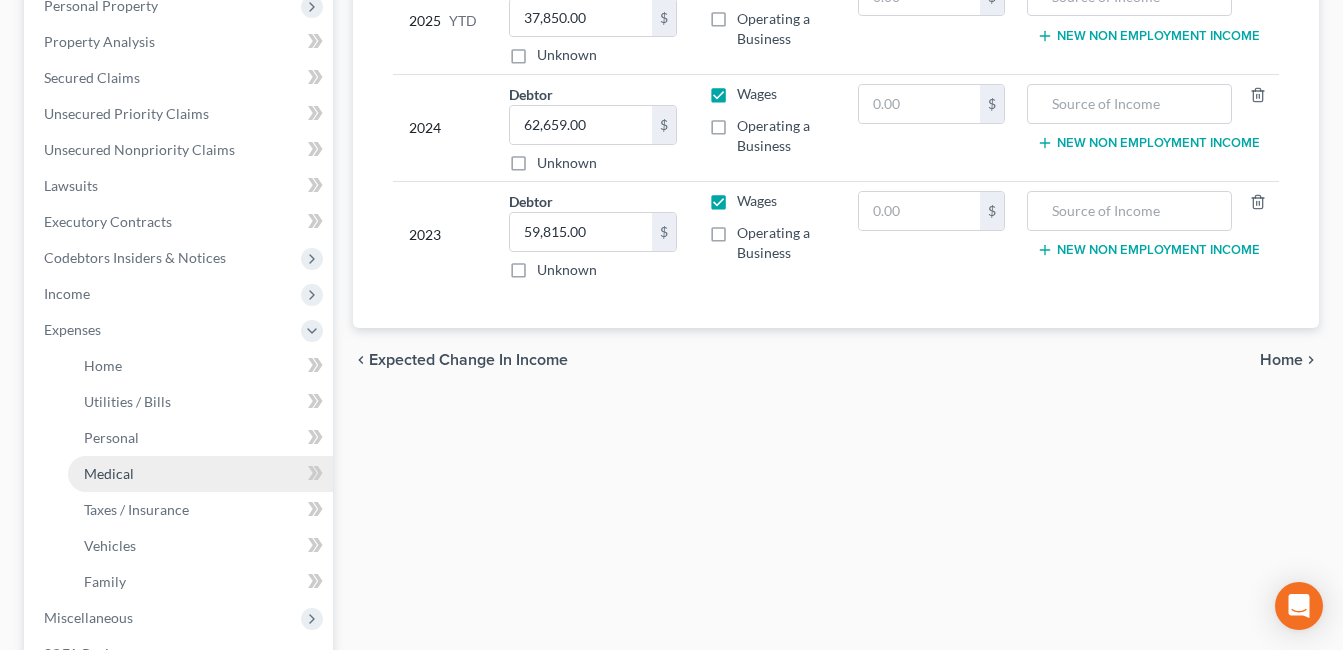 drag, startPoint x: 138, startPoint y: 482, endPoint x: 185, endPoint y: 466, distance: 49.648766 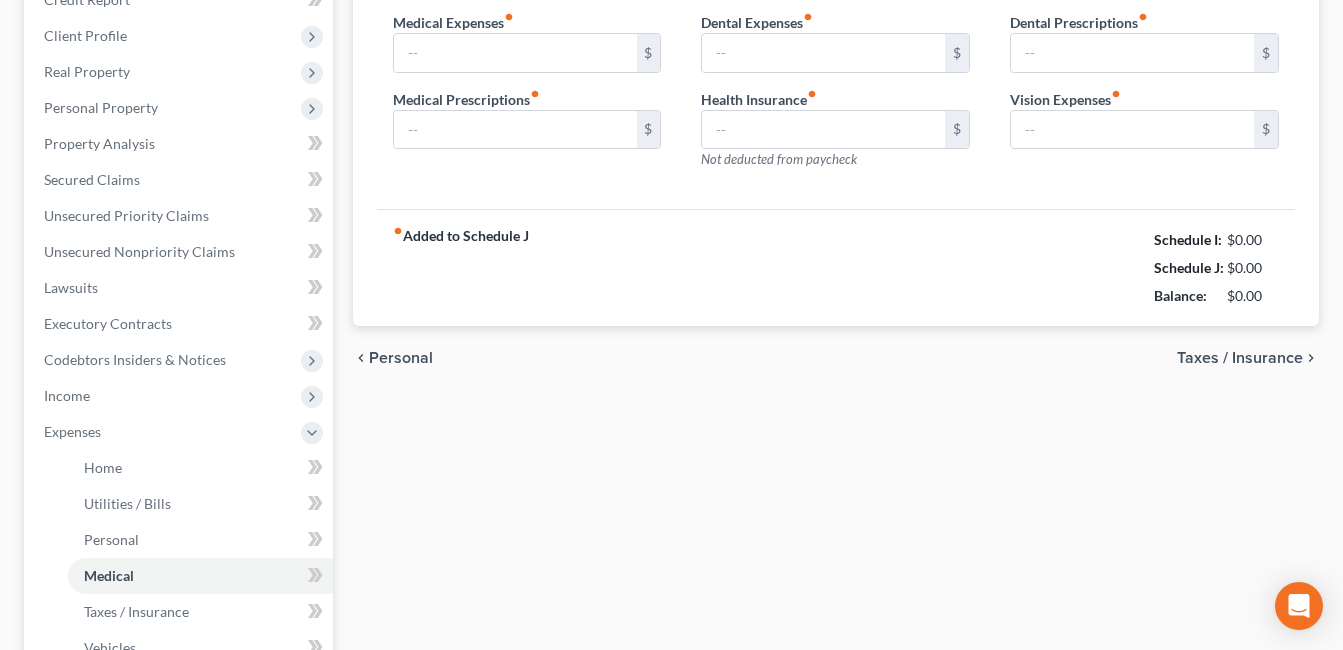 type on "150.00" 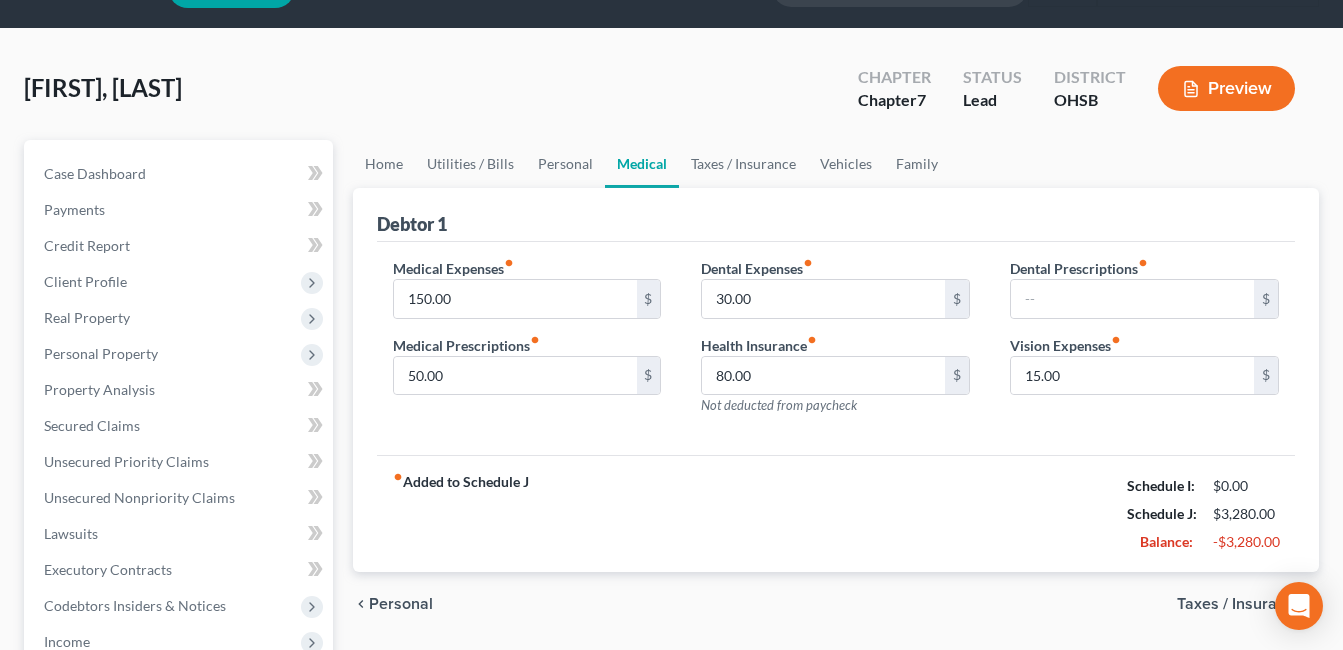 scroll, scrollTop: 0, scrollLeft: 0, axis: both 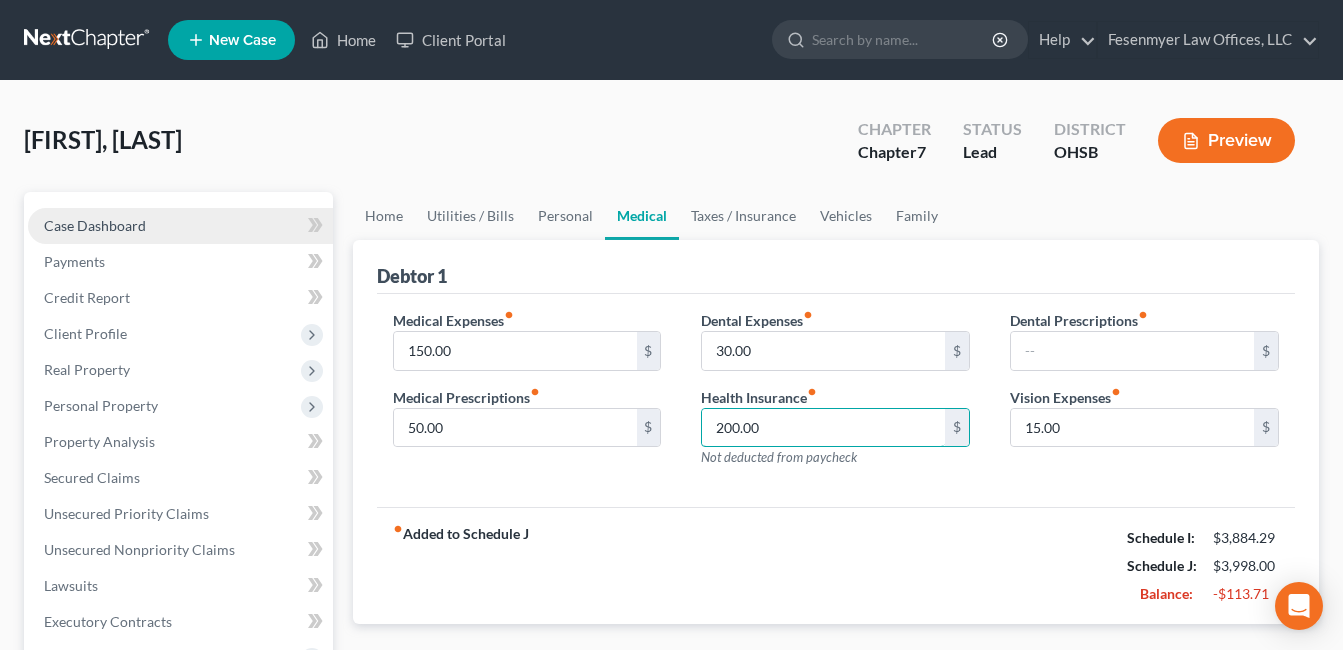 type on "200.00" 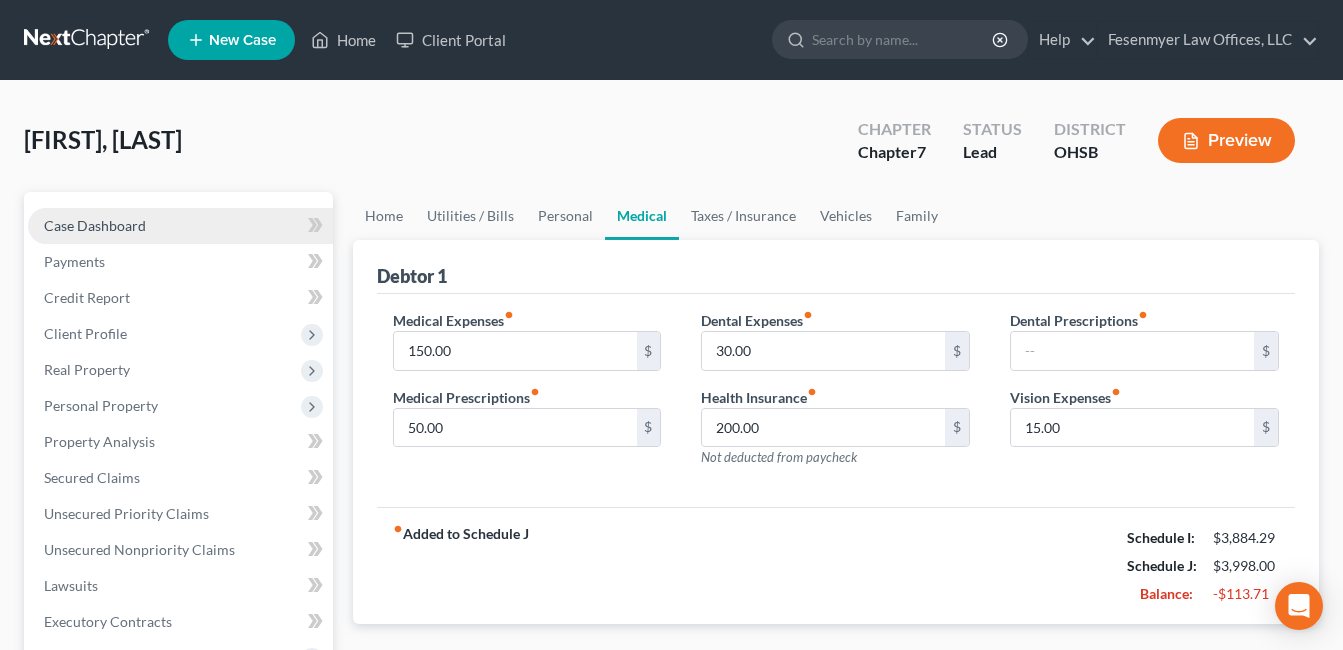 click on "Case Dashboard" at bounding box center [180, 226] 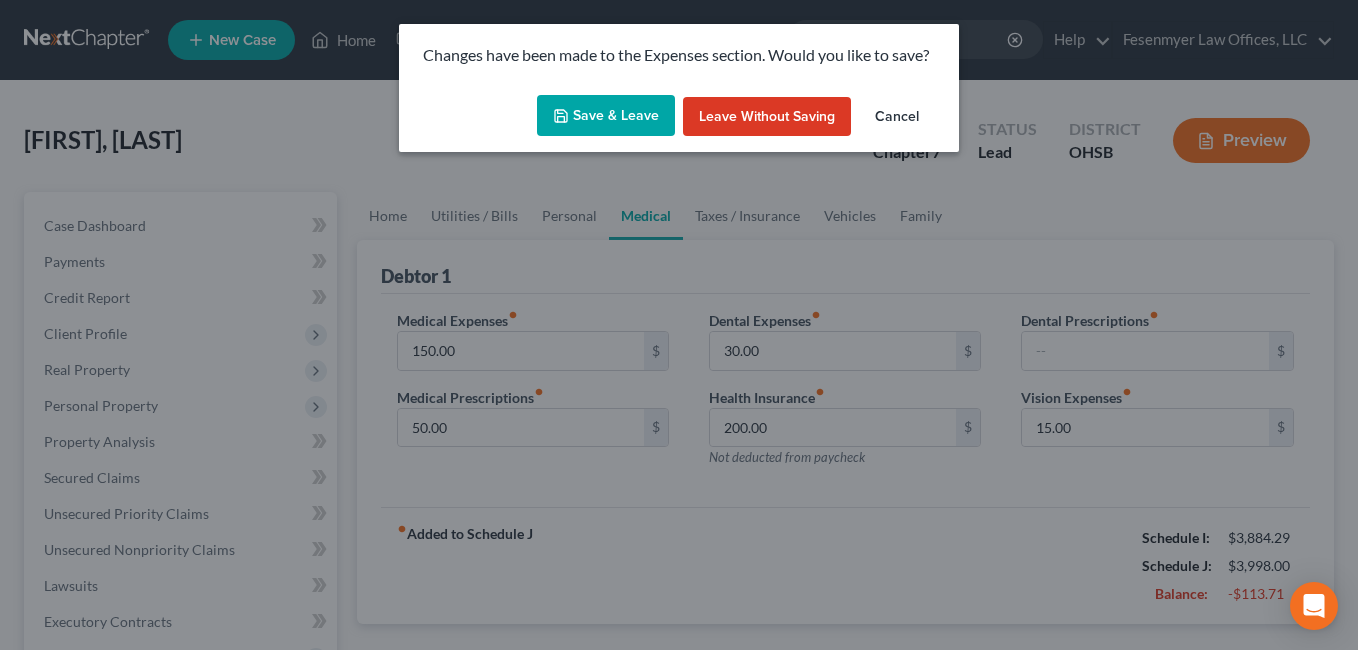 click on "Save & Leave" at bounding box center [606, 116] 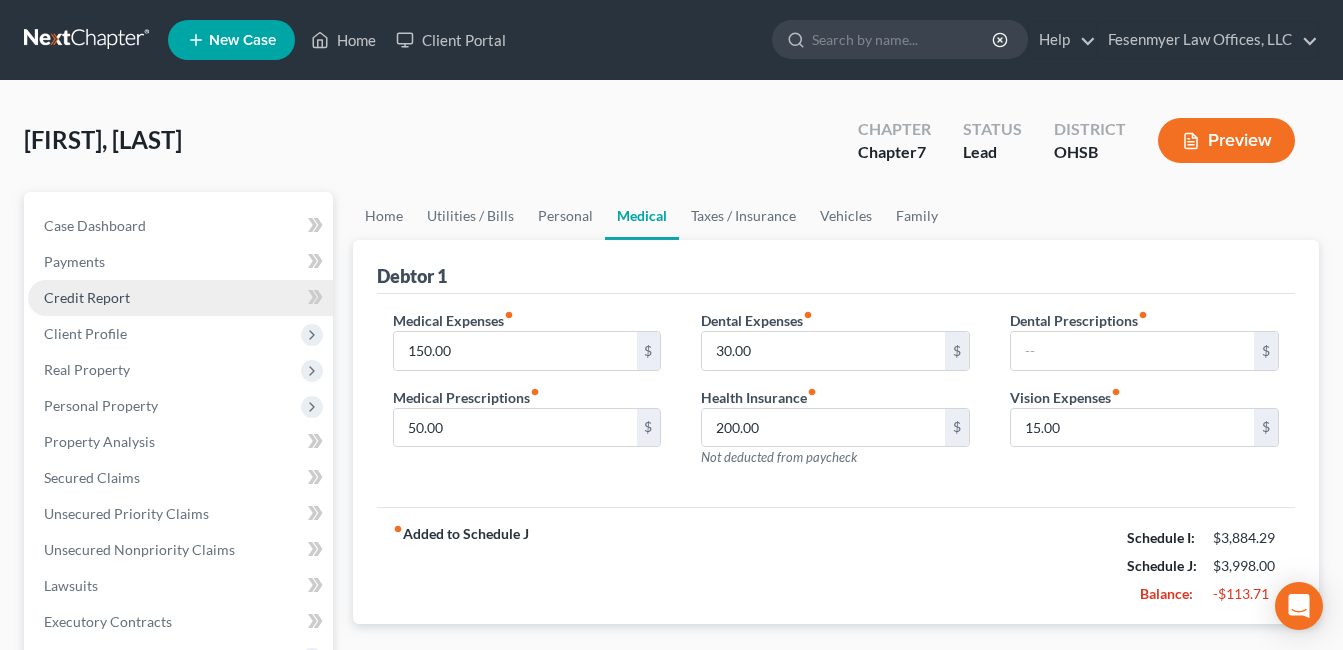 select on "4" 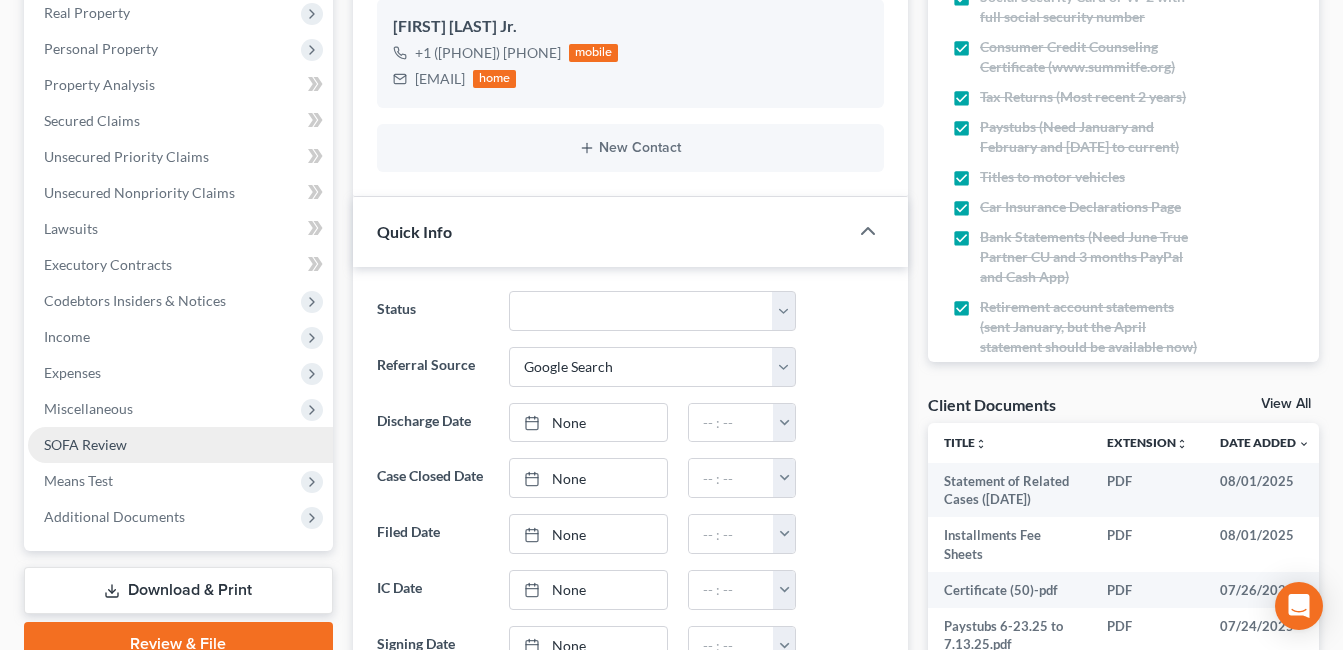 scroll, scrollTop: 400, scrollLeft: 0, axis: vertical 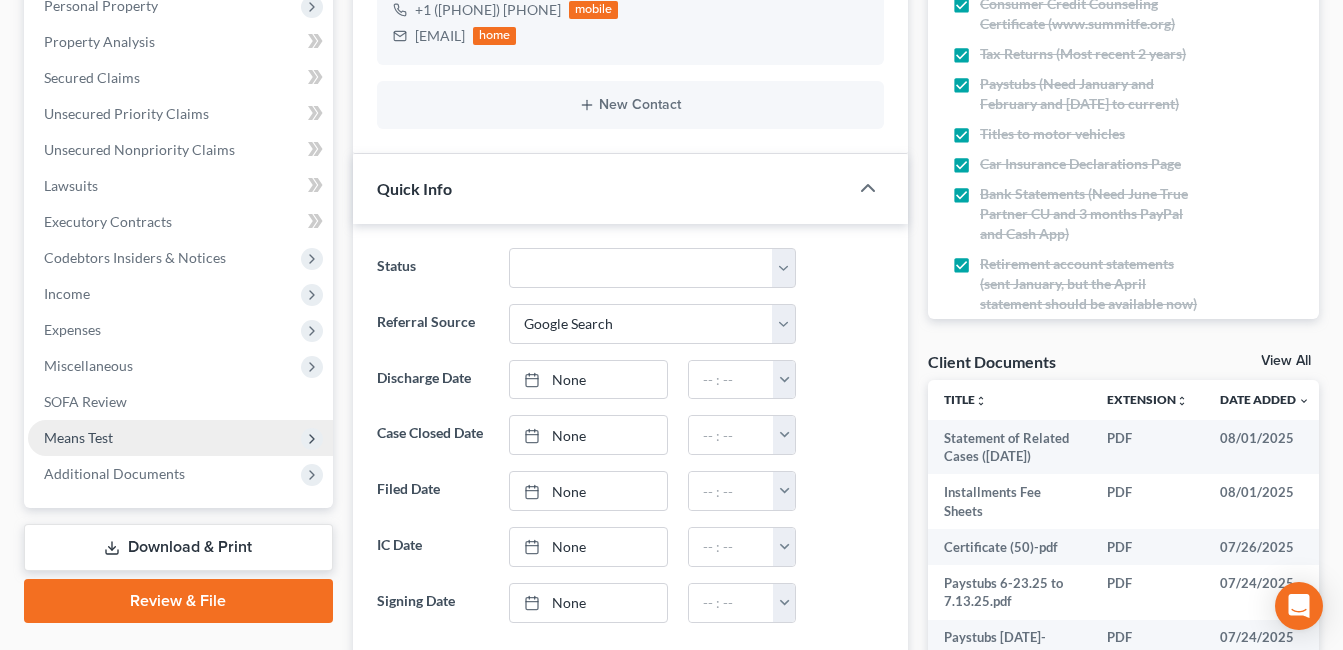 click on "Means Test" at bounding box center (180, 438) 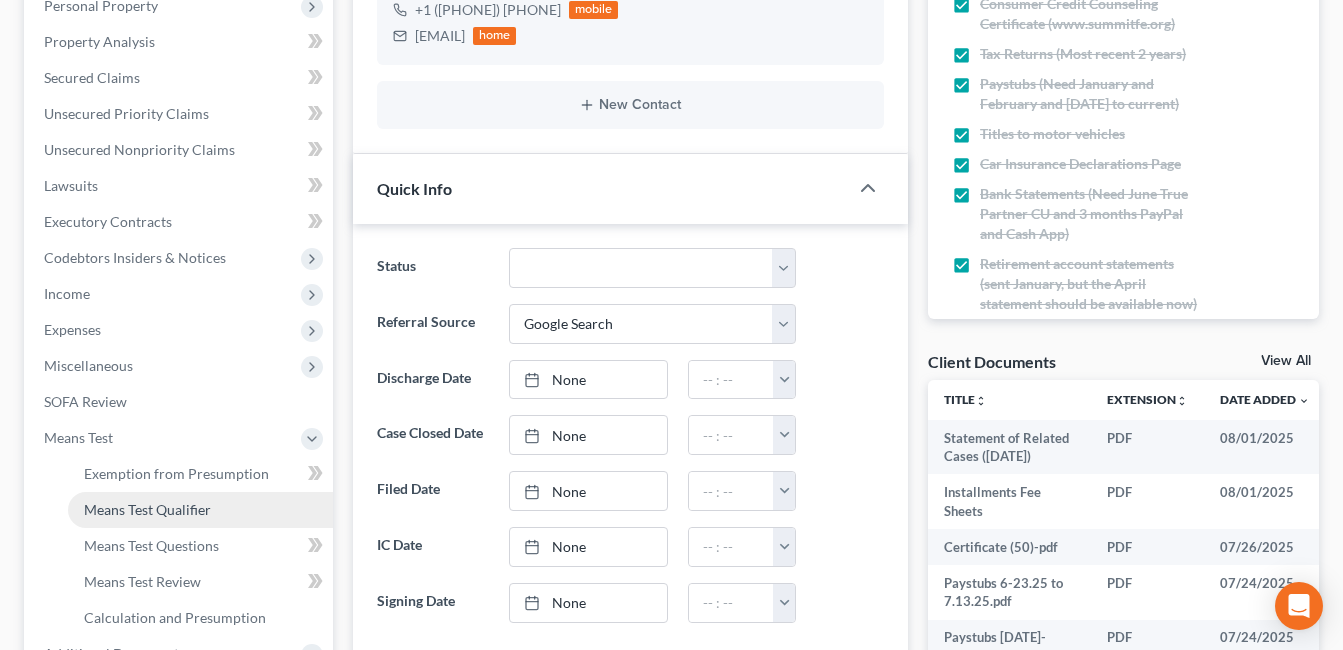 click on "Means Test Qualifier" at bounding box center (147, 509) 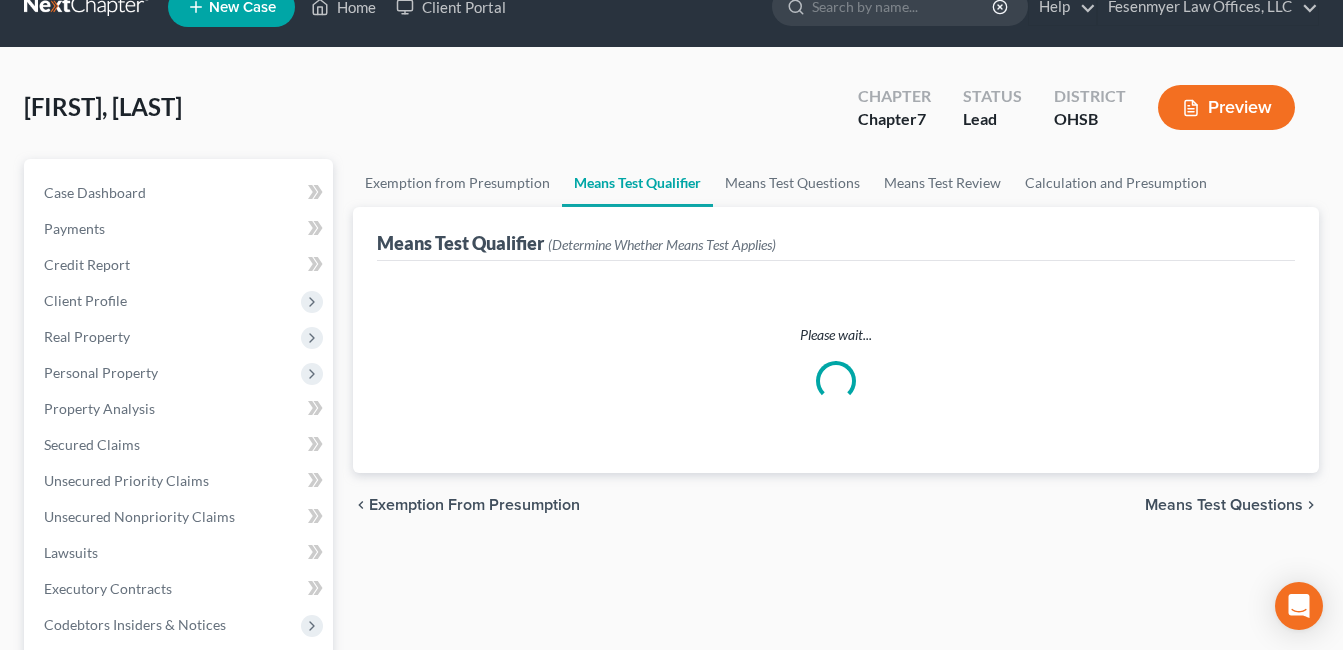 scroll, scrollTop: 0, scrollLeft: 0, axis: both 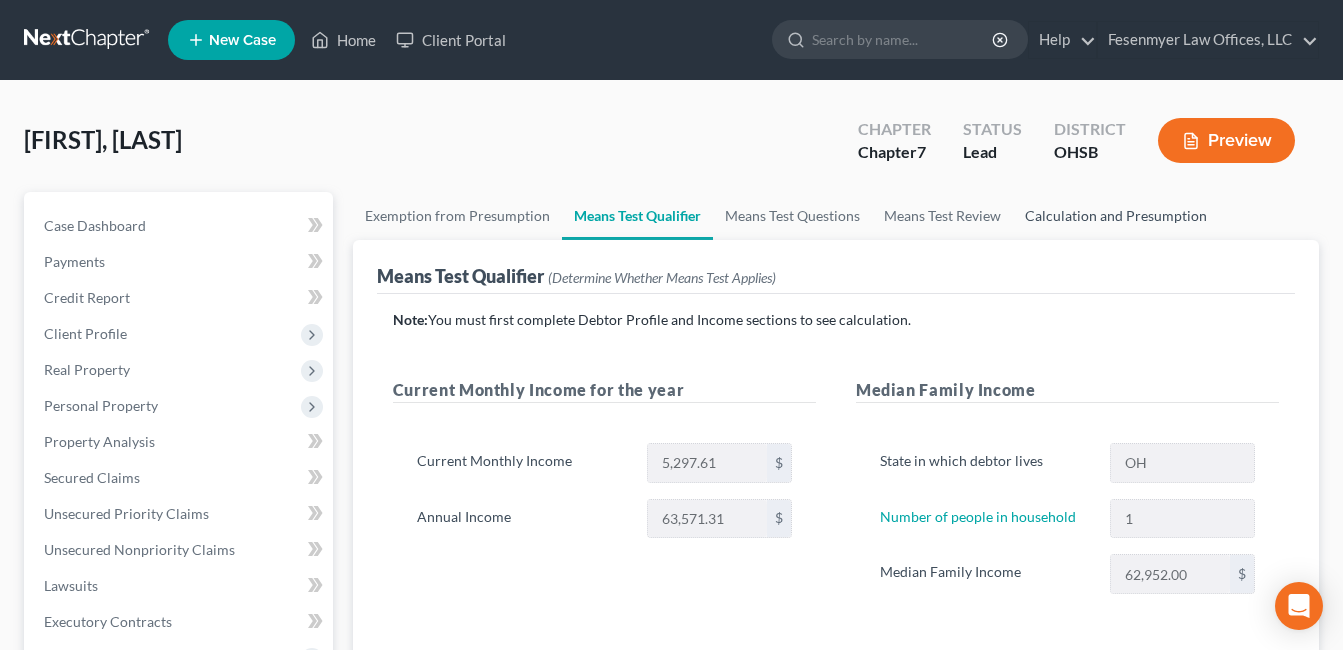 click on "Calculation and Presumption" at bounding box center (1116, 216) 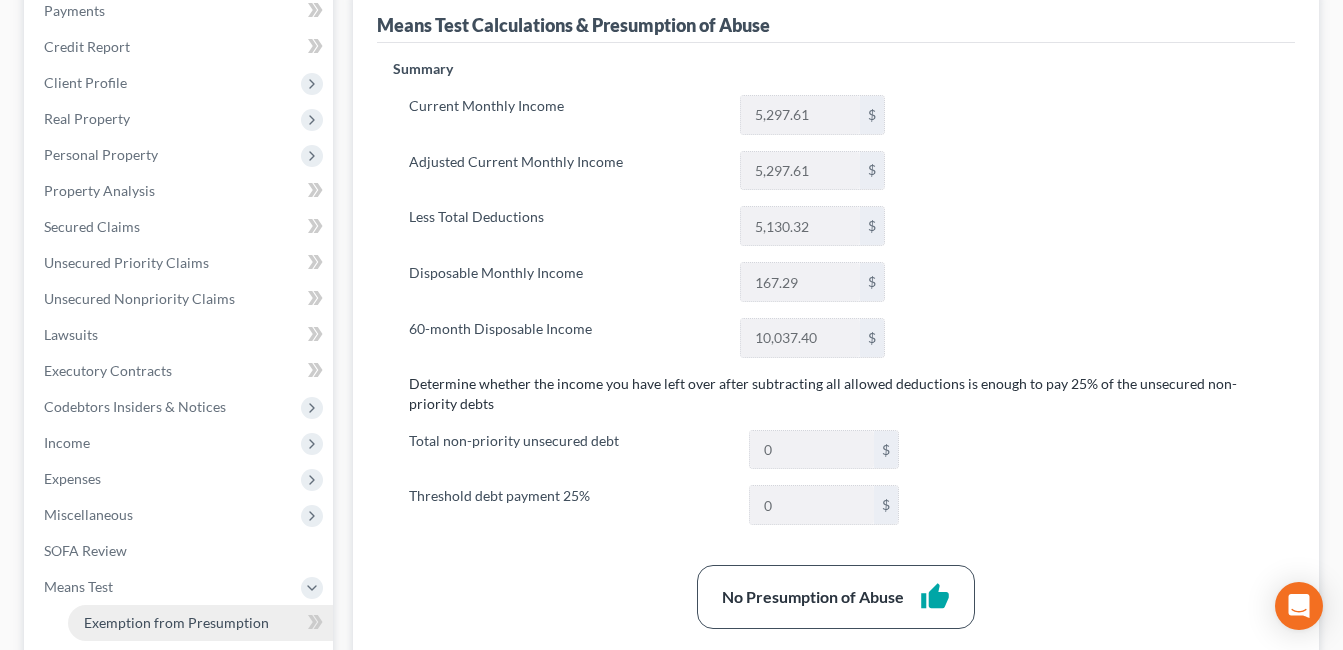 scroll, scrollTop: 300, scrollLeft: 0, axis: vertical 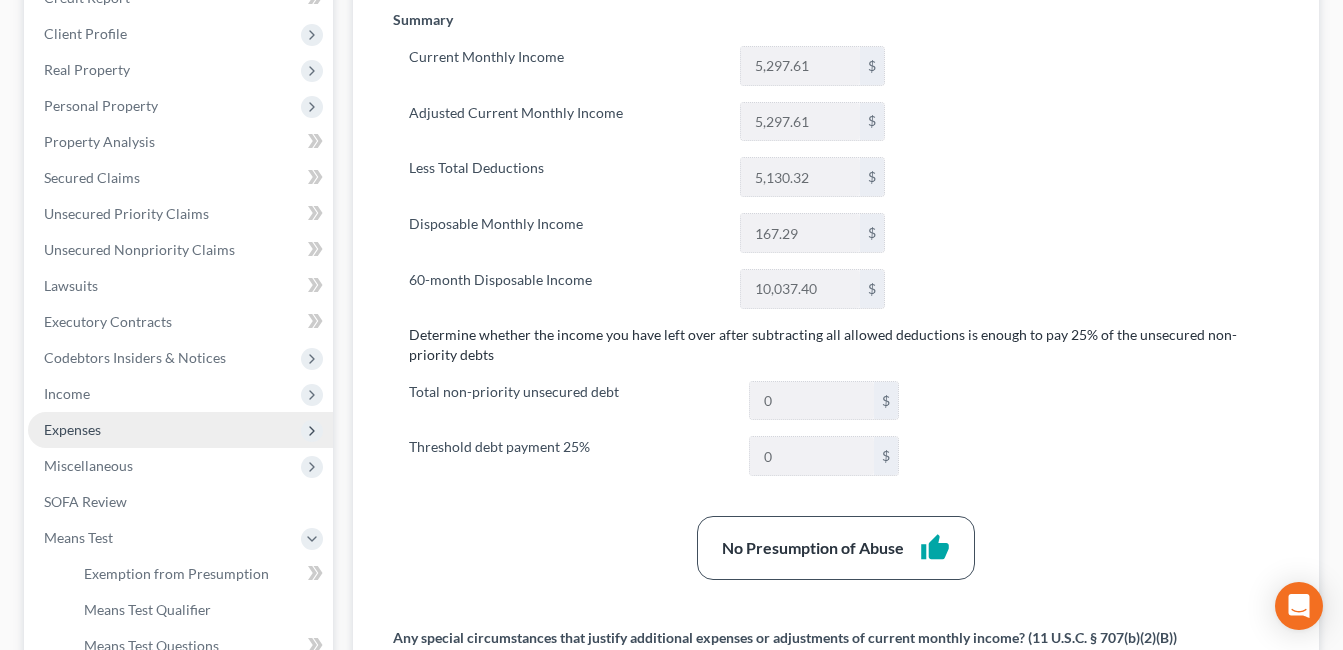 click on "Expenses" at bounding box center [180, 430] 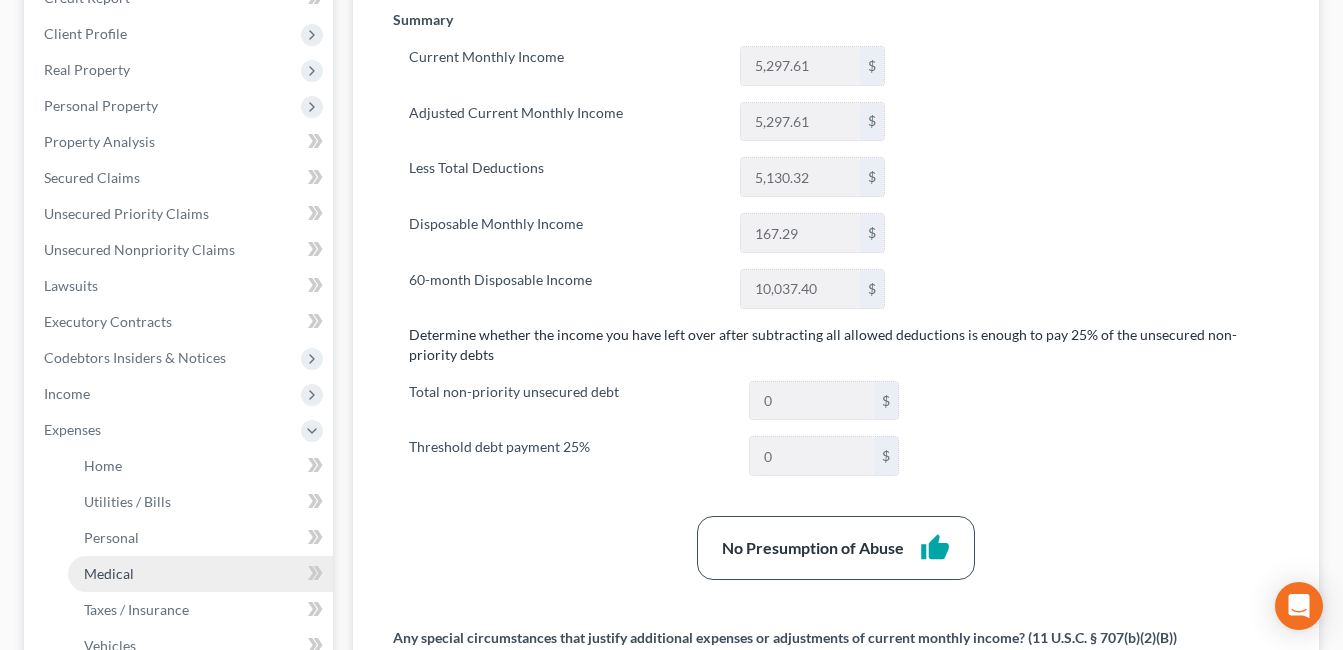 click on "Medical" at bounding box center [109, 573] 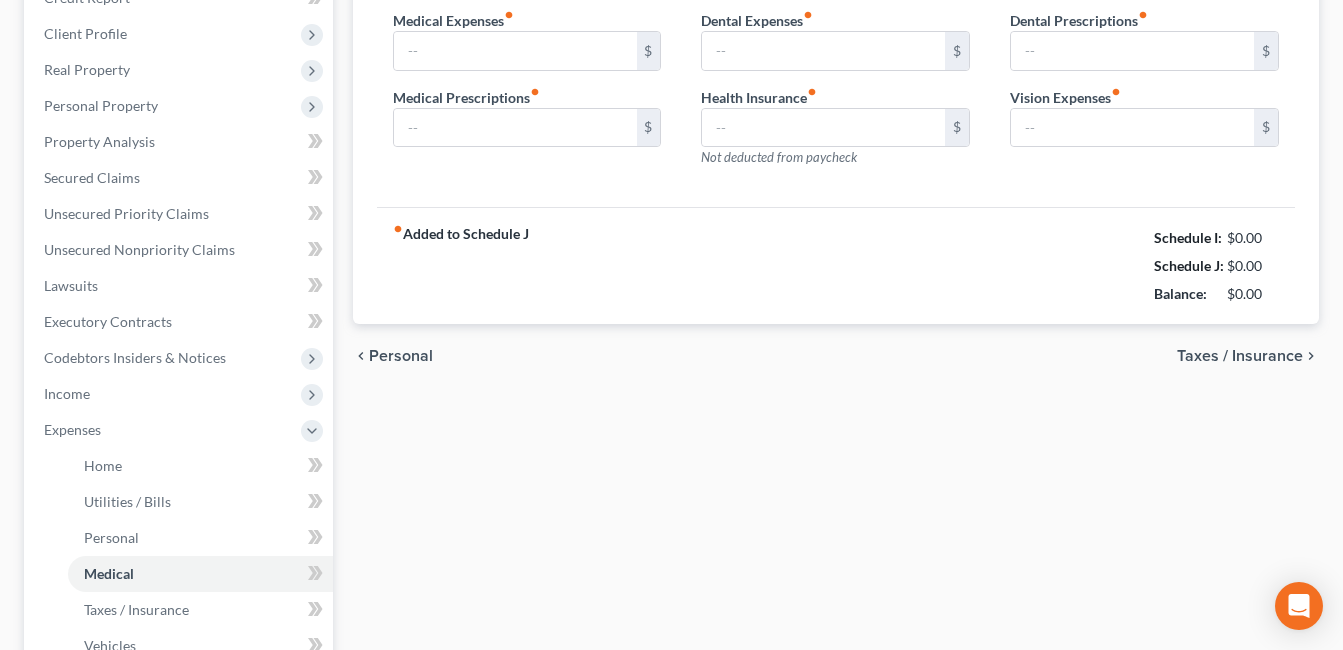 type on "150.00" 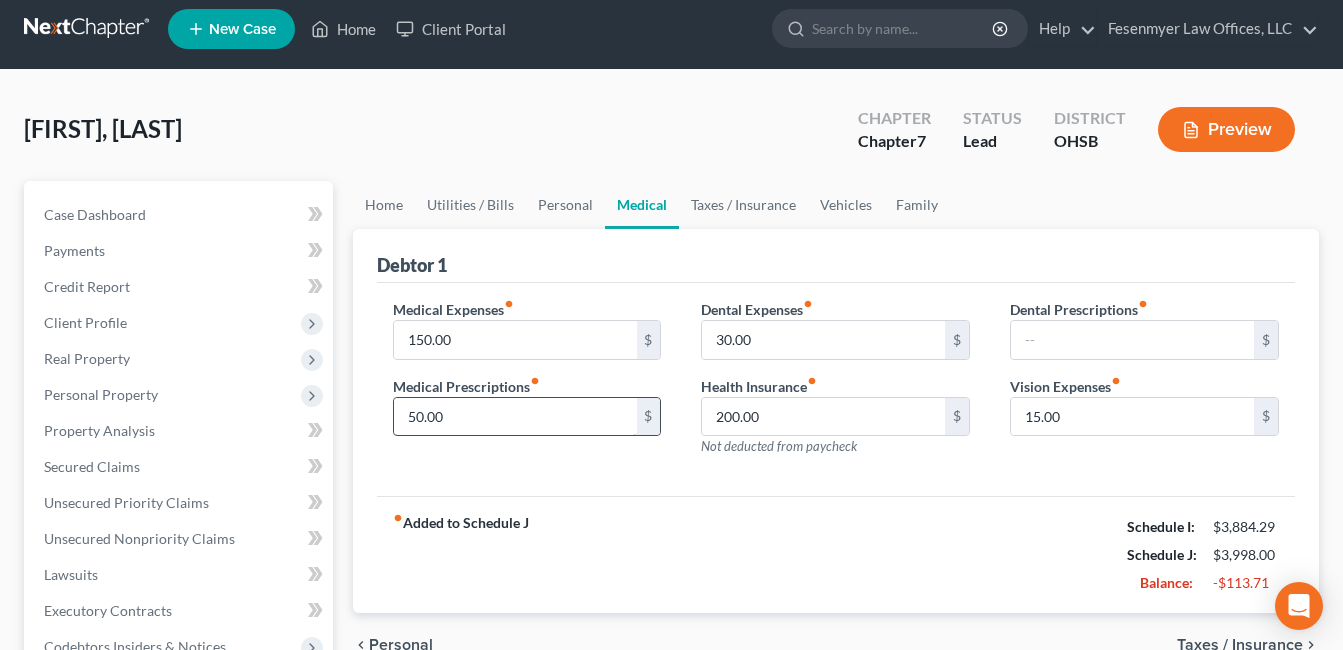 scroll, scrollTop: 0, scrollLeft: 0, axis: both 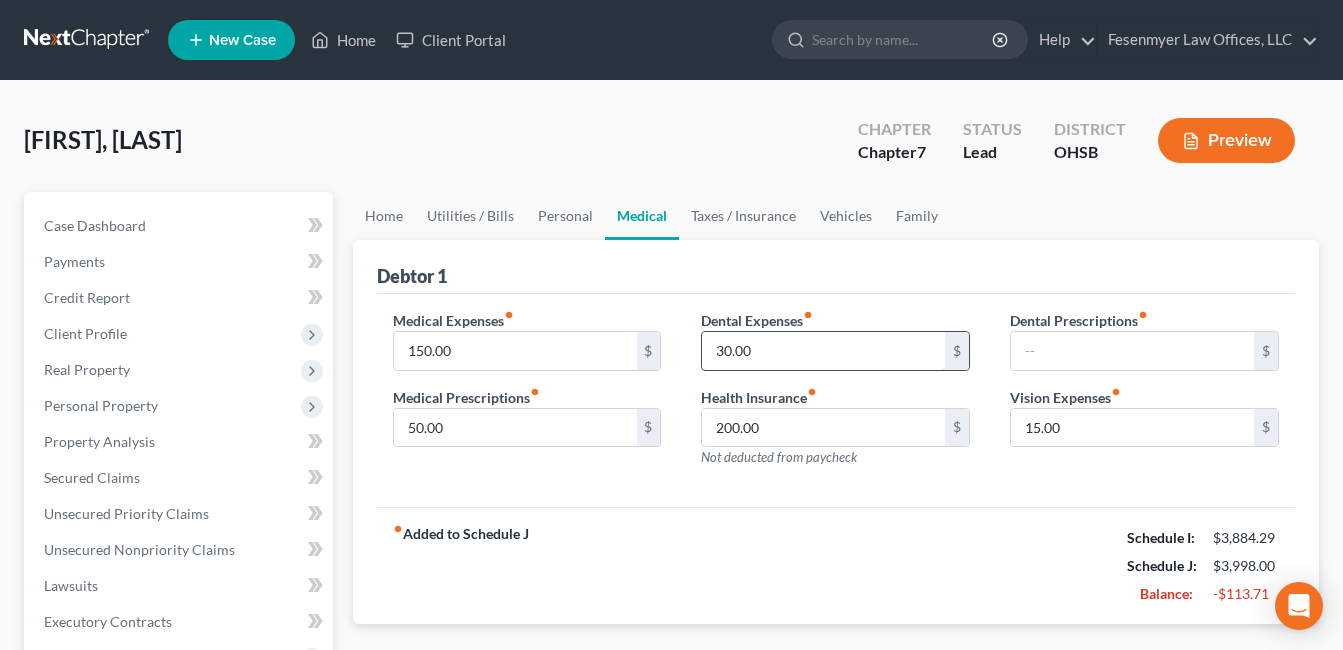 click on "30.00" at bounding box center (823, 351) 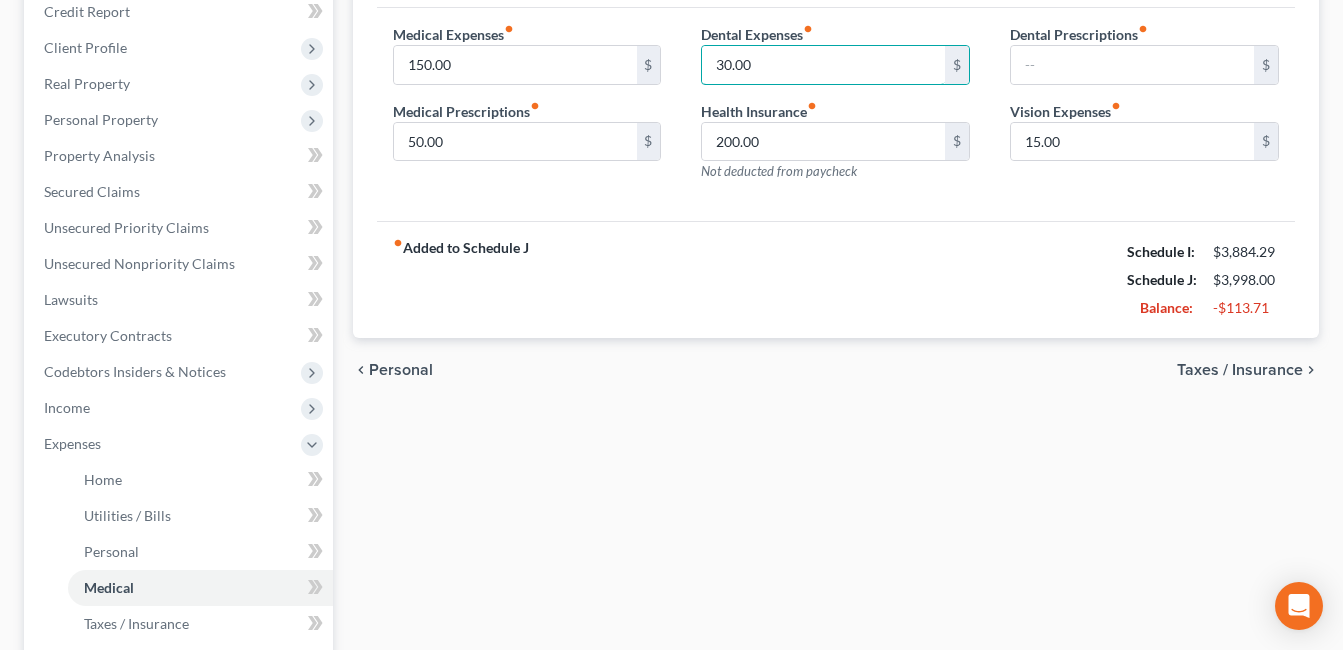 scroll, scrollTop: 200, scrollLeft: 0, axis: vertical 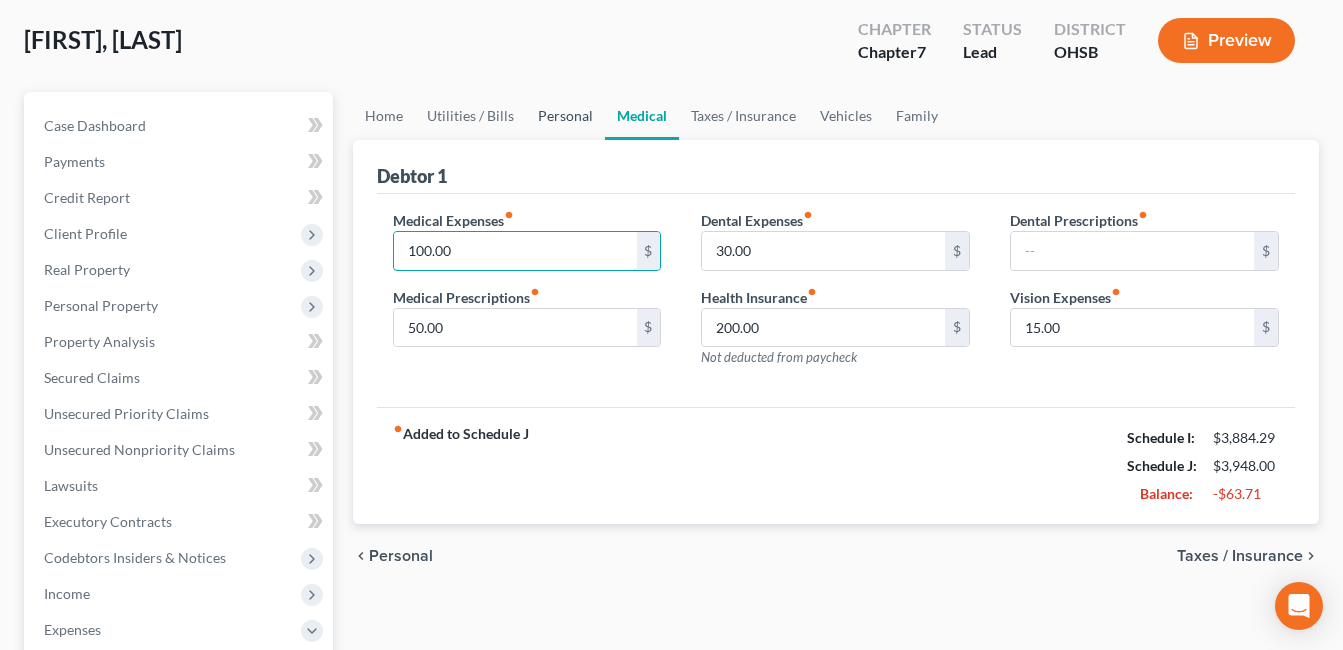 type on "100.00" 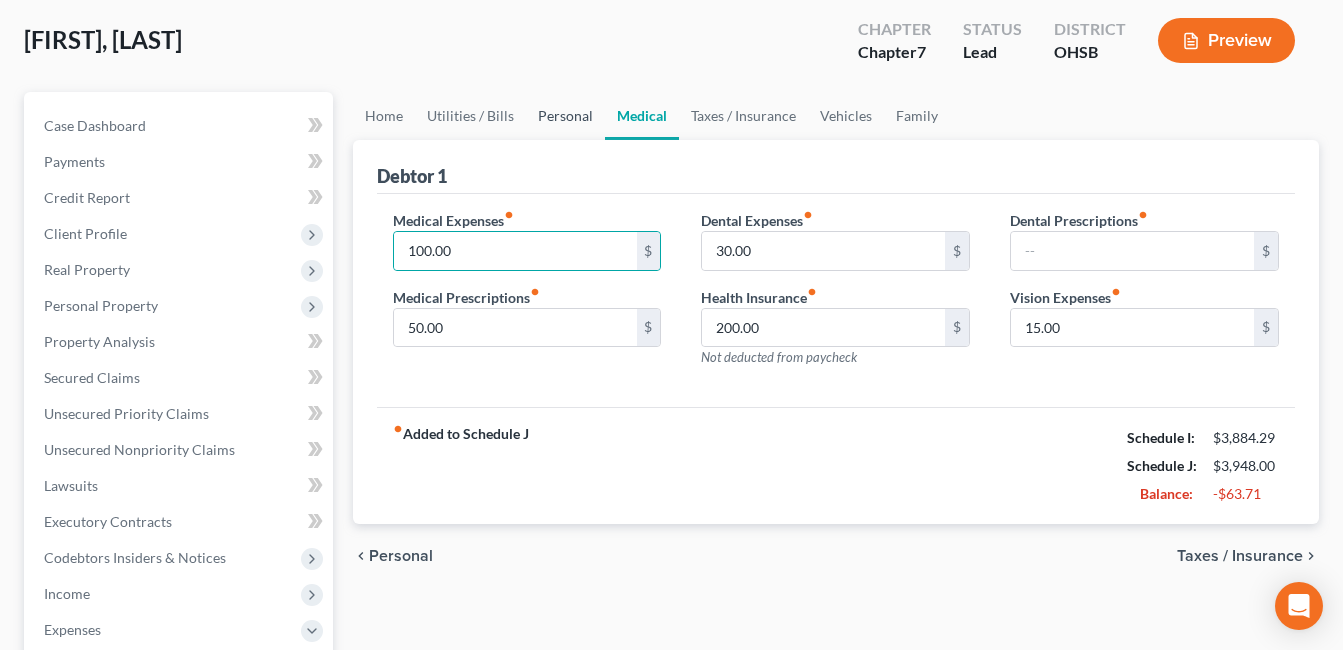 click on "Personal" at bounding box center (565, 116) 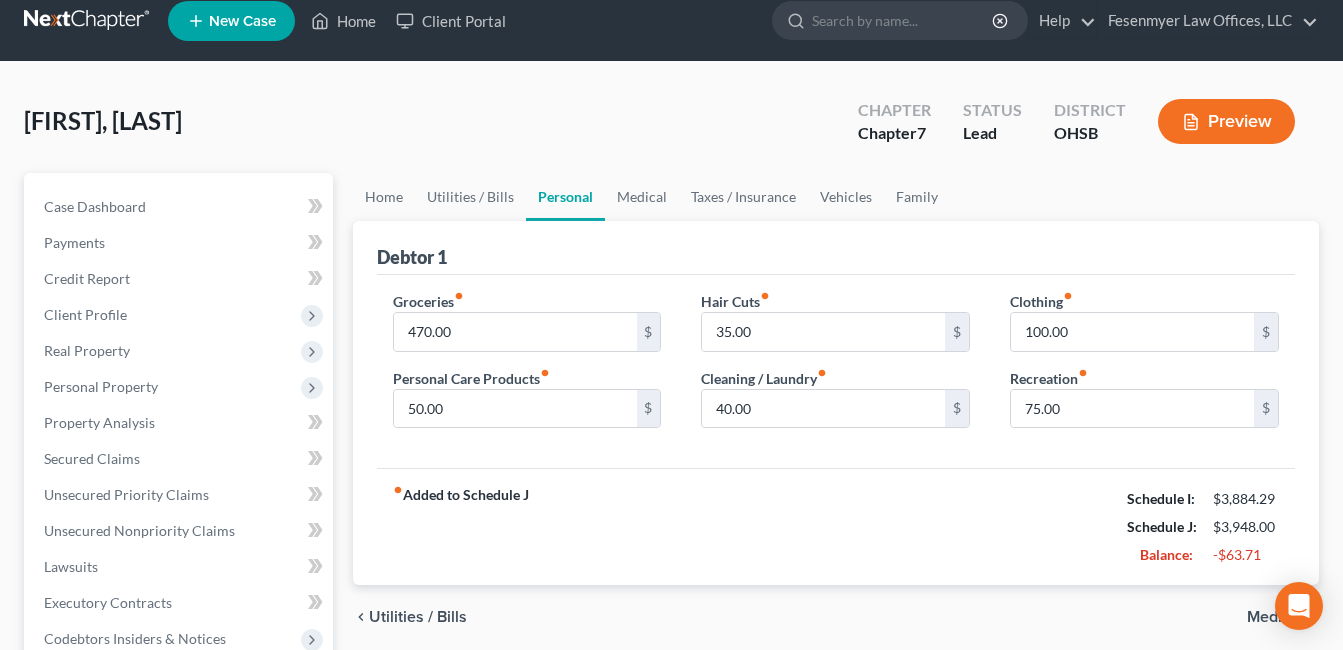 scroll, scrollTop: 0, scrollLeft: 0, axis: both 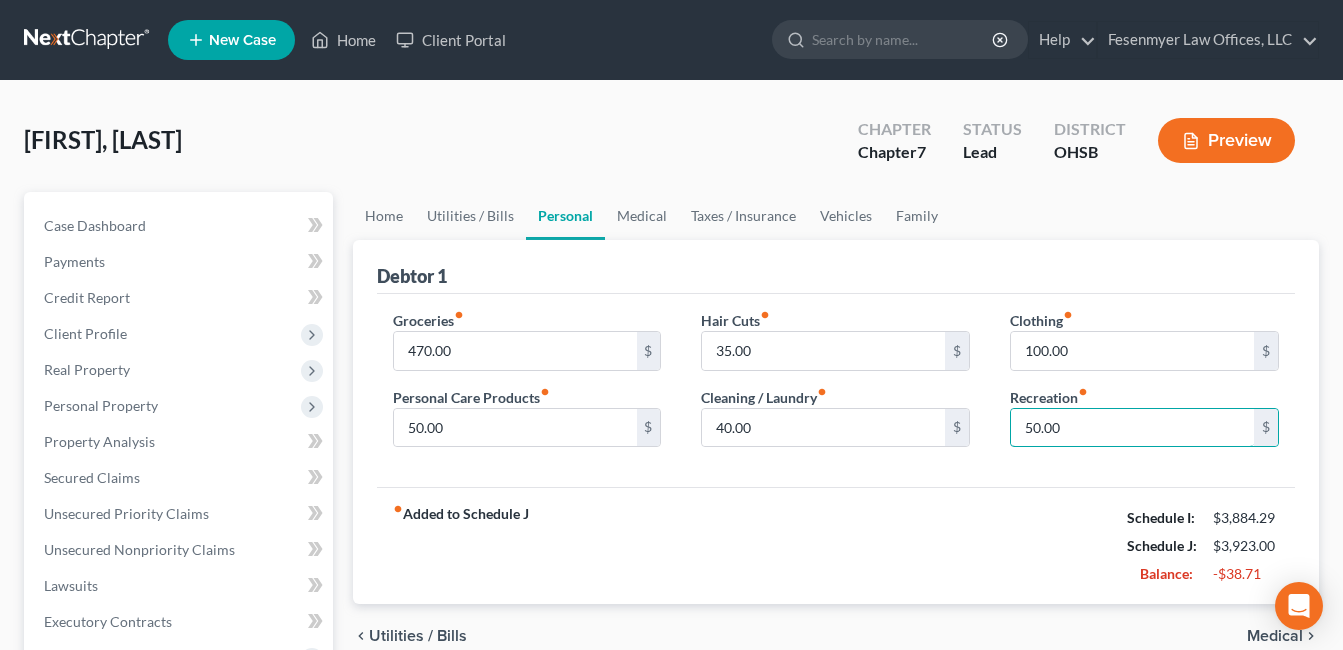 type on "50.00" 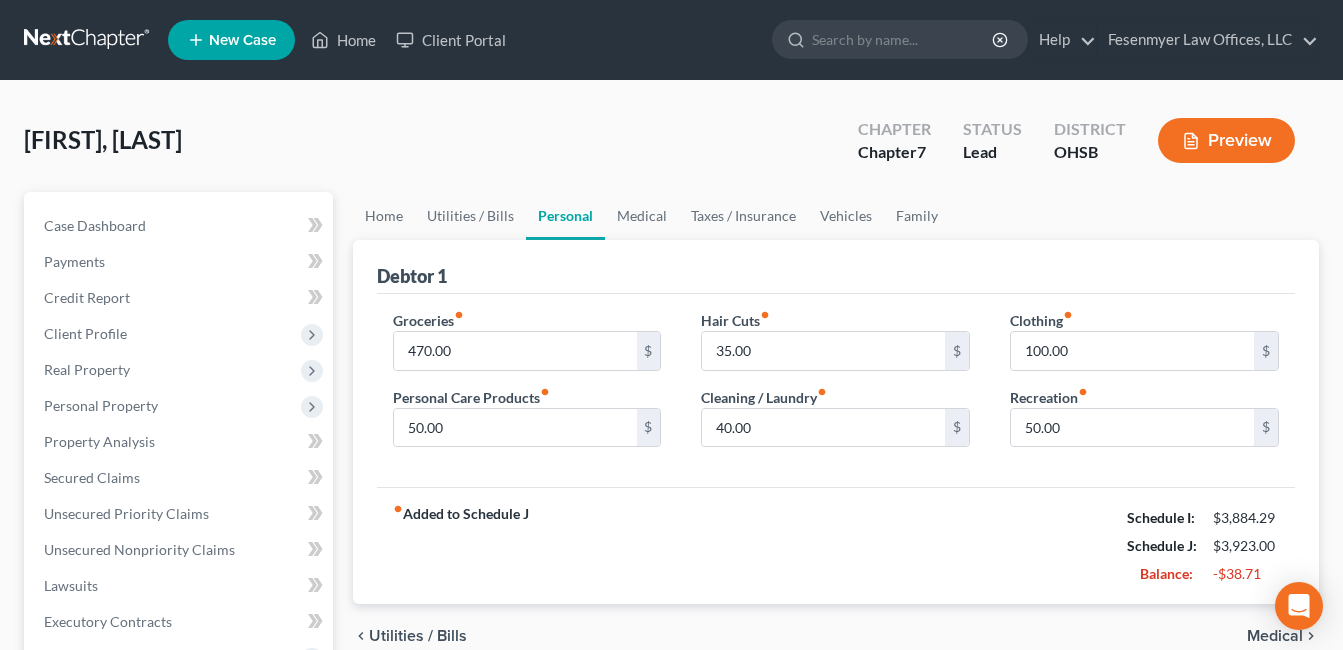 drag, startPoint x: 1003, startPoint y: 478, endPoint x: 1035, endPoint y: 459, distance: 37.215588 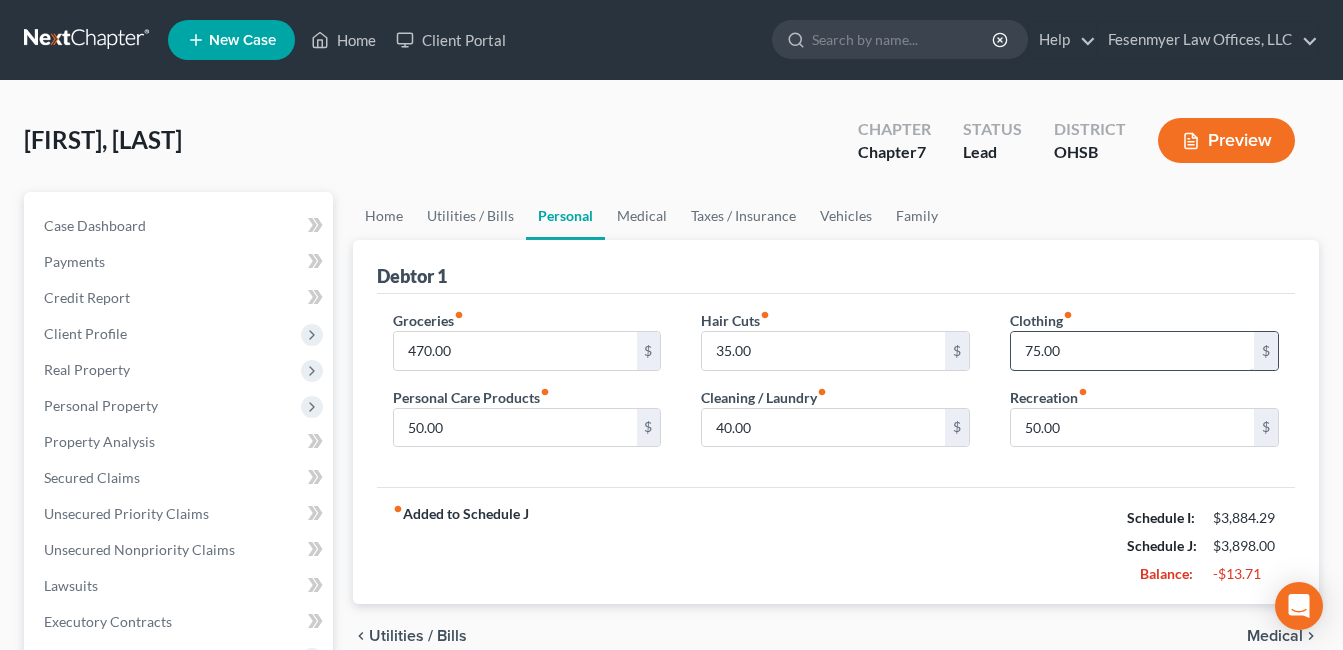 drag, startPoint x: 1065, startPoint y: 356, endPoint x: 1017, endPoint y: 360, distance: 48.166378 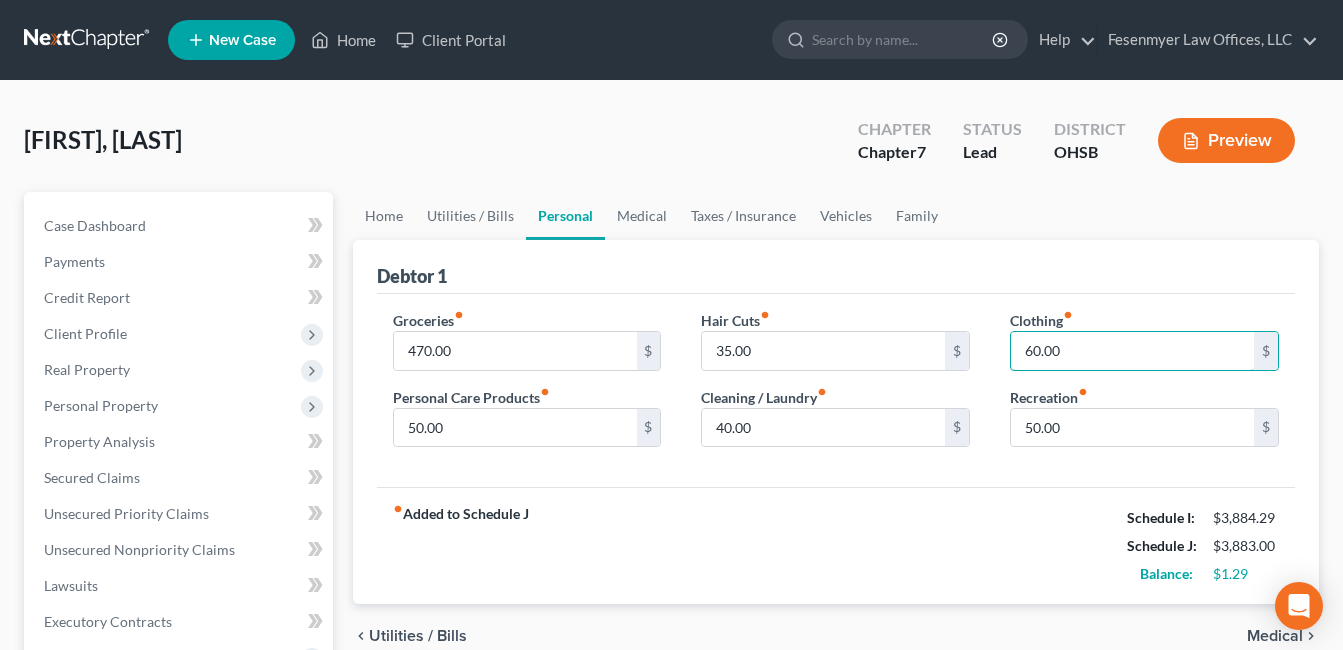 type on "60.00" 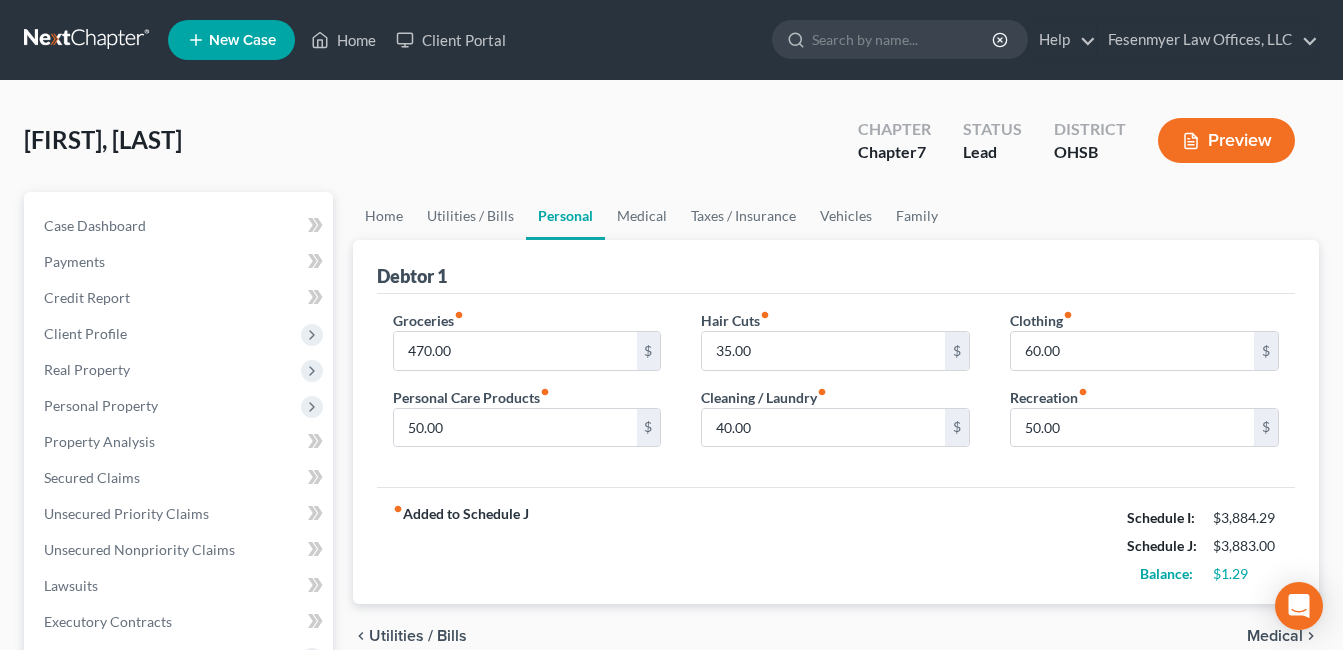 click on "Groceries  fiber_manual_record [AMOUNT] $ Personal Care Products  fiber_manual_record [AMOUNT] $ Hair Cuts  fiber_manual_record [AMOUNT] $ Cleaning / Laundry  fiber_manual_record [AMOUNT] $ Clothing  fiber_manual_record [AMOUNT] $ Recreation  fiber_manual_record [AMOUNT] $" at bounding box center (836, 391) 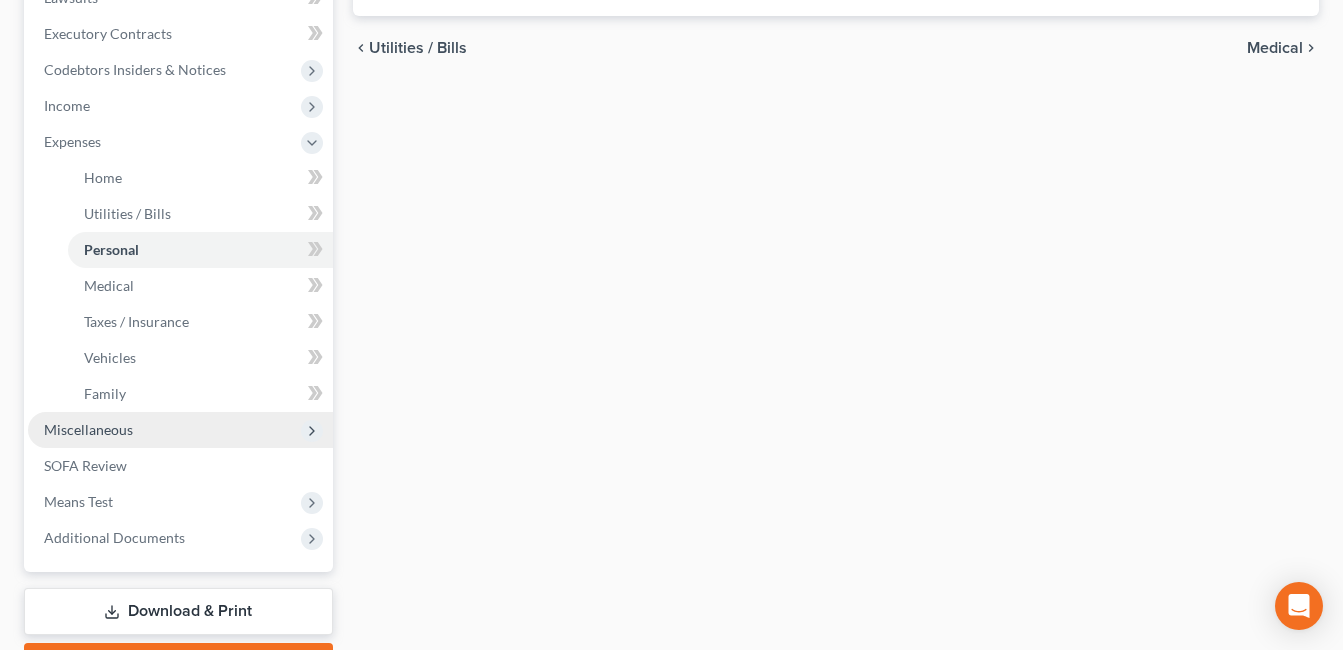 scroll, scrollTop: 600, scrollLeft: 0, axis: vertical 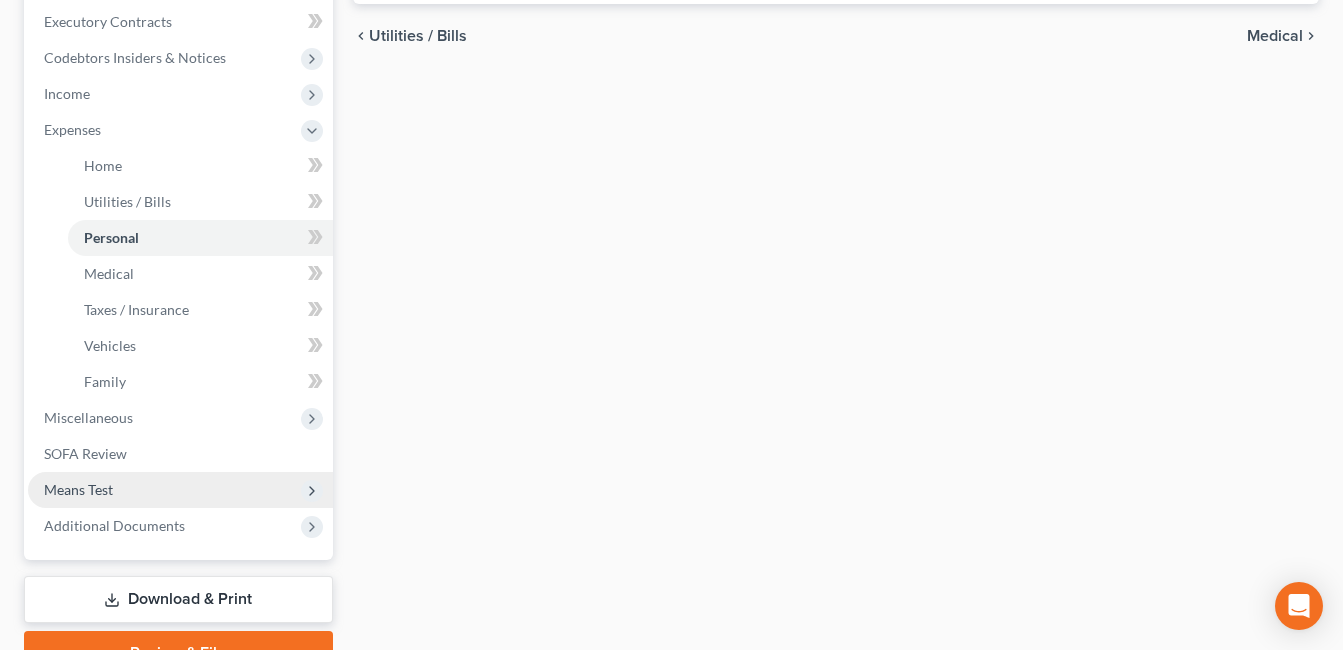 click on "Means Test" at bounding box center (180, 490) 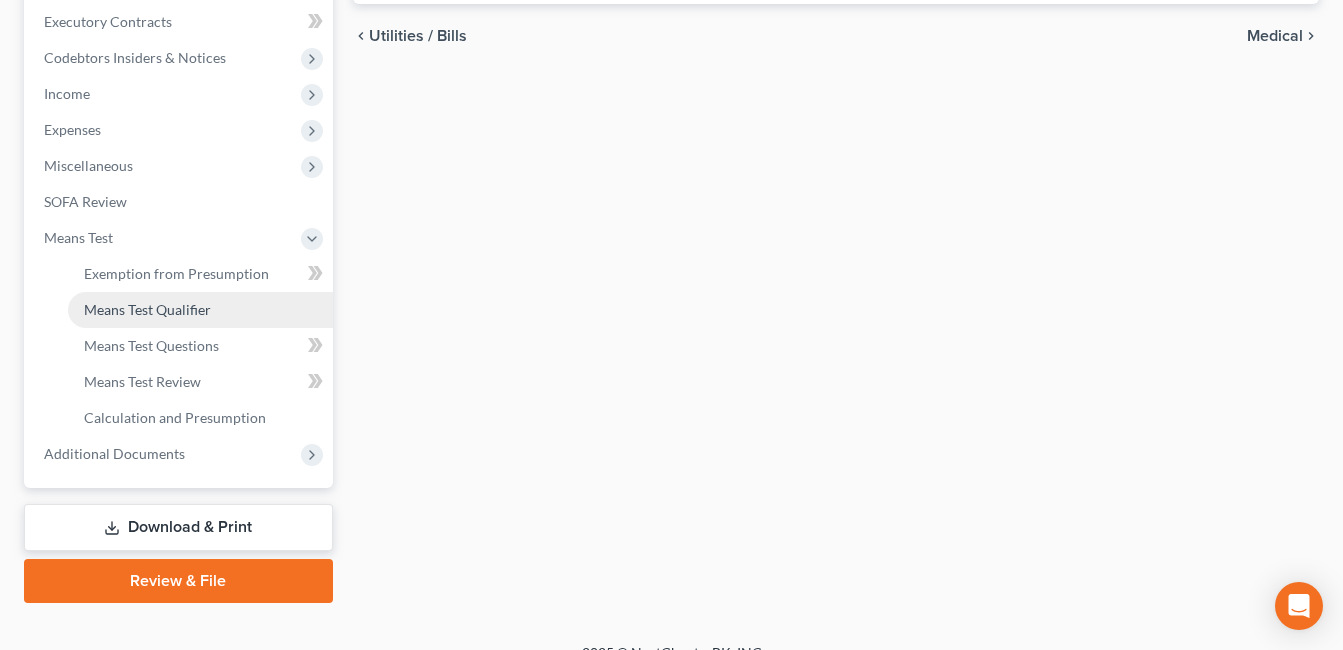 click on "Means Test Qualifier" at bounding box center [147, 309] 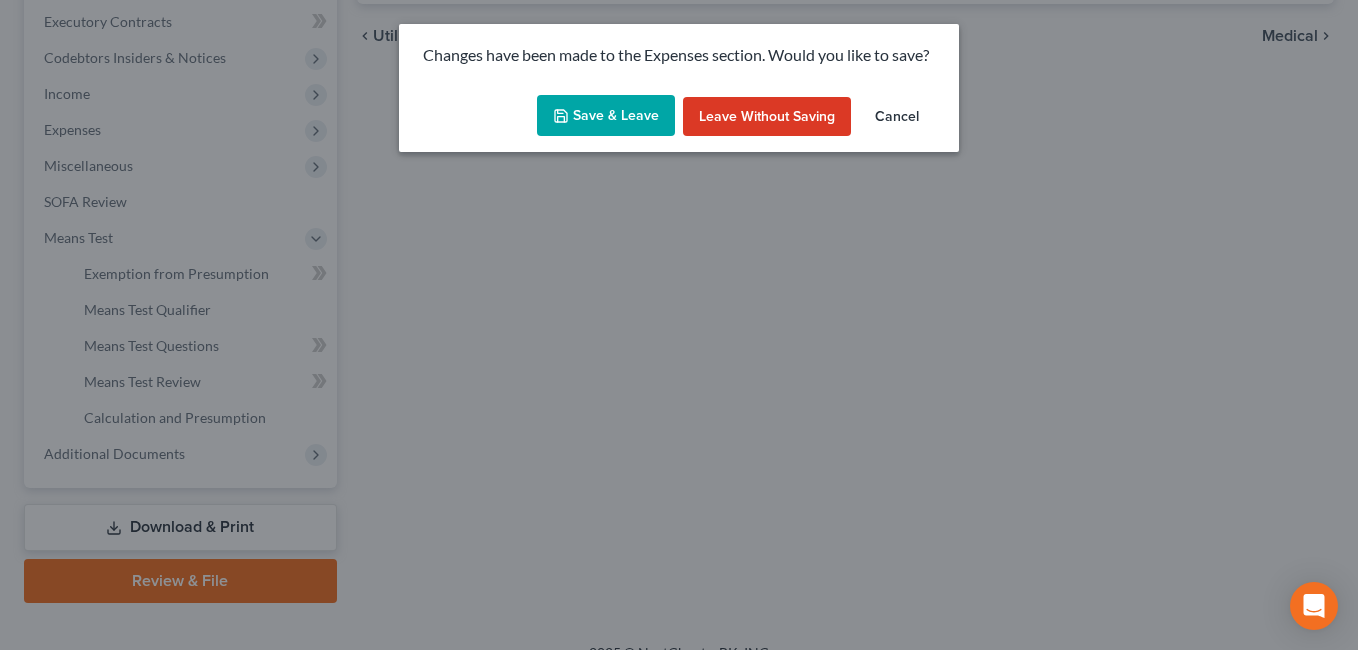 click on "Save & Leave" at bounding box center (606, 116) 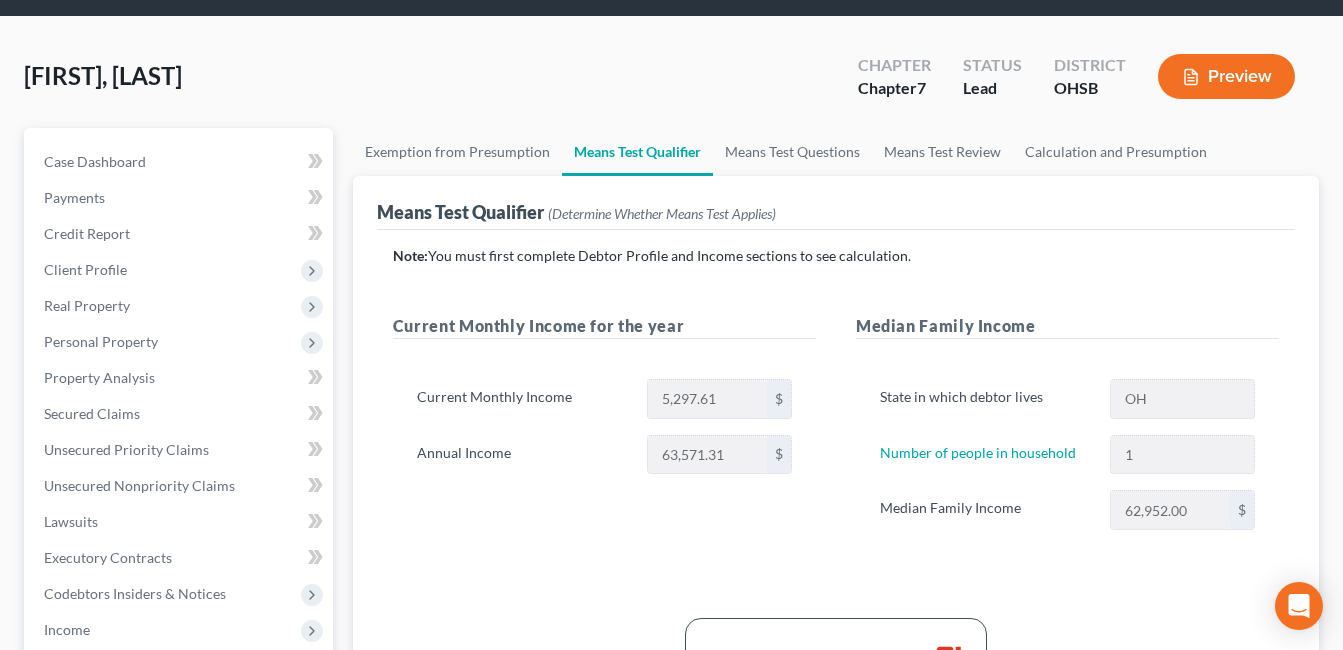 scroll, scrollTop: 100, scrollLeft: 0, axis: vertical 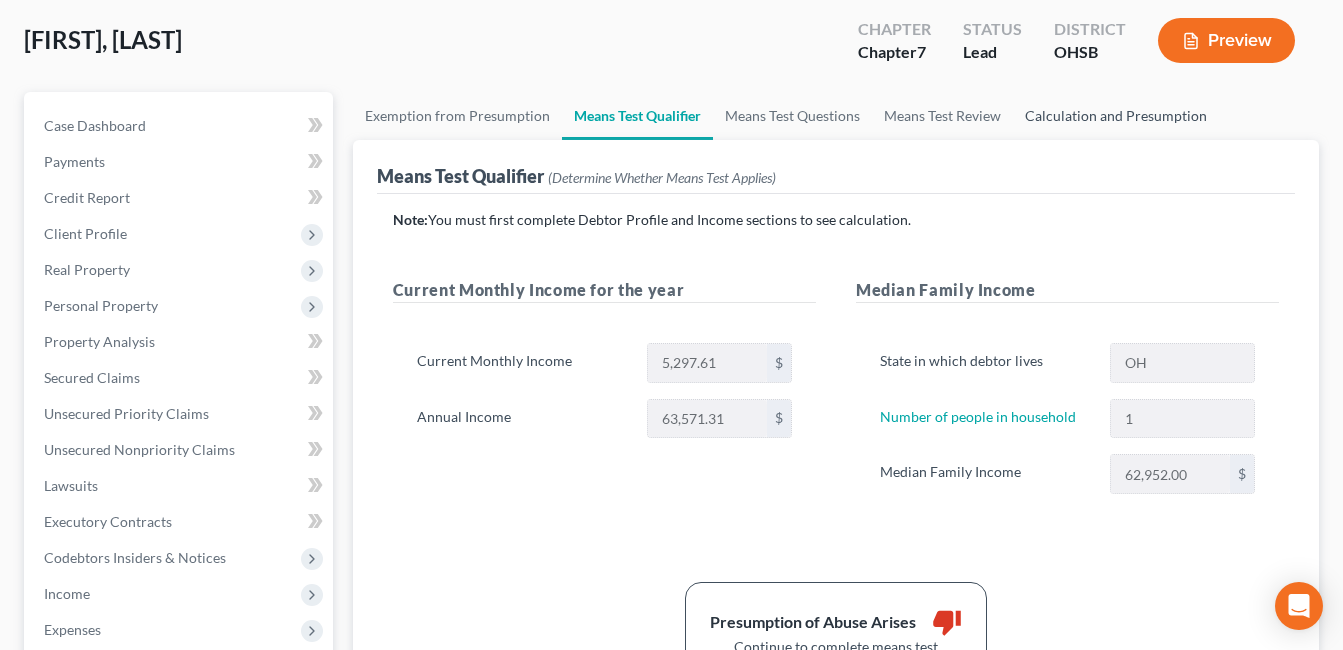 click on "Calculation and Presumption" at bounding box center [1116, 116] 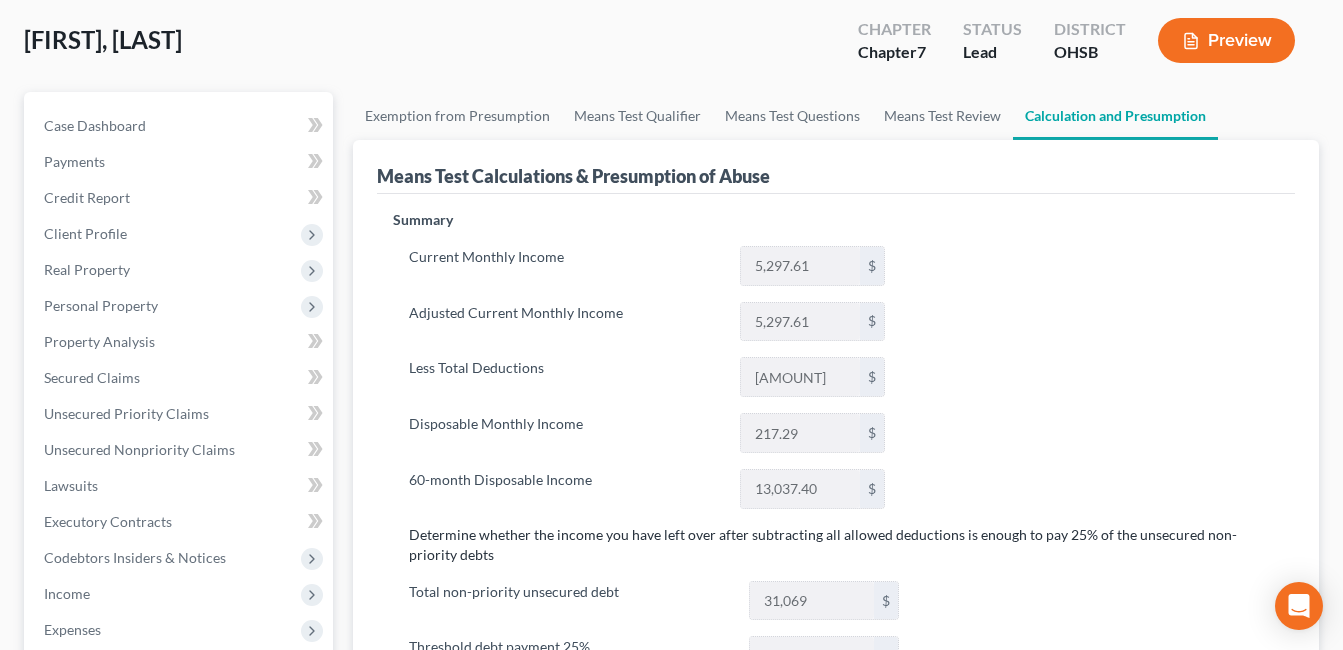 scroll, scrollTop: 300, scrollLeft: 0, axis: vertical 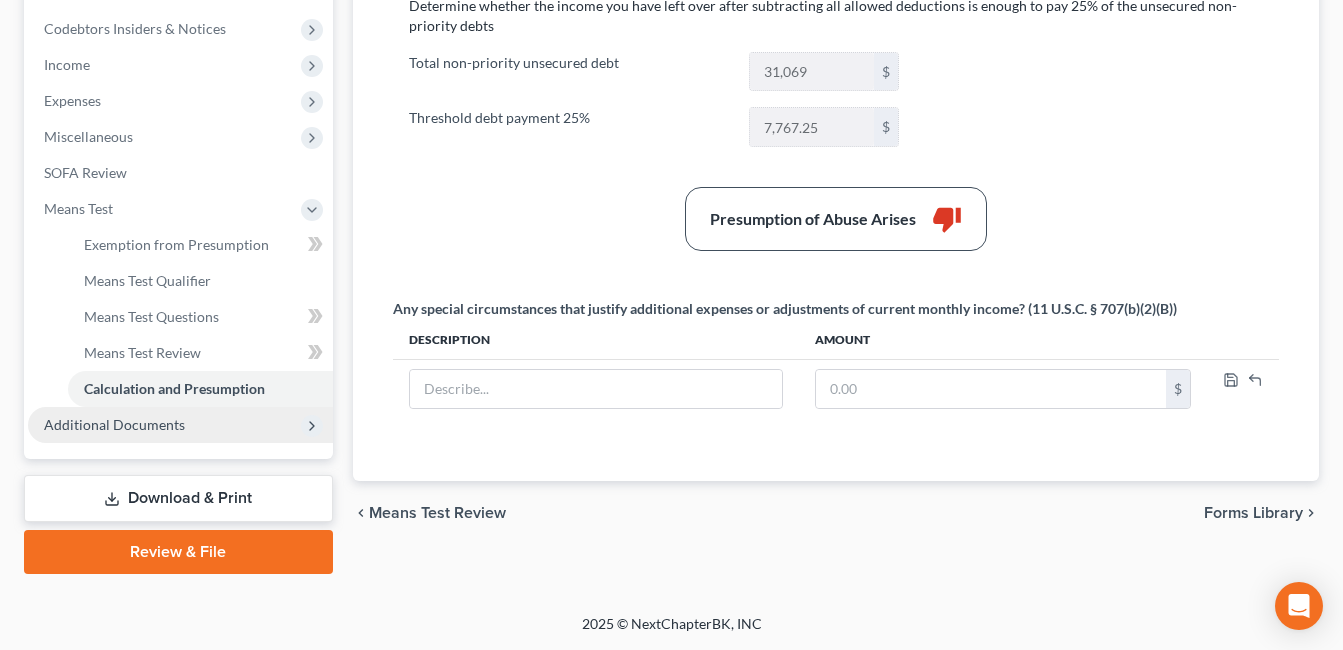 click on "Additional Documents" at bounding box center (180, 425) 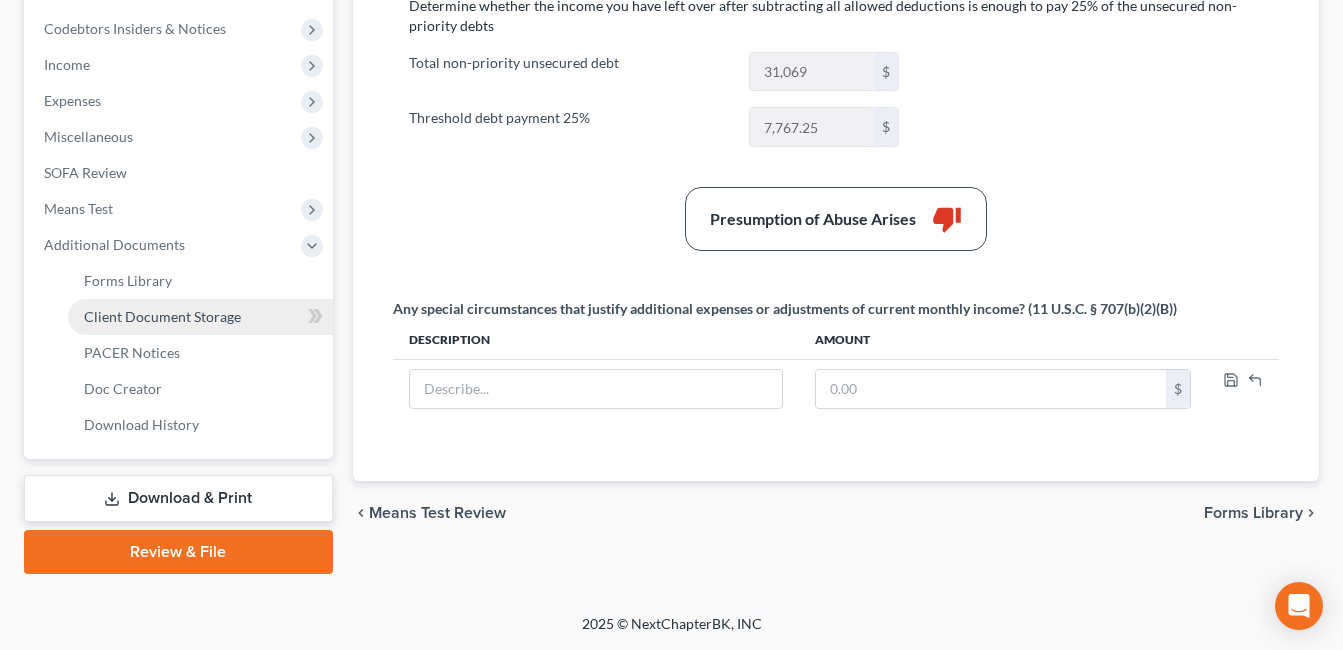 click on "Client Document Storage" at bounding box center [162, 316] 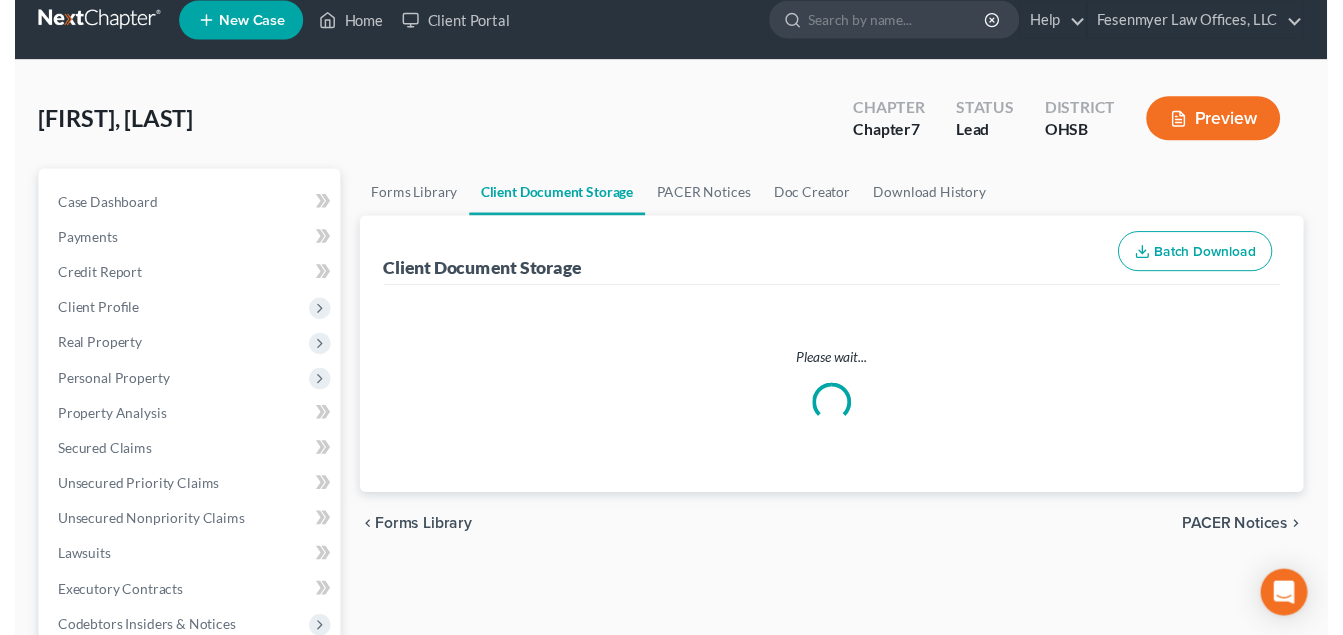 scroll, scrollTop: 0, scrollLeft: 0, axis: both 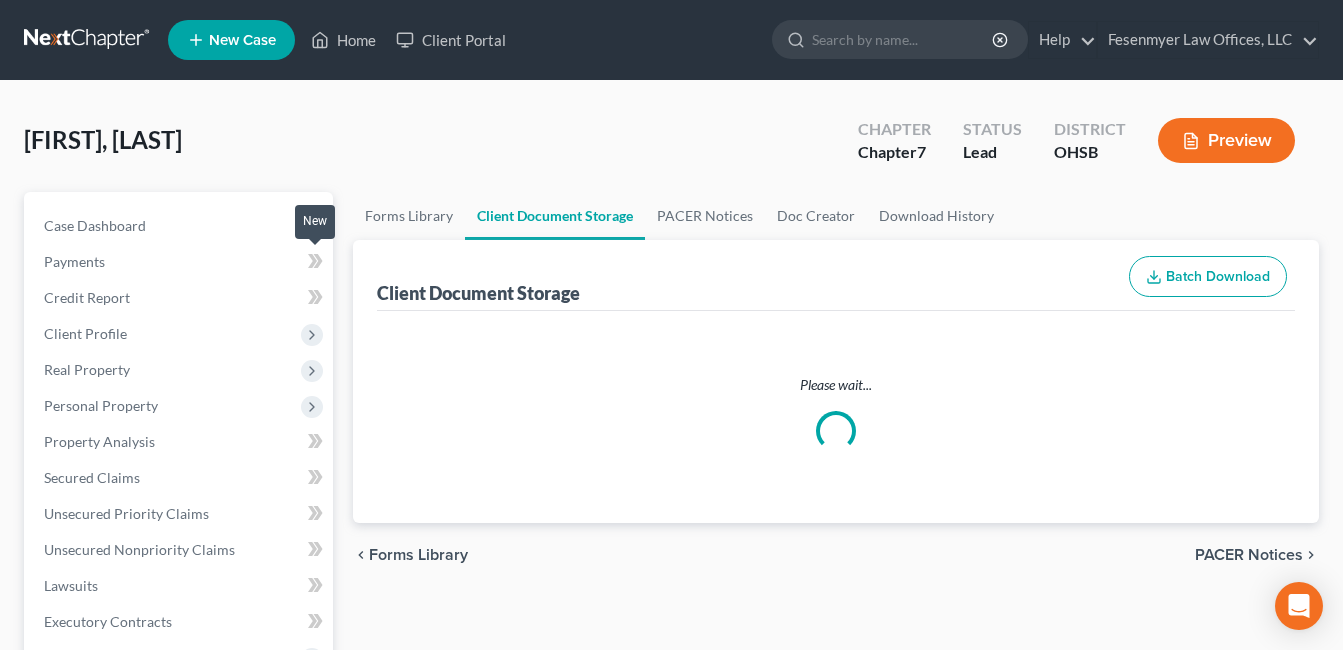 select on "7" 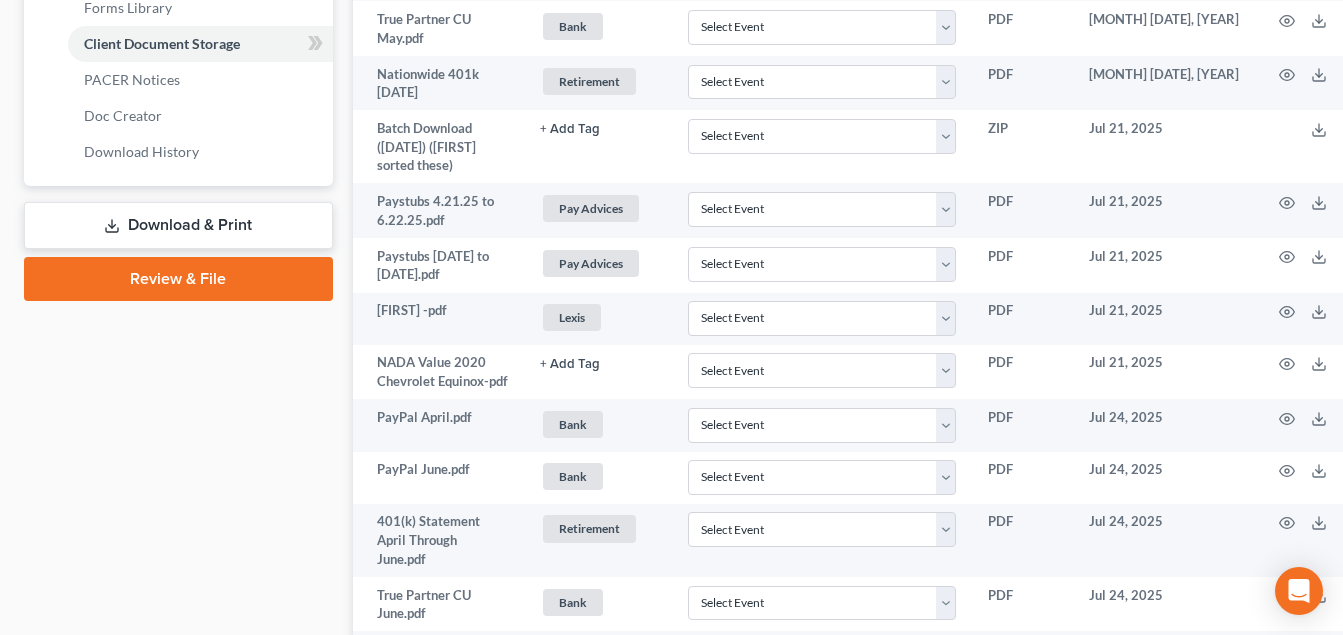 scroll, scrollTop: 900, scrollLeft: 0, axis: vertical 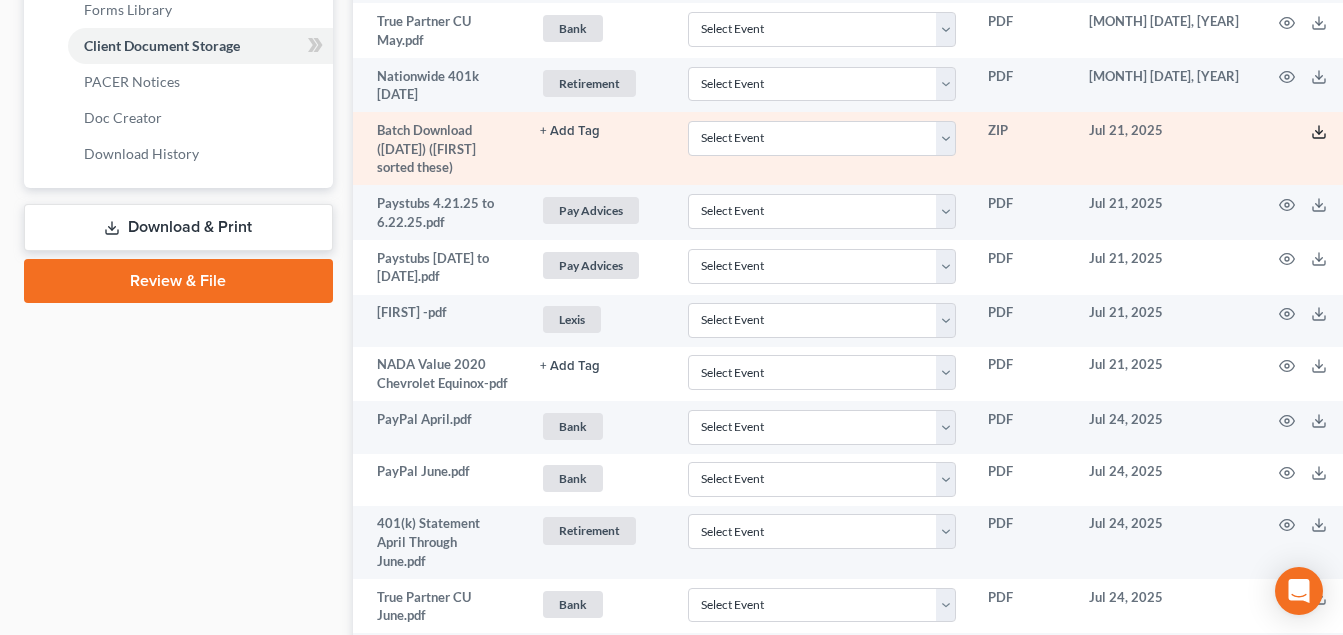 click 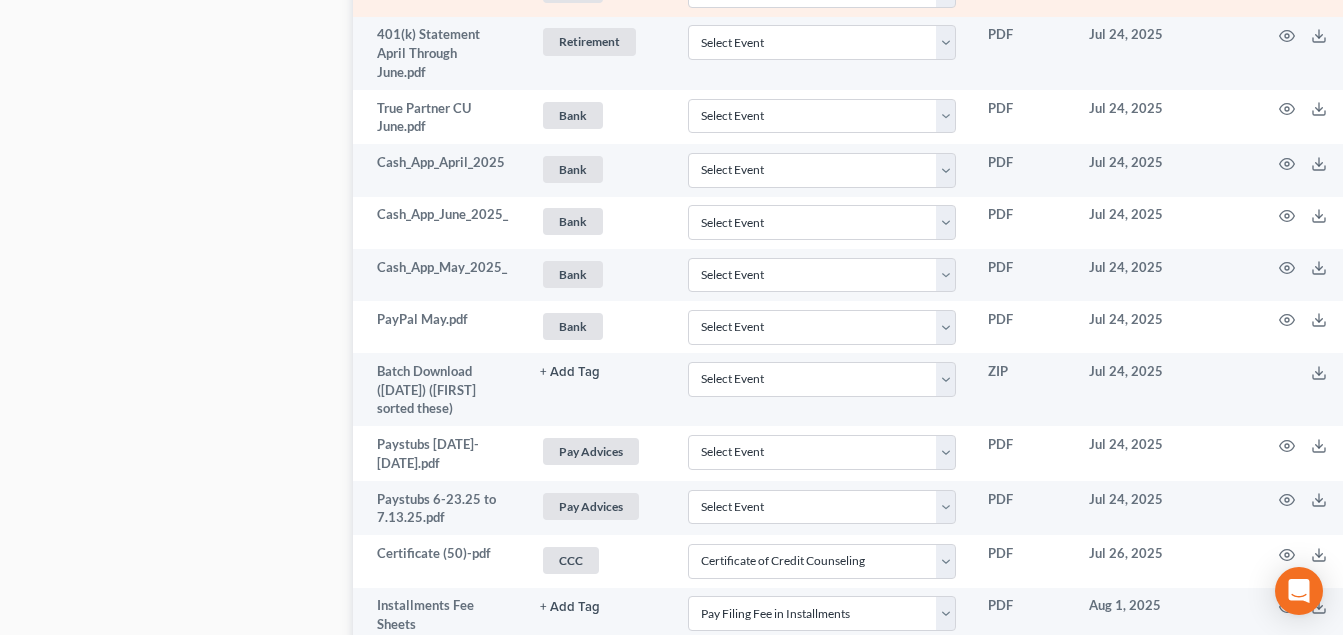 scroll, scrollTop: 1400, scrollLeft: 0, axis: vertical 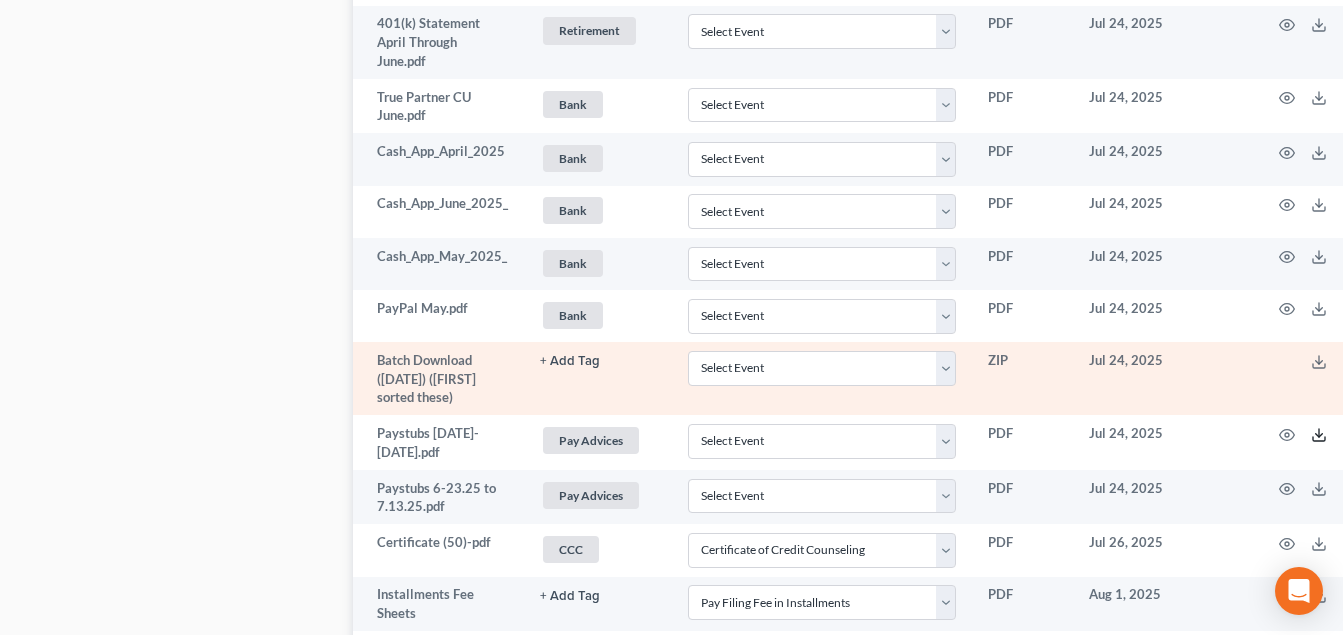 drag, startPoint x: 1247, startPoint y: 454, endPoint x: 1095, endPoint y: 383, distance: 167.76471 